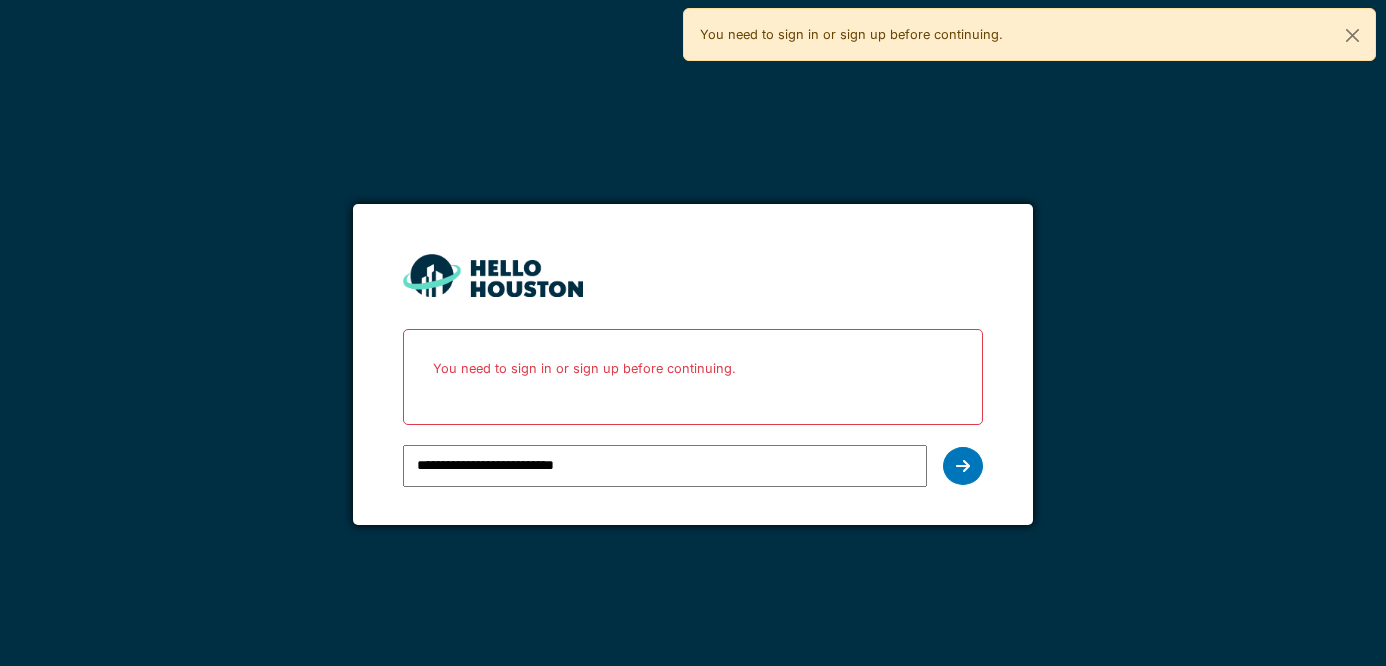 scroll, scrollTop: 0, scrollLeft: 0, axis: both 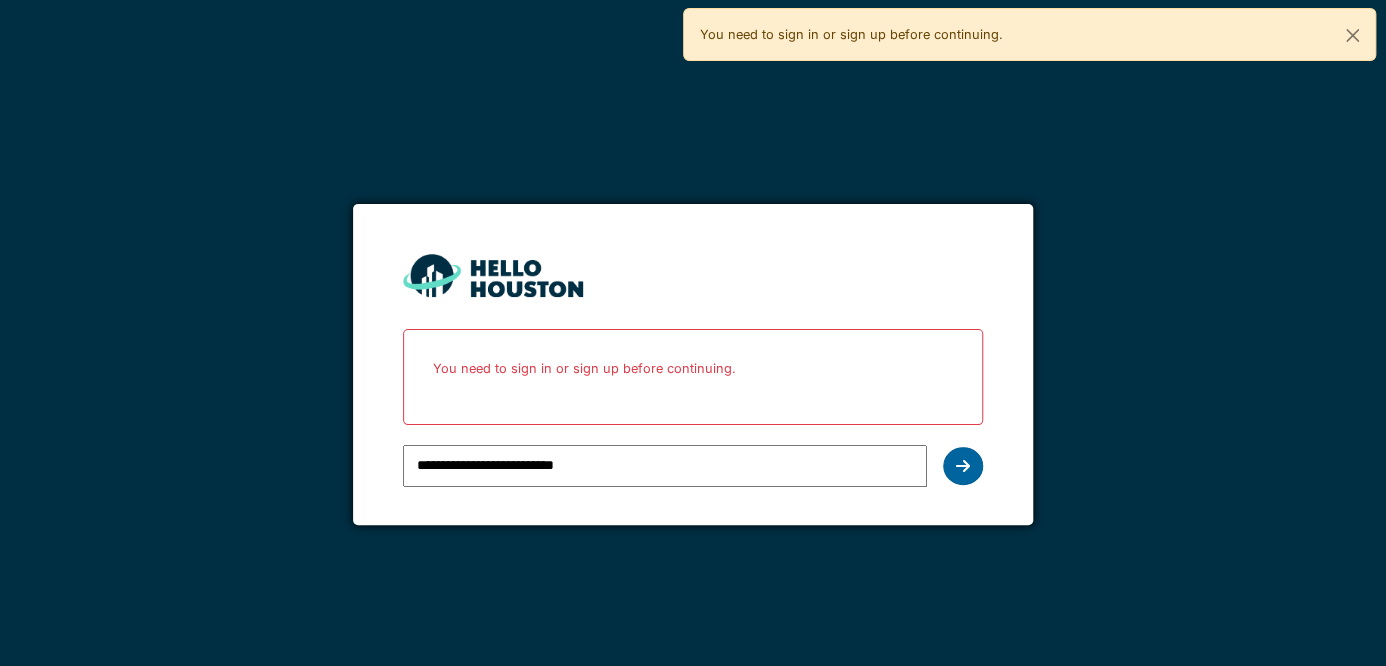 click at bounding box center [963, 466] 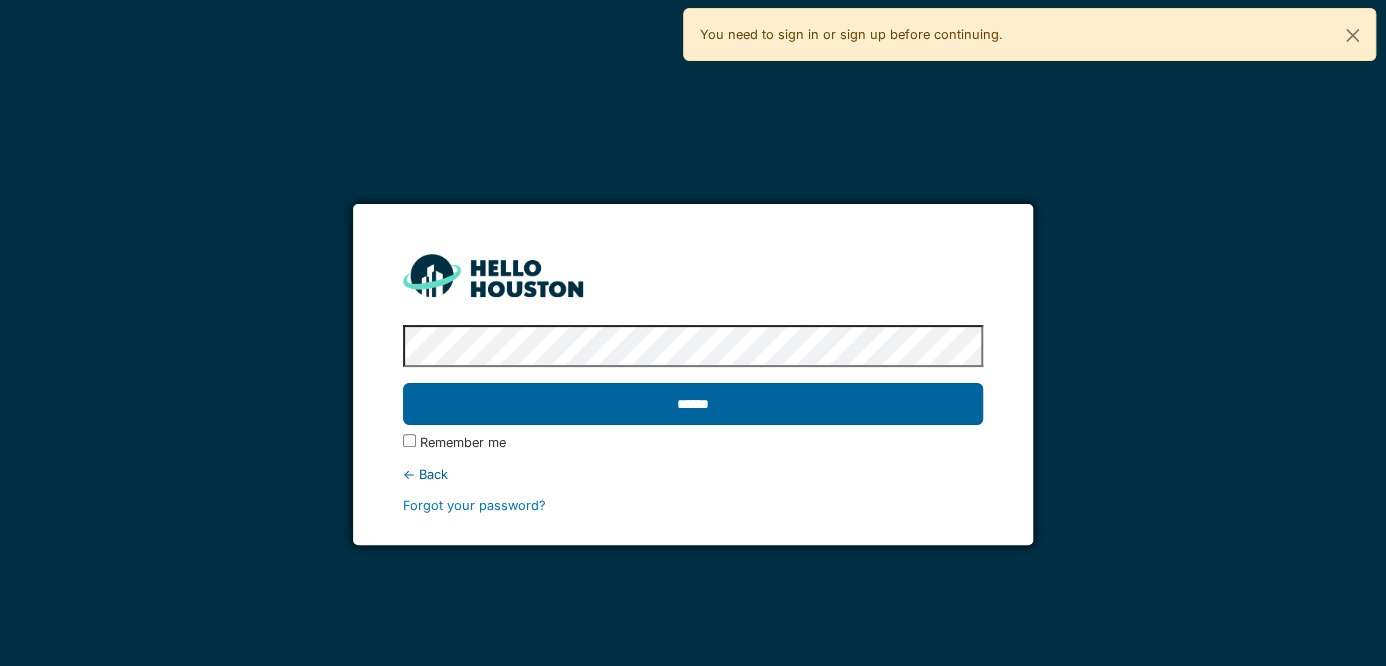 click on "******" at bounding box center [693, 404] 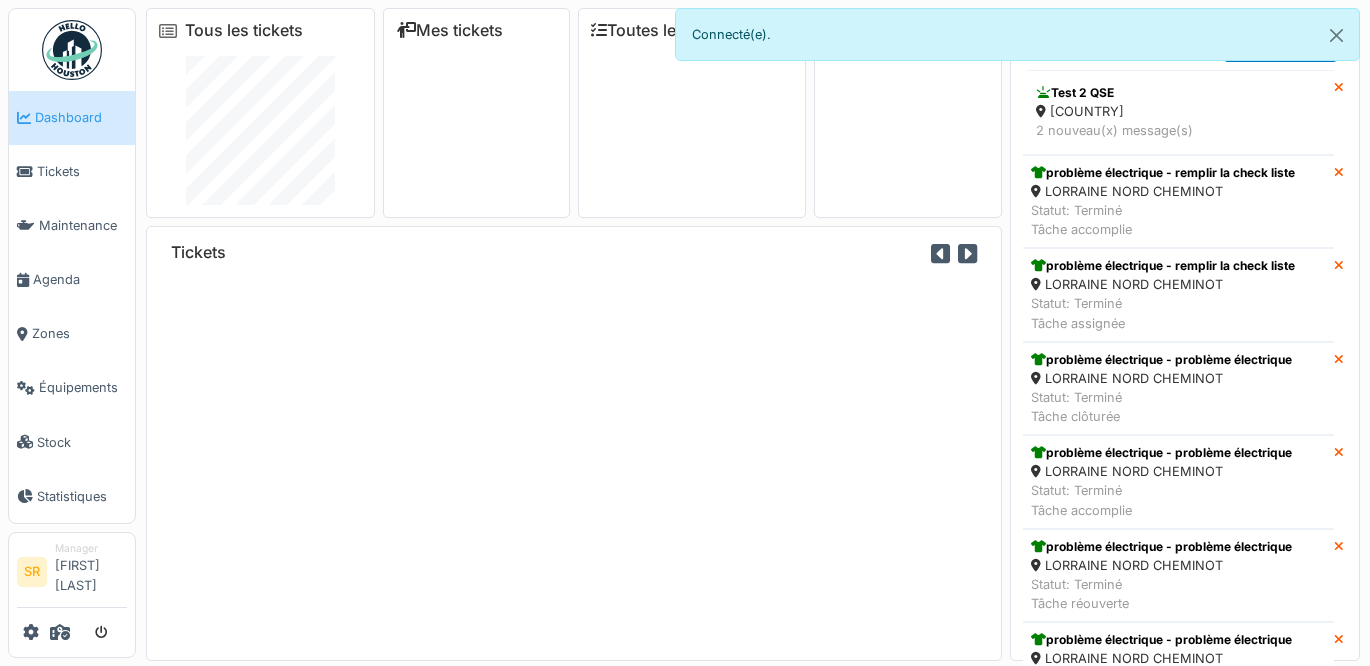 scroll, scrollTop: 0, scrollLeft: 0, axis: both 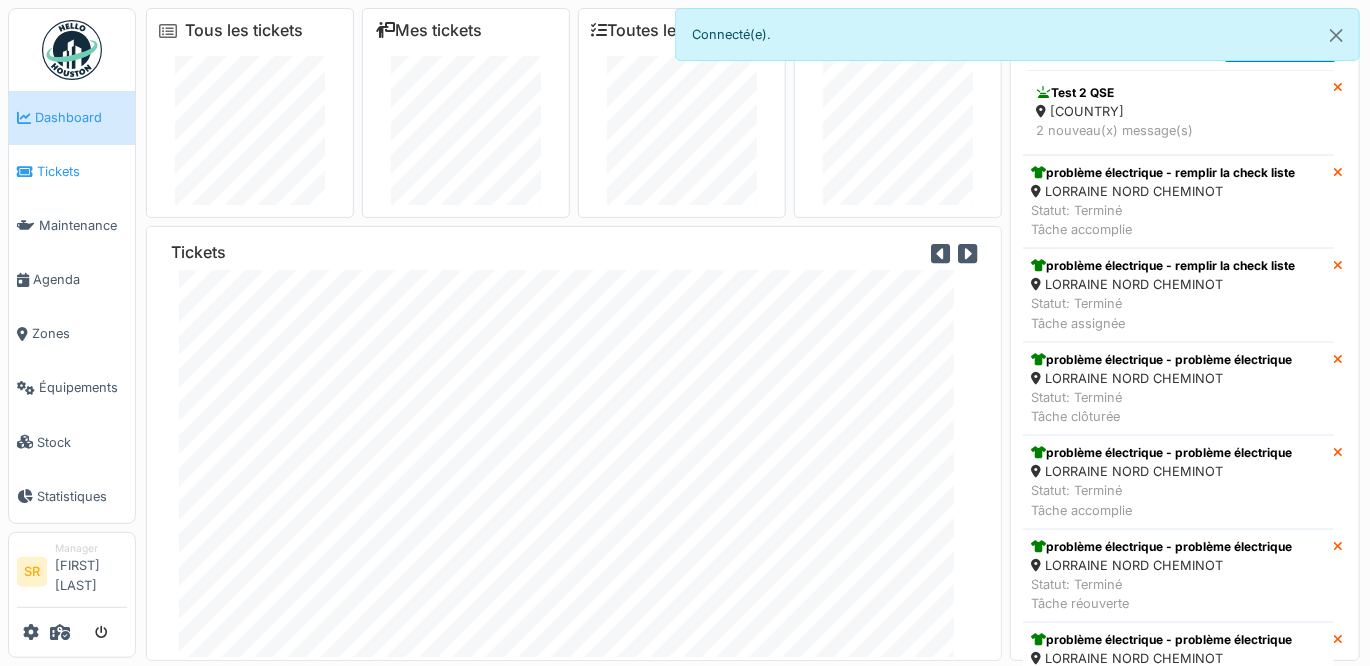 click on "Tickets" at bounding box center [82, 171] 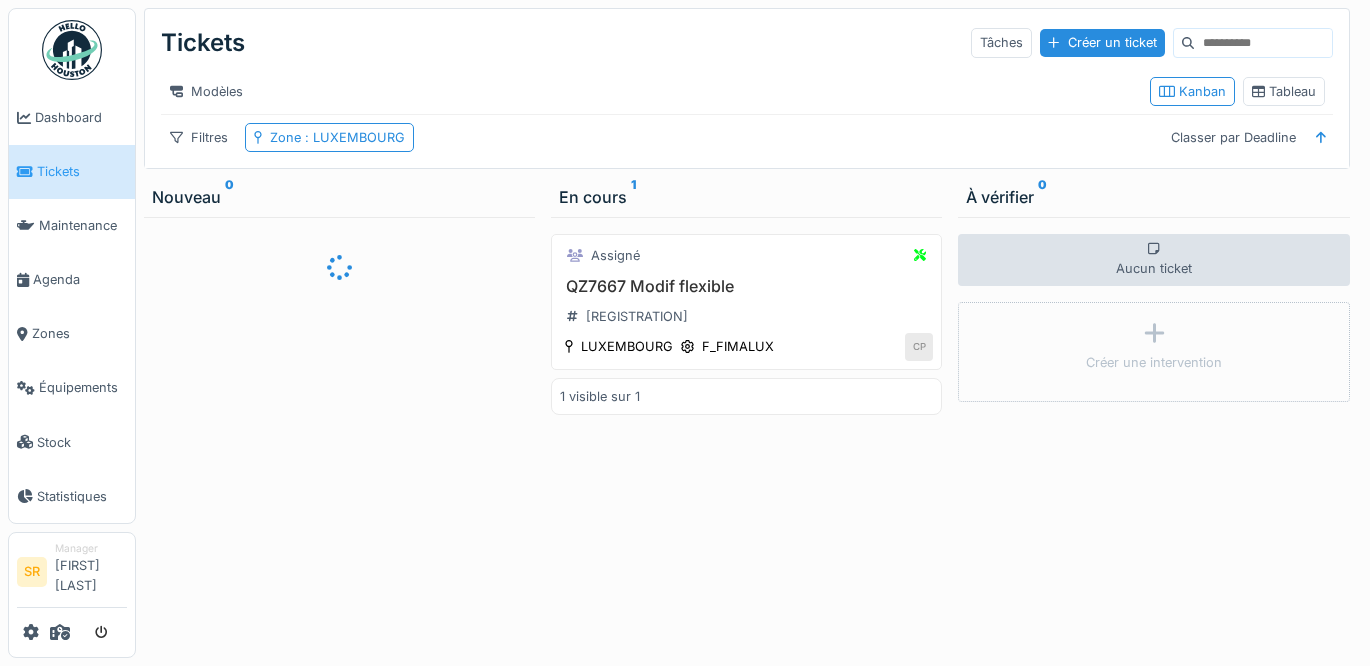 scroll, scrollTop: 0, scrollLeft: 0, axis: both 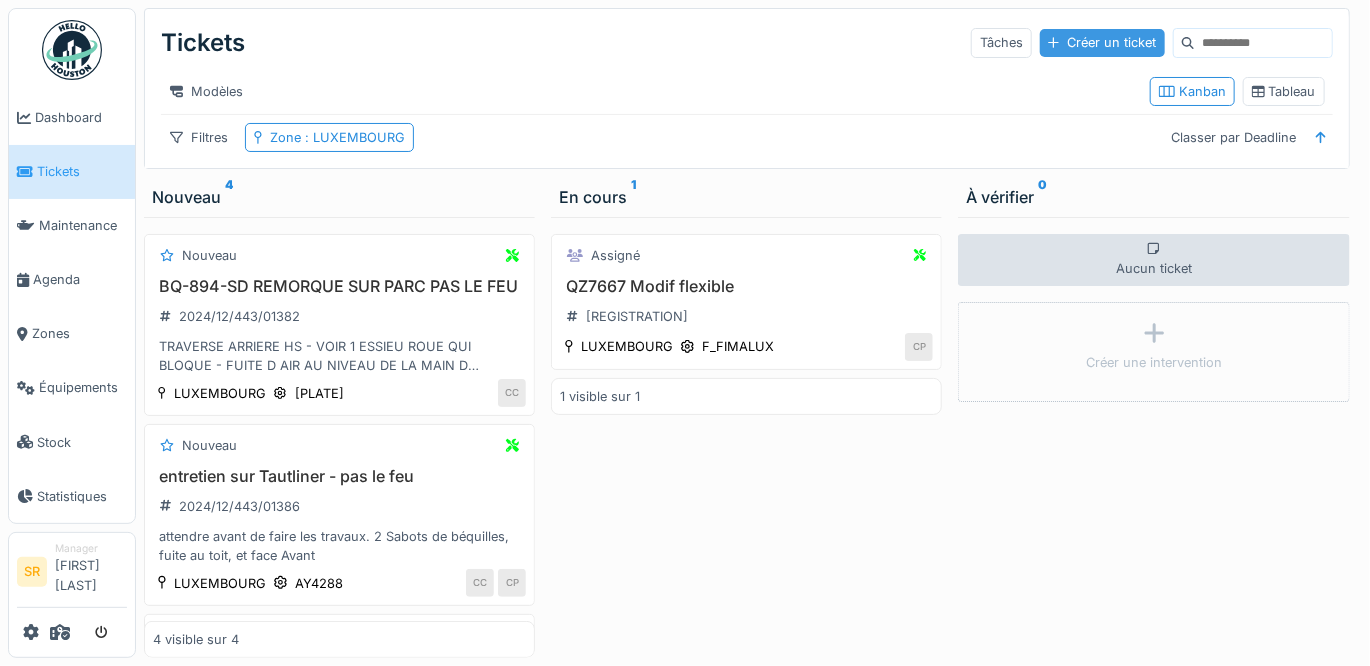 click on "Créer un ticket" at bounding box center (1102, 42) 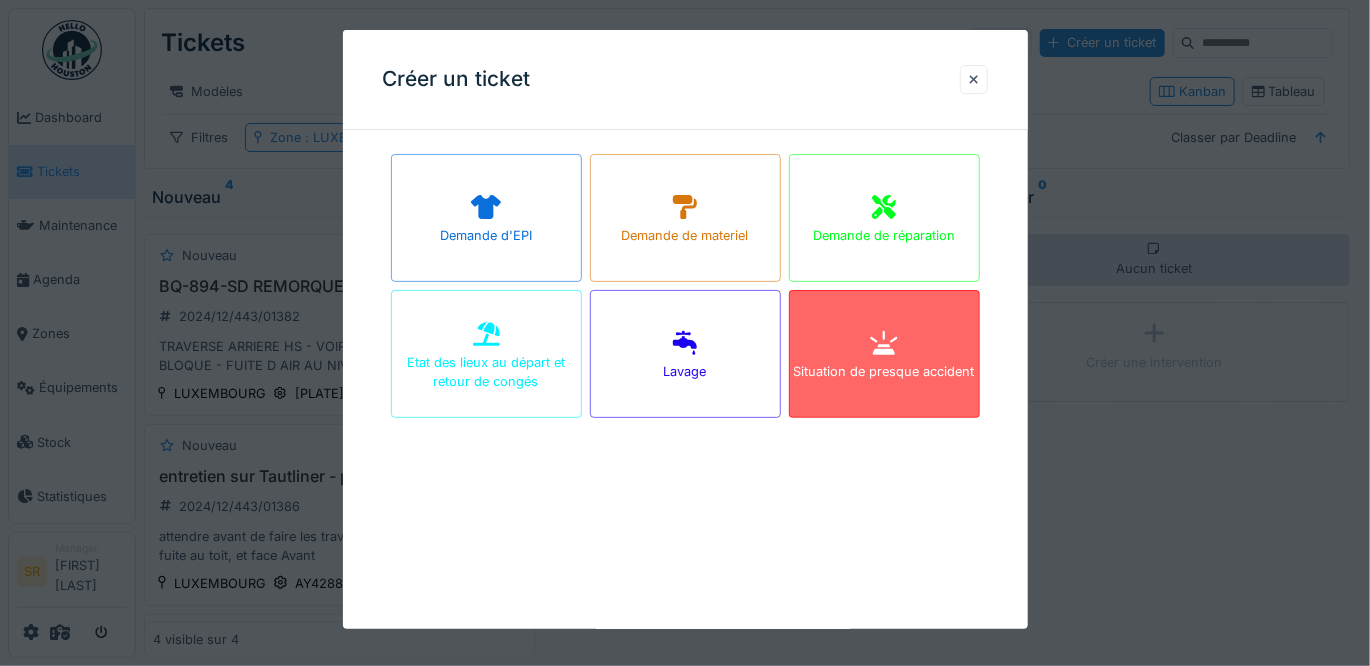 click on "Situation de presque accident" at bounding box center [884, 354] 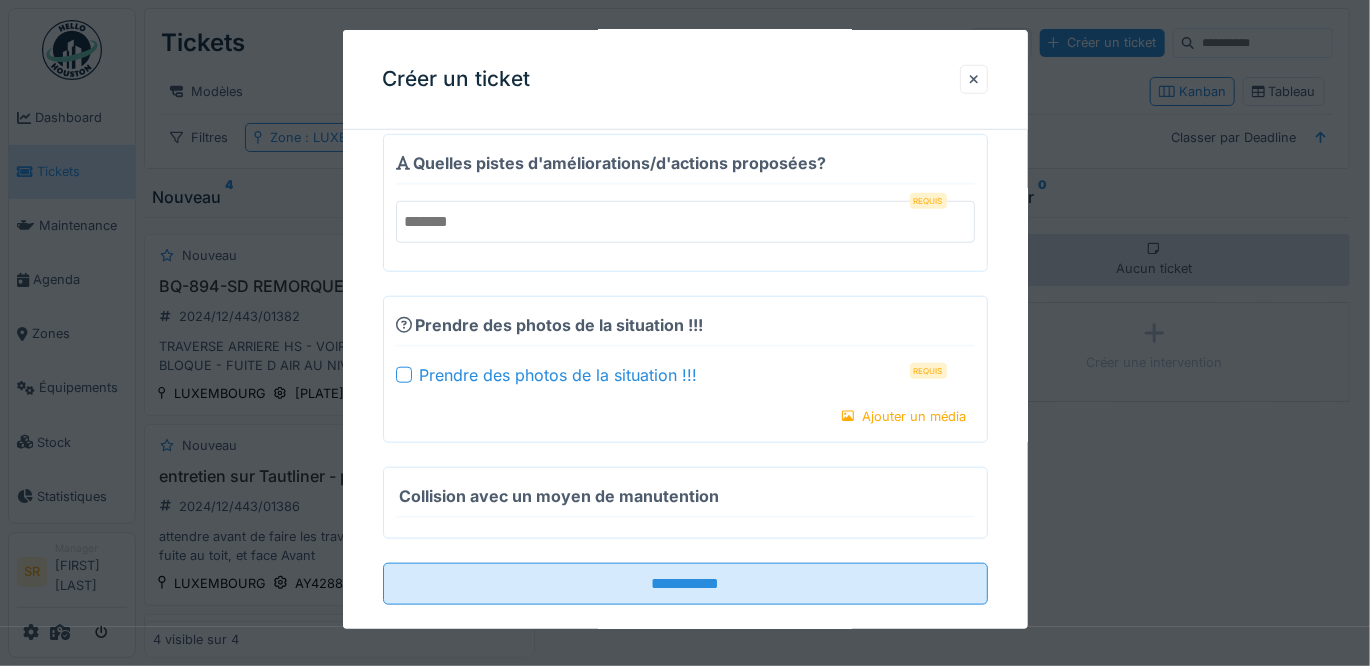 scroll, scrollTop: 3662, scrollLeft: 0, axis: vertical 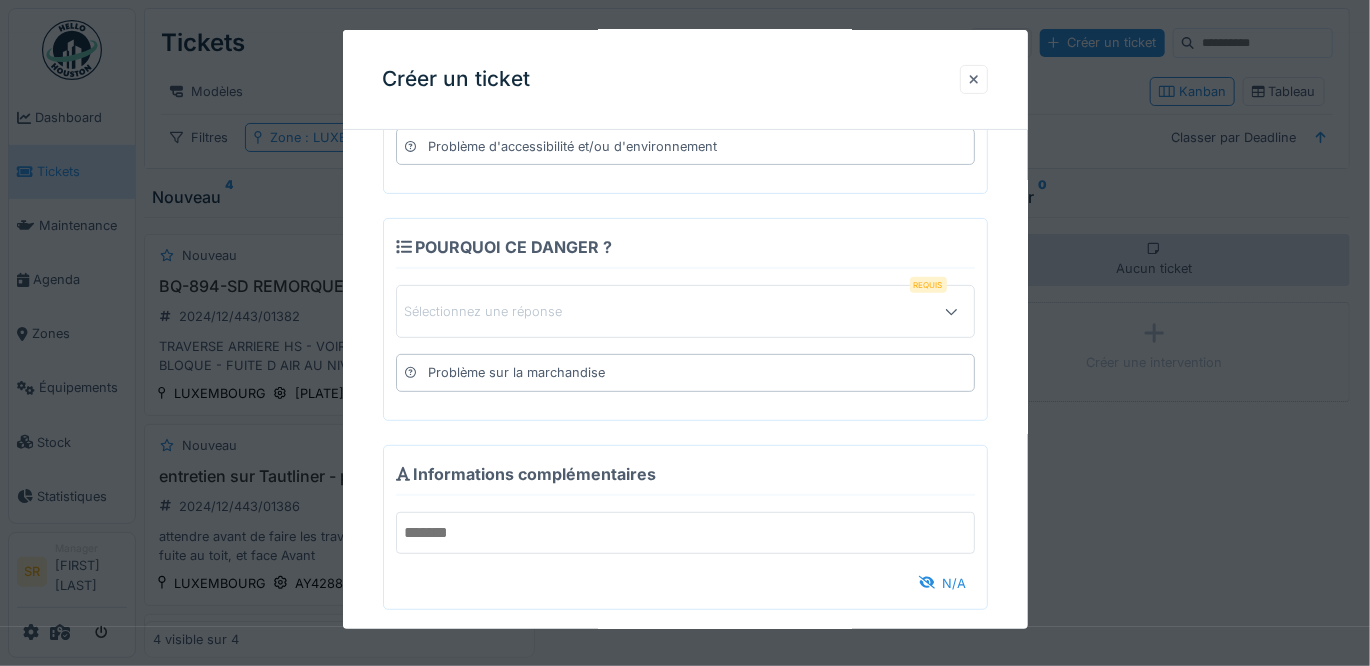 click at bounding box center [974, 79] 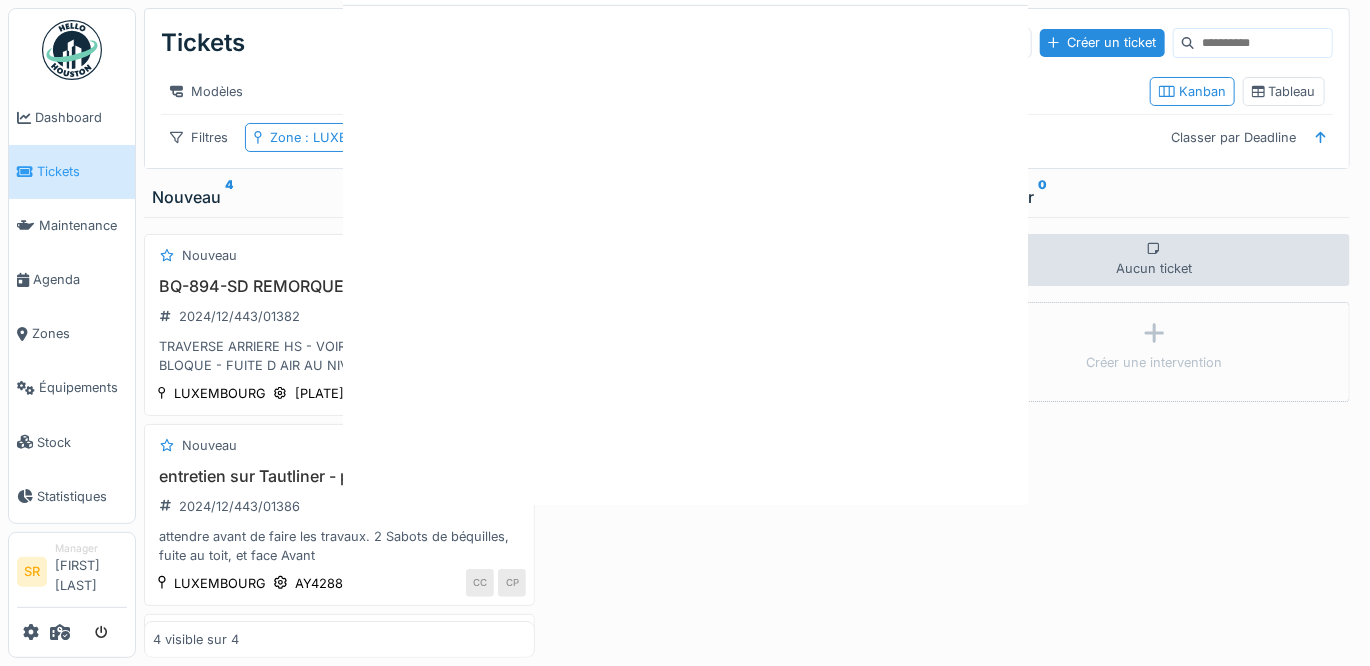 scroll, scrollTop: 0, scrollLeft: 0, axis: both 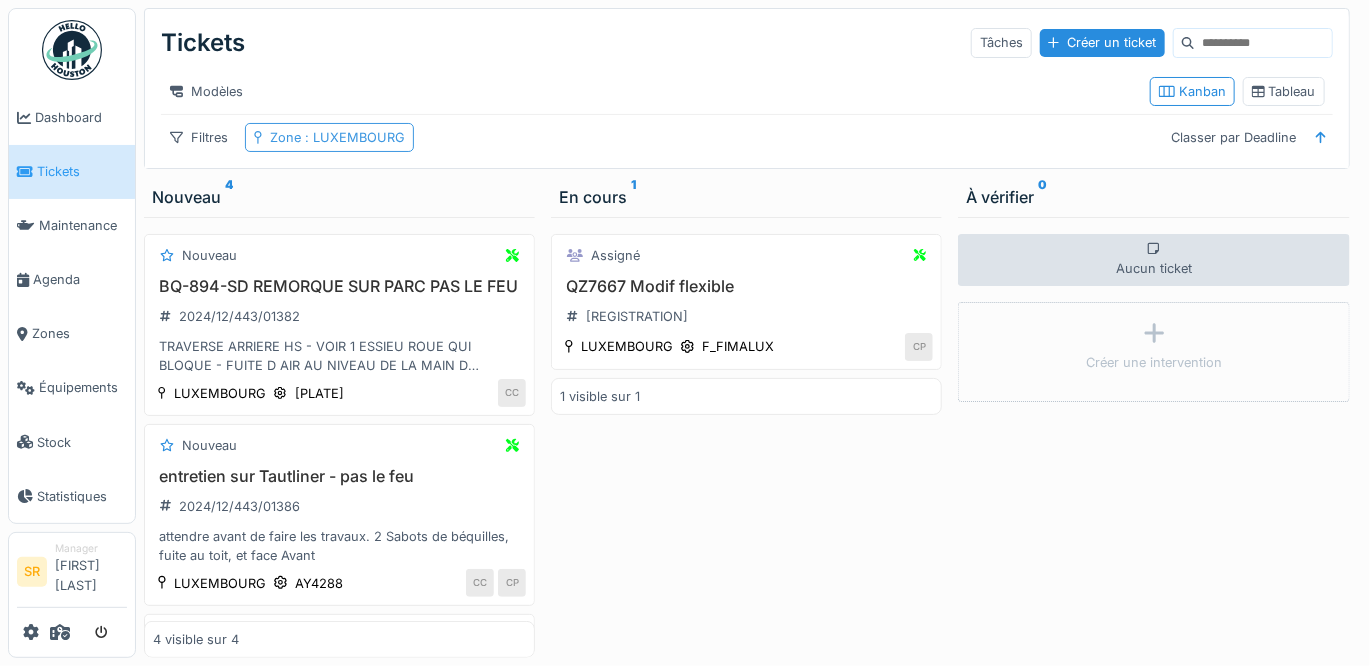click on "Zone   :   LUXEMBOURG" at bounding box center [329, 137] 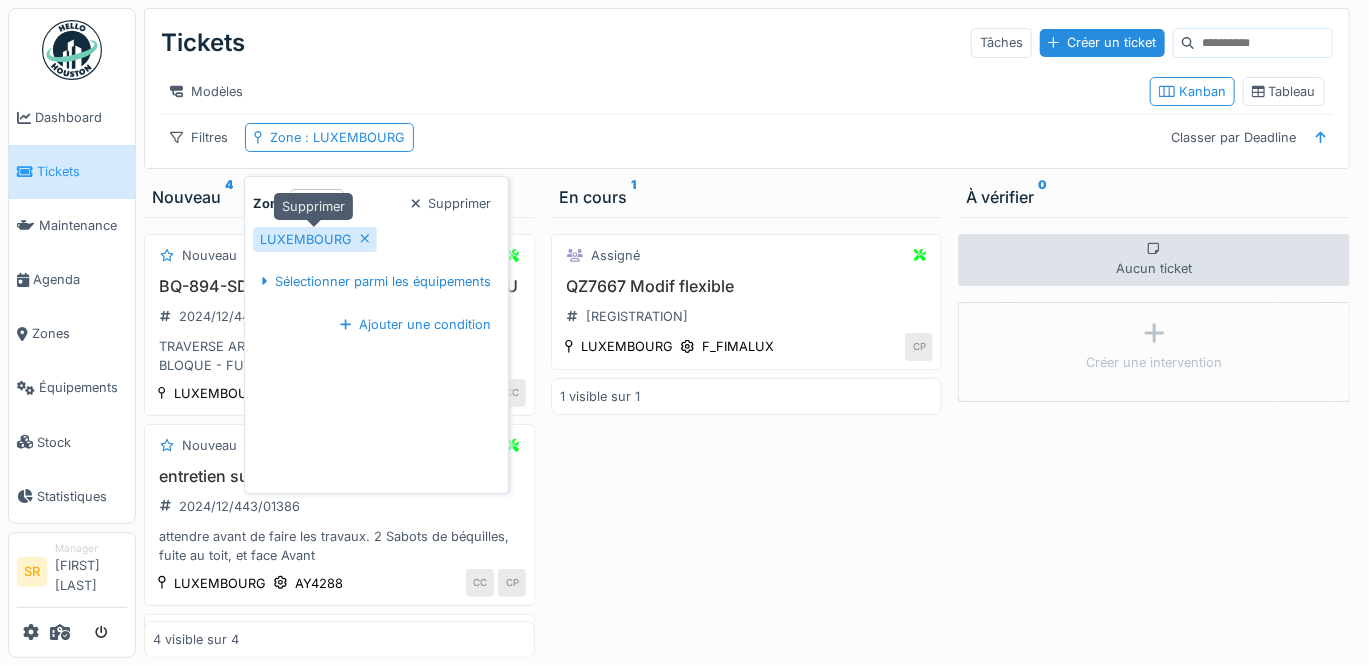 click on "LUXEMBOURG" at bounding box center (315, 239) 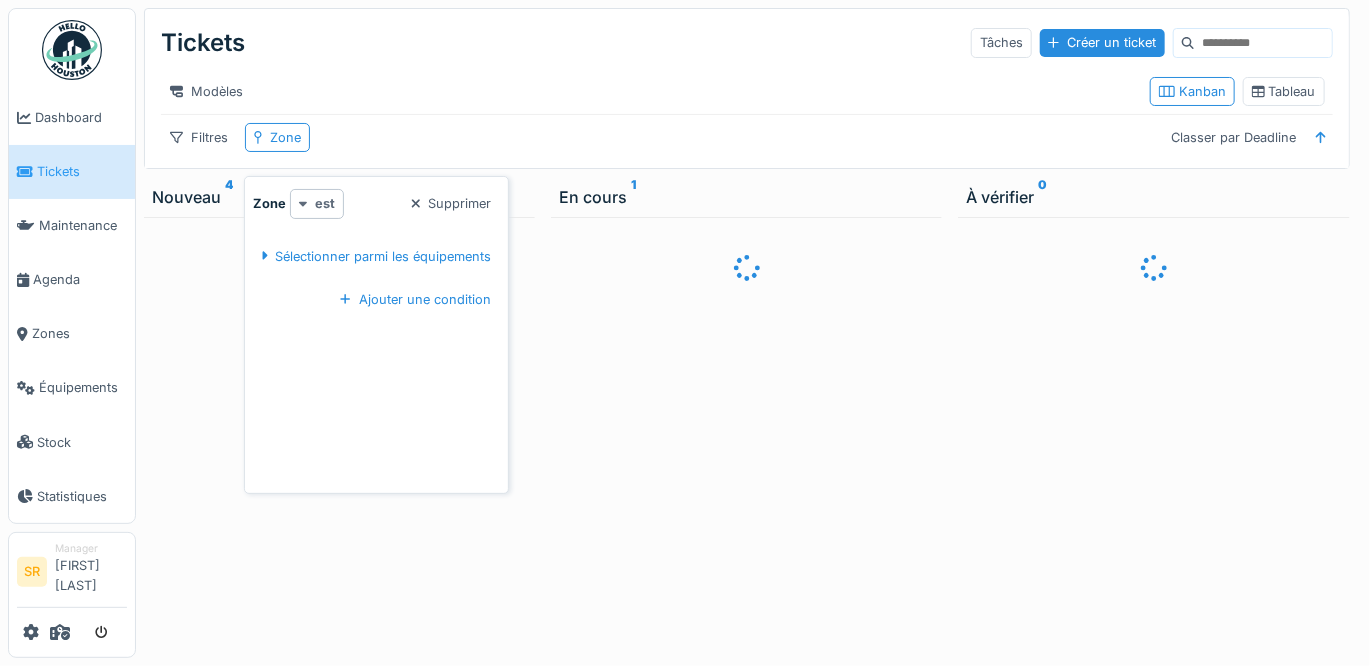click on "est" at bounding box center (325, 203) 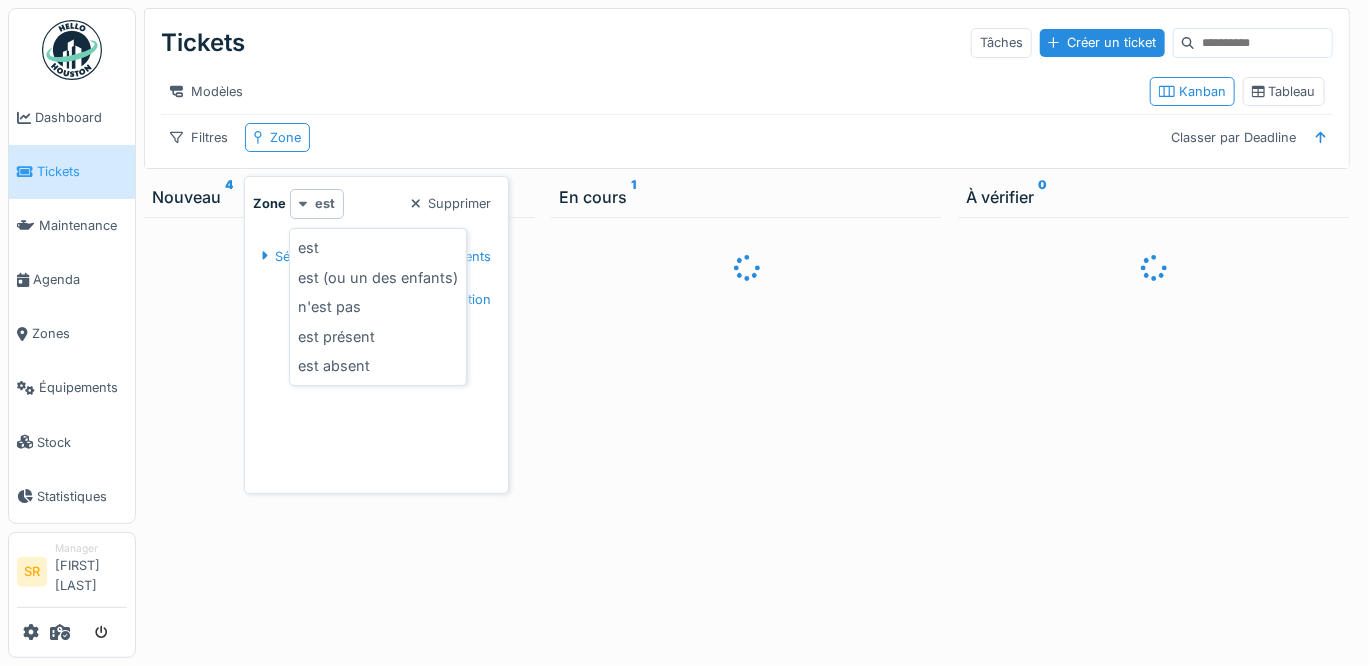 click on "est" at bounding box center (325, 203) 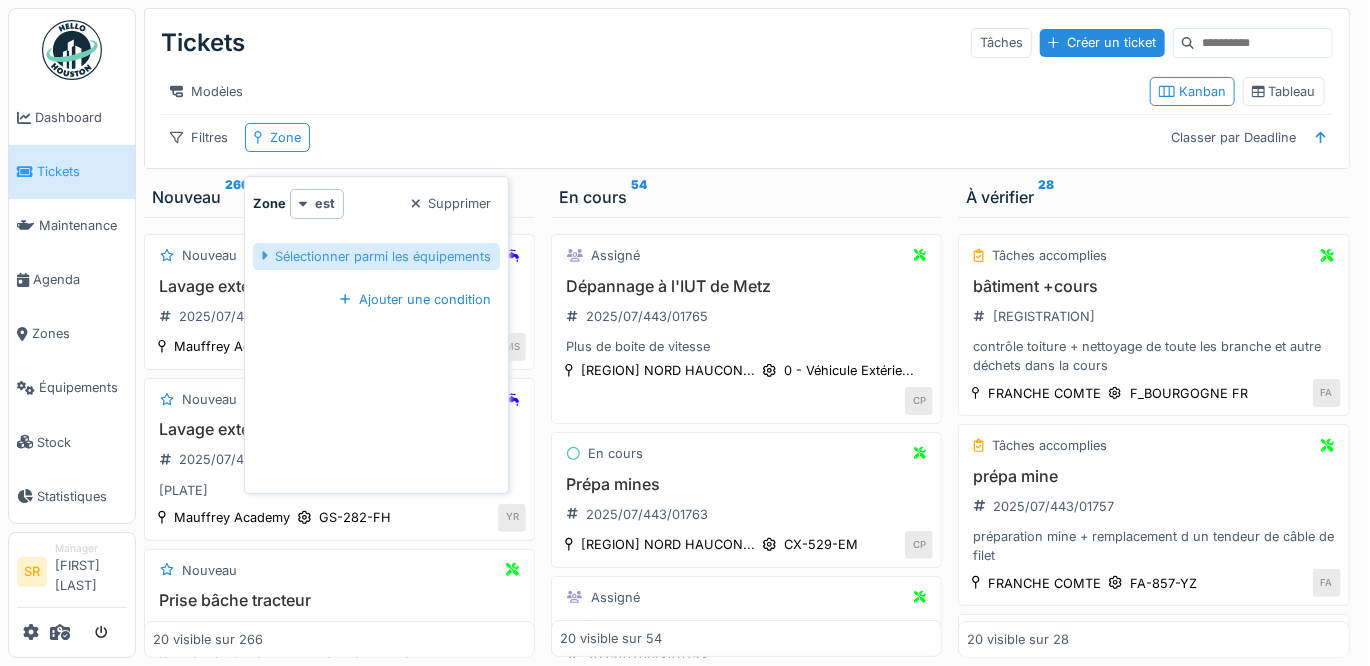 click on "Sélectionner parmi les équipements" at bounding box center (376, 256) 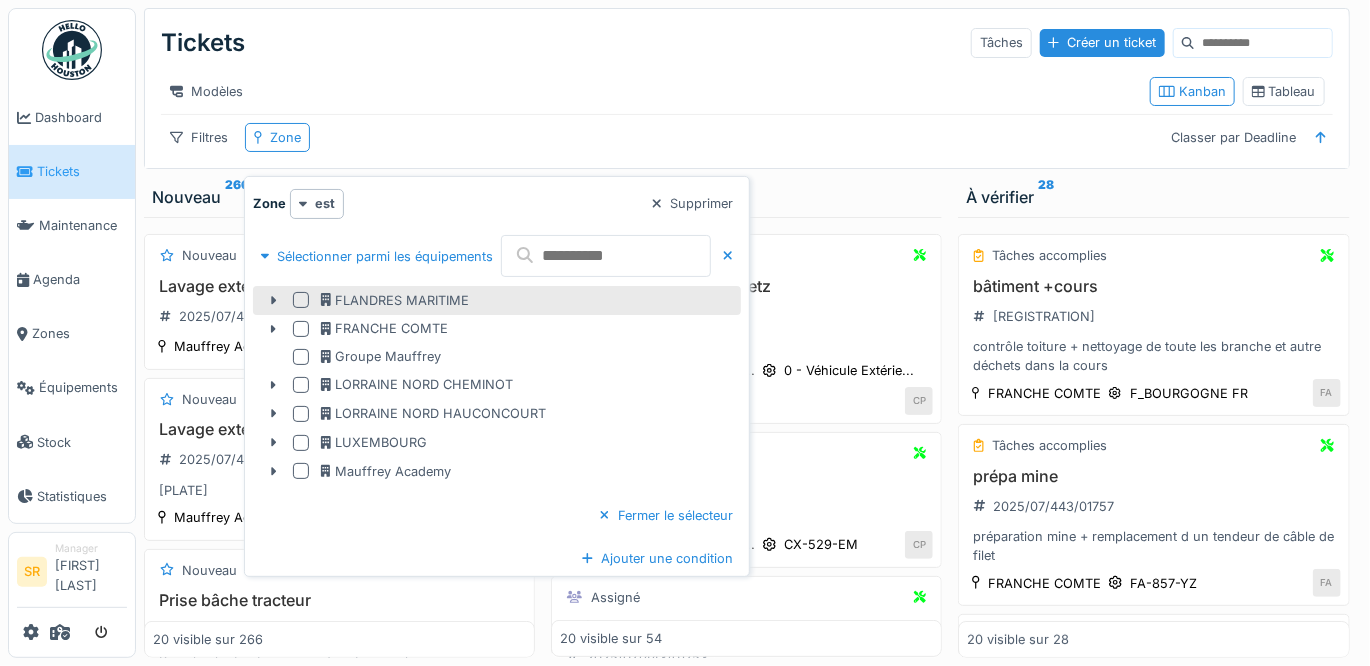 click at bounding box center [301, 300] 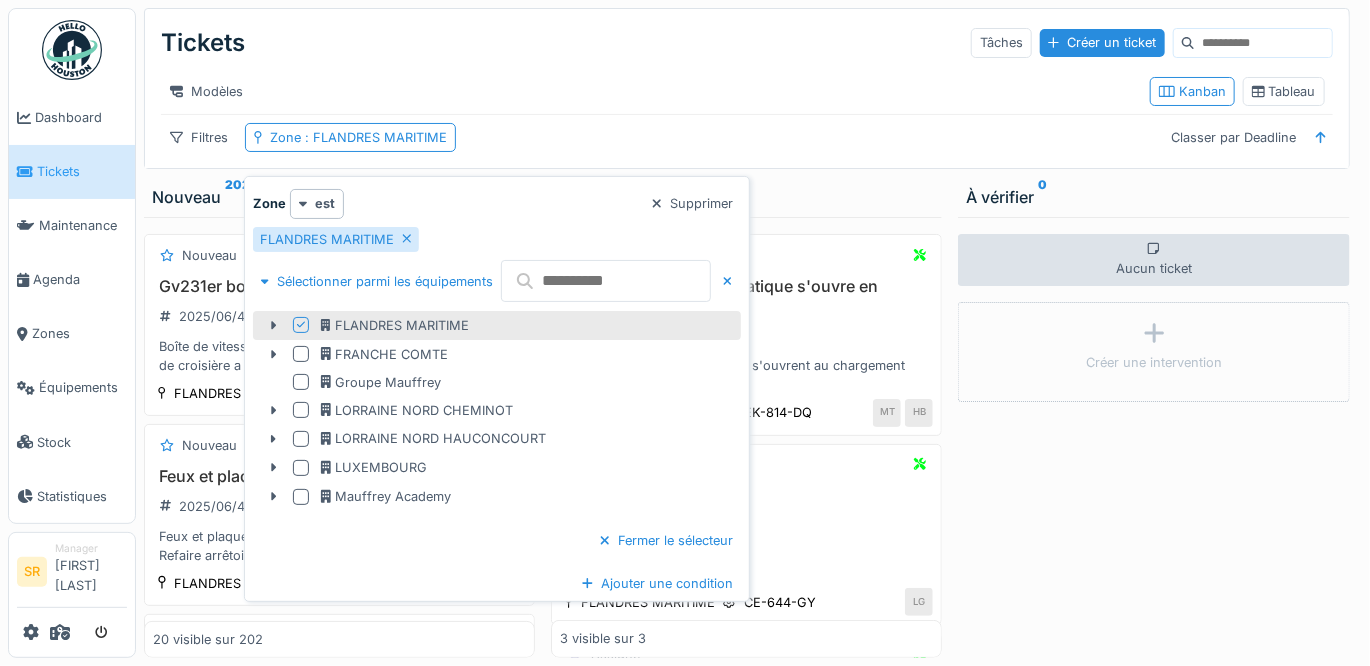 click on "Modèles" at bounding box center (647, 91) 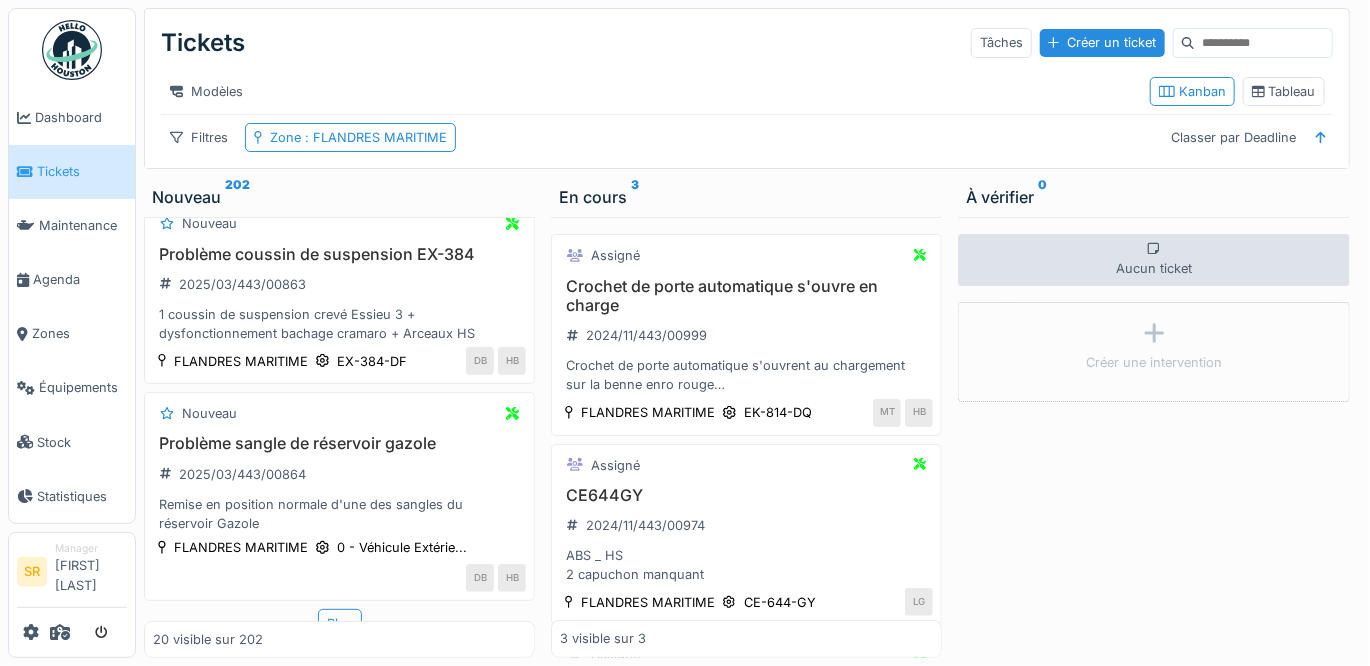 scroll, scrollTop: 3369, scrollLeft: 0, axis: vertical 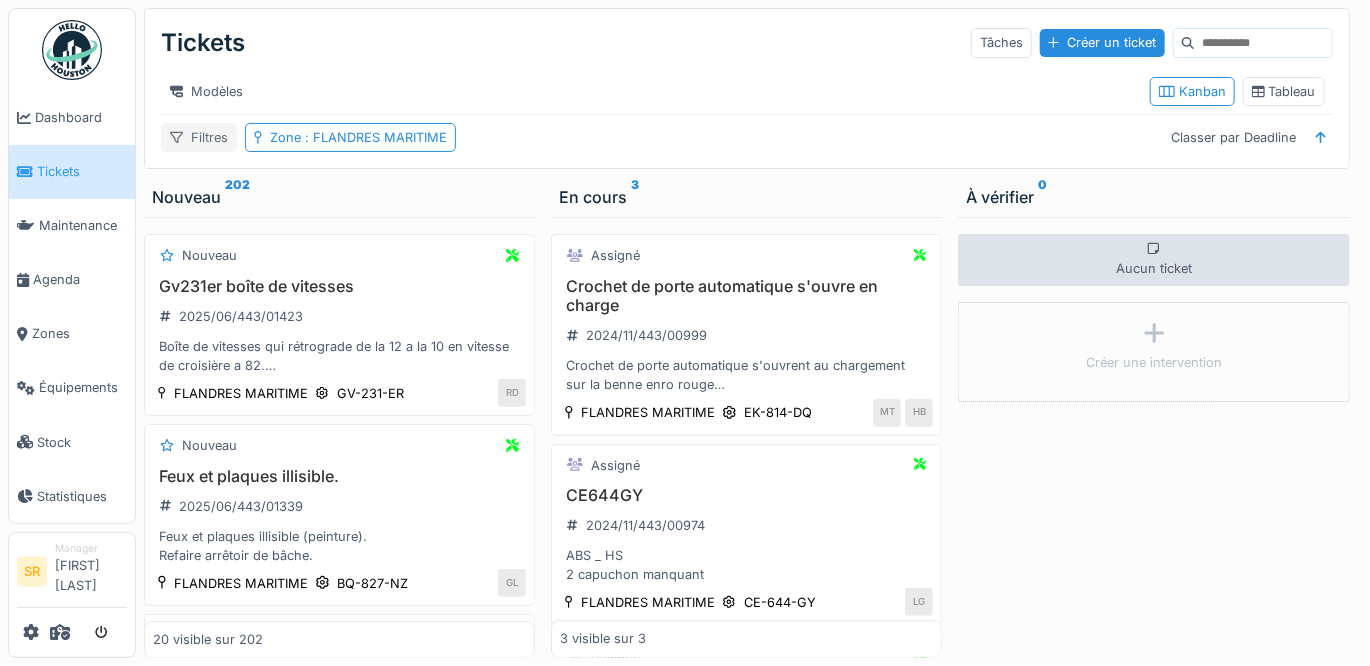 click on "Filtres" at bounding box center (199, 137) 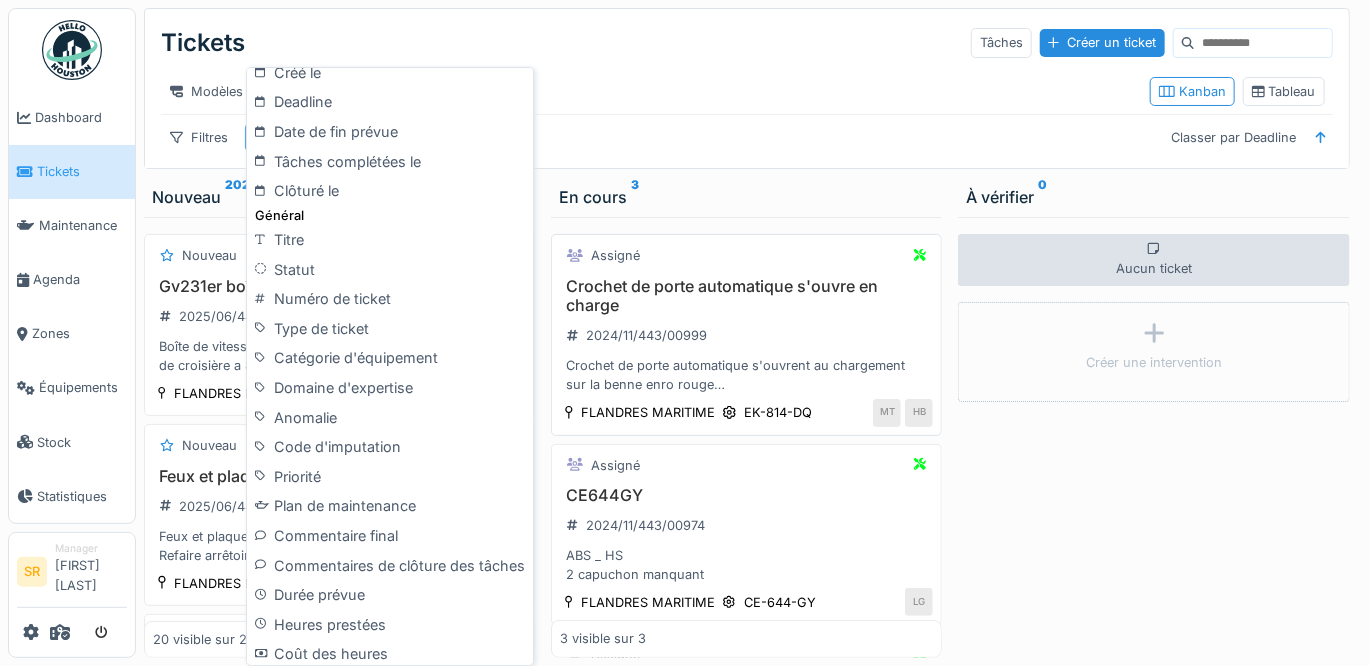 scroll, scrollTop: 500, scrollLeft: 0, axis: vertical 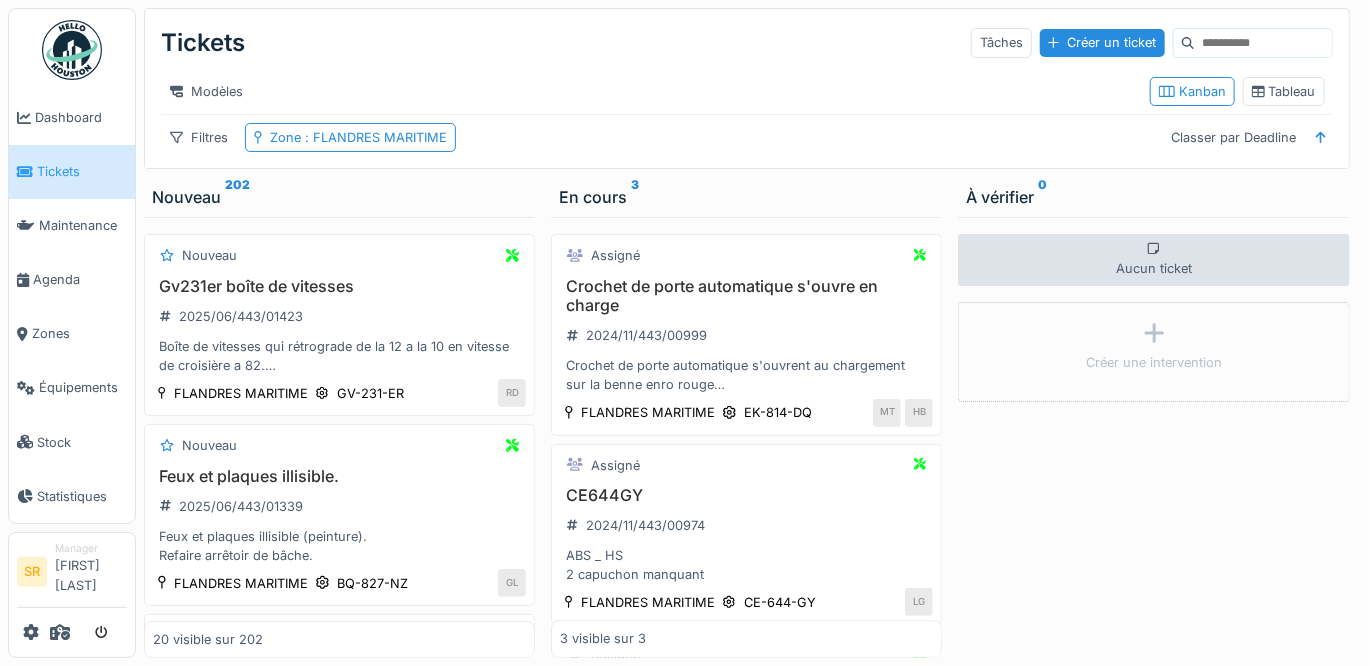 click on "Filtres Zone   :   FLANDRES MARITIME Classer par Deadline" at bounding box center [747, 137] 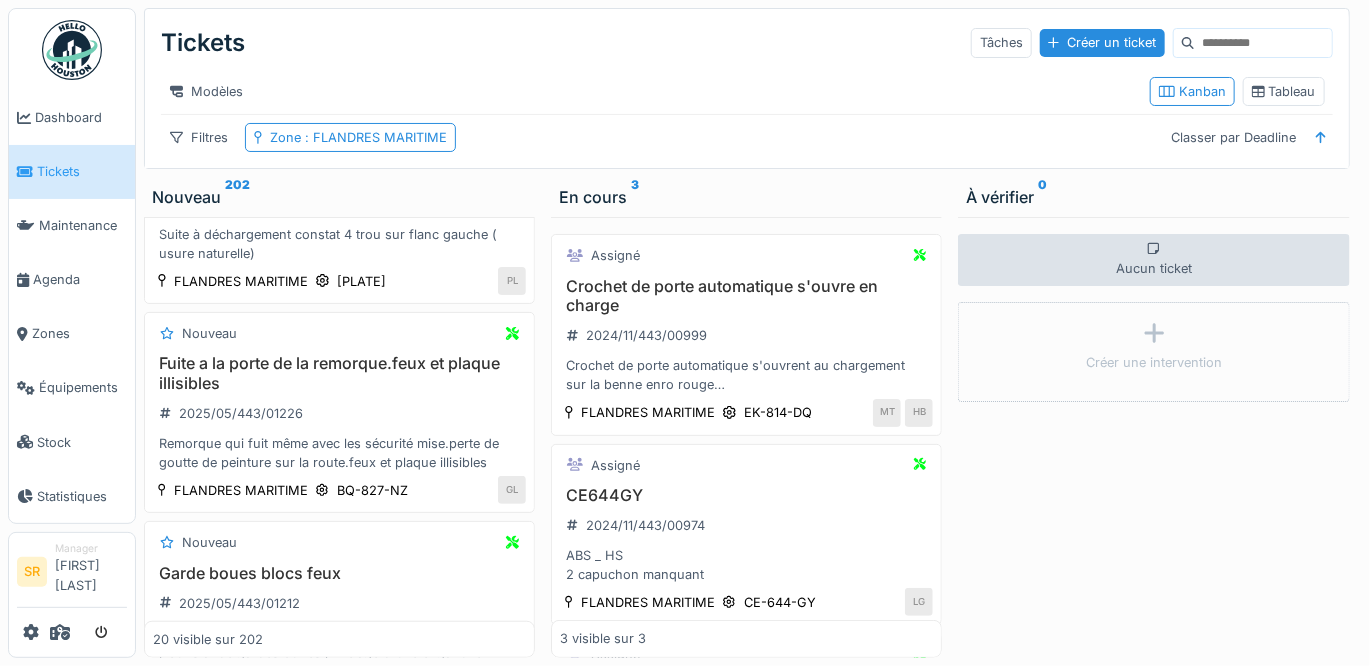 scroll, scrollTop: 500, scrollLeft: 0, axis: vertical 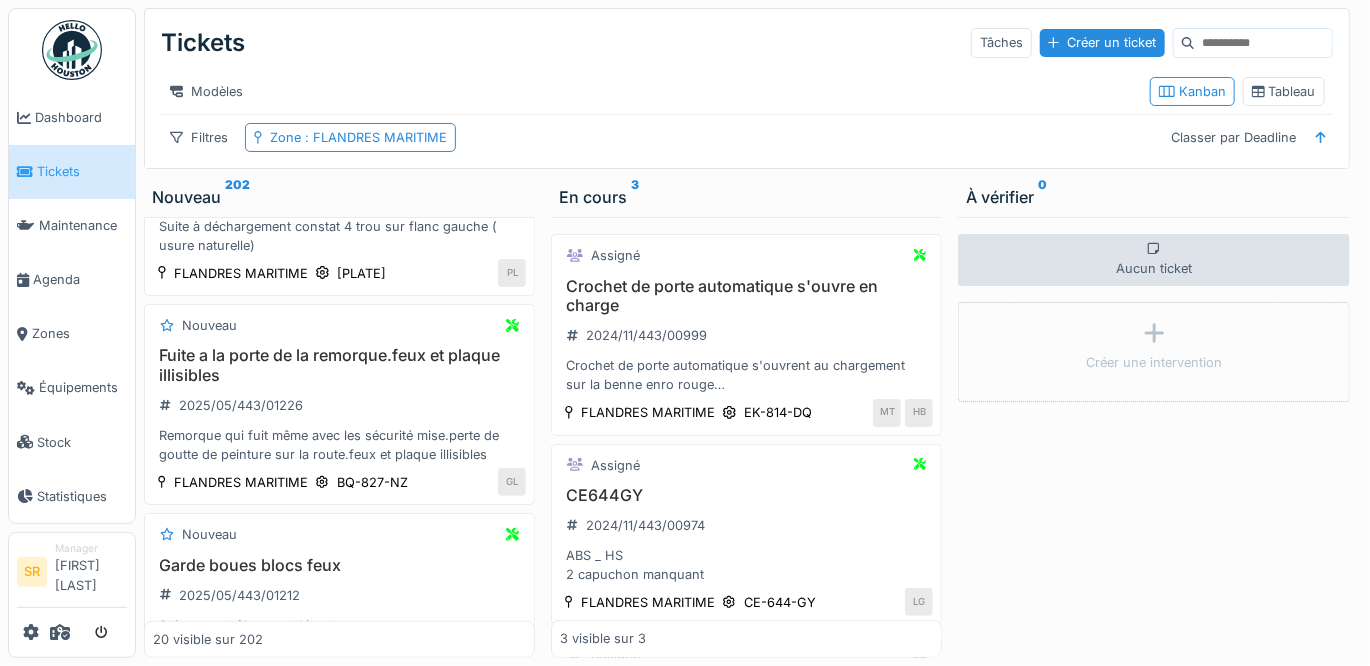 click on "Tickets" at bounding box center (82, 171) 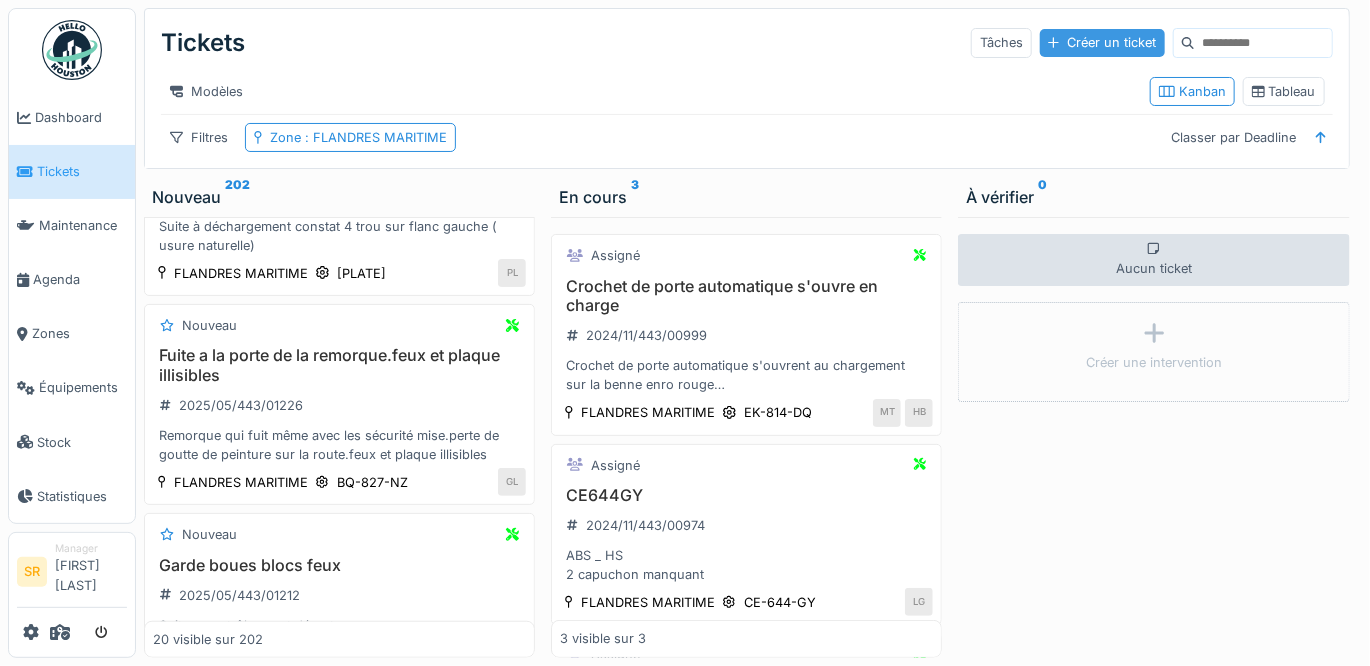 click on "Créer un ticket" at bounding box center (1102, 42) 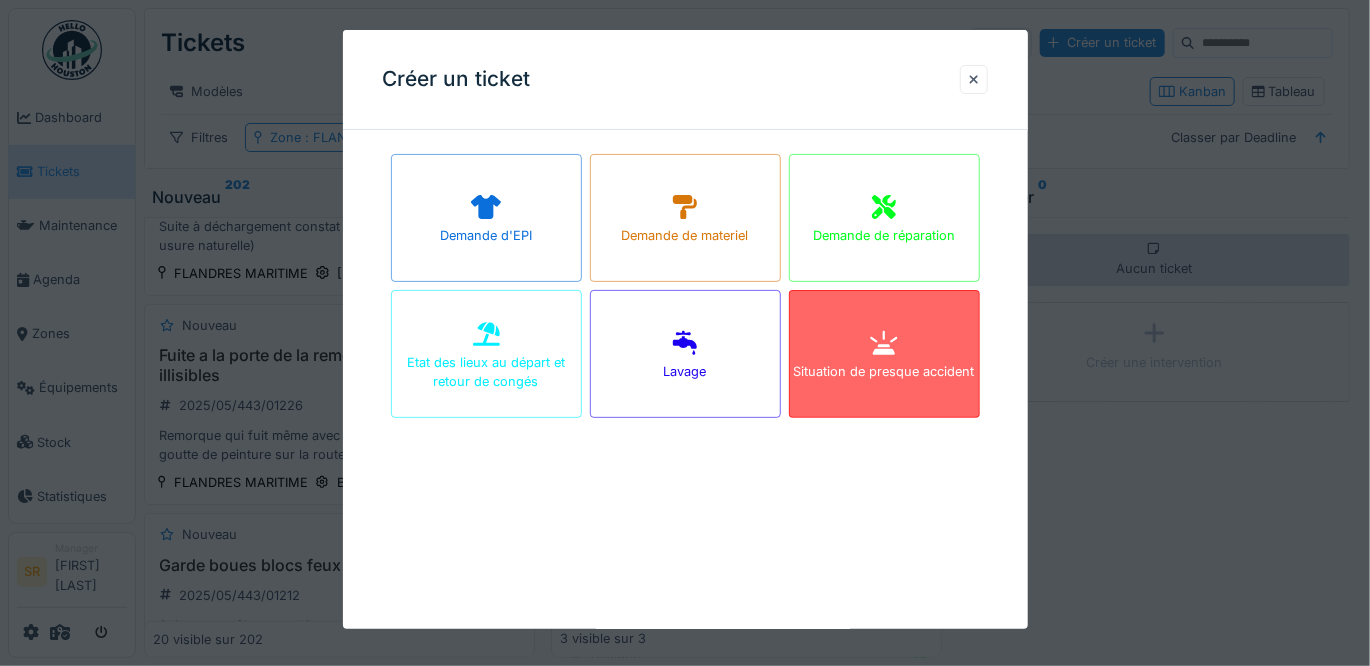 click at bounding box center [884, 344] 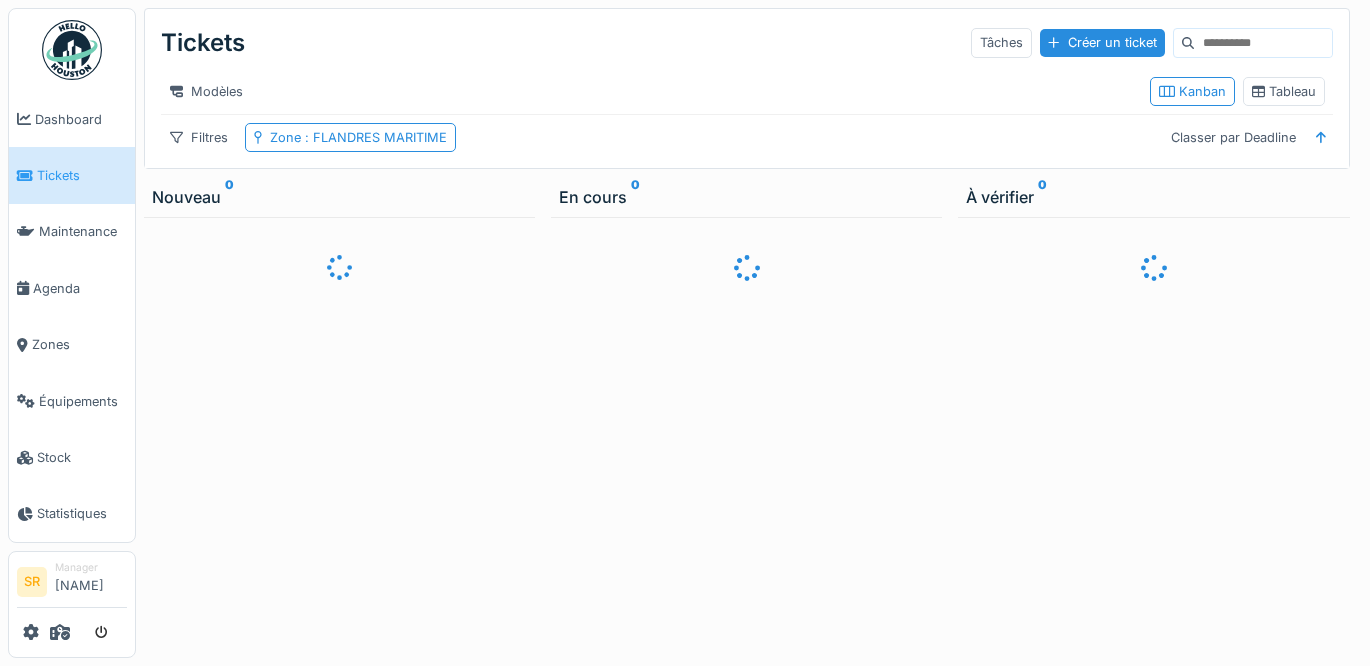 scroll, scrollTop: 0, scrollLeft: 0, axis: both 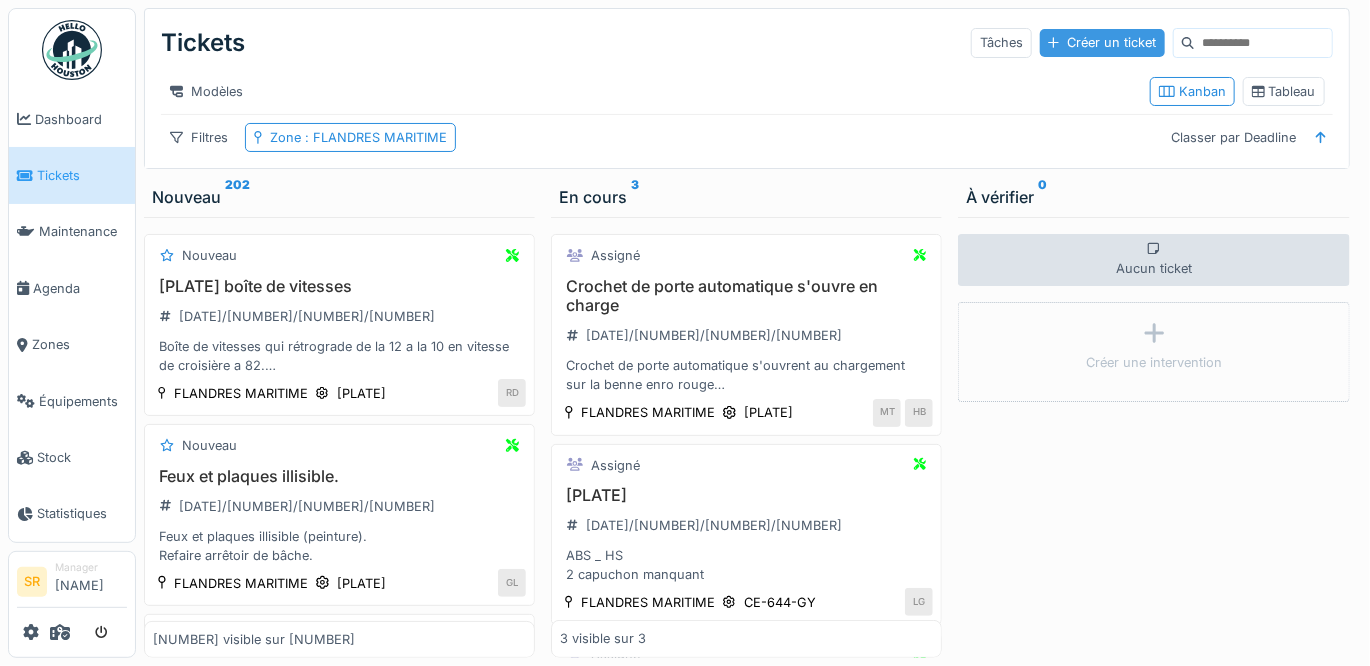 click on "Créer un ticket" at bounding box center [1102, 42] 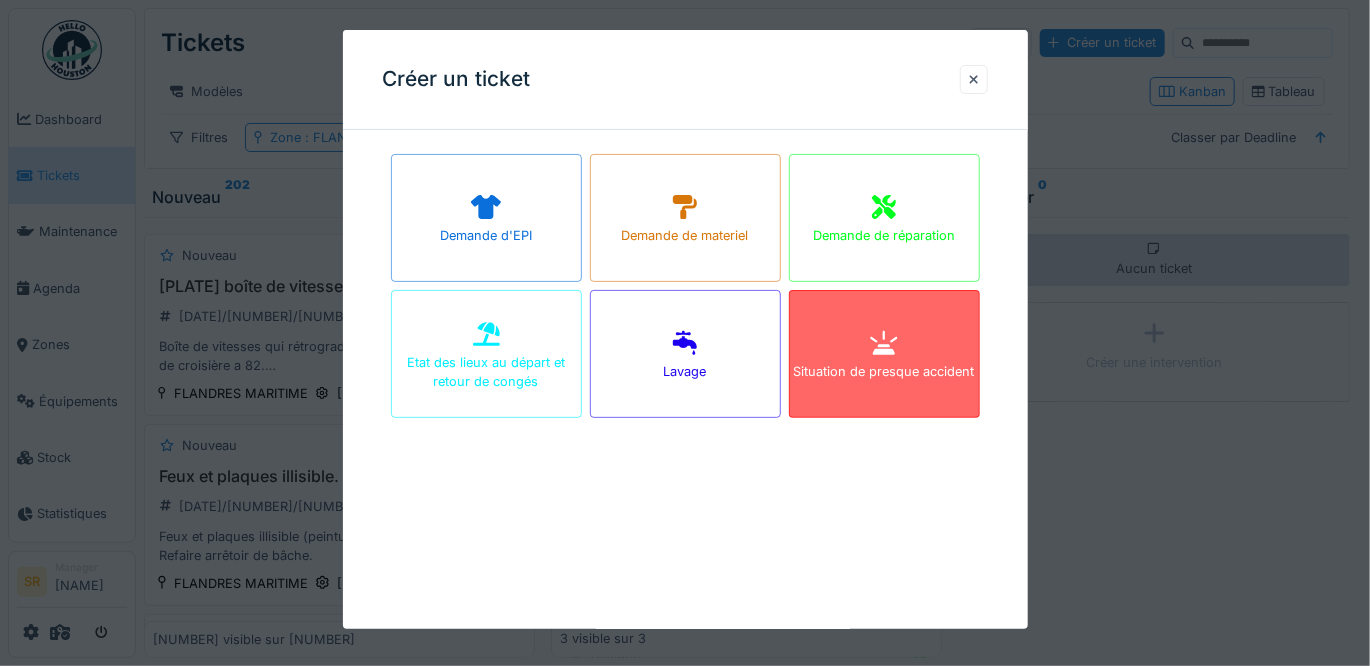 click on "Situation de presque accident" at bounding box center [884, 354] 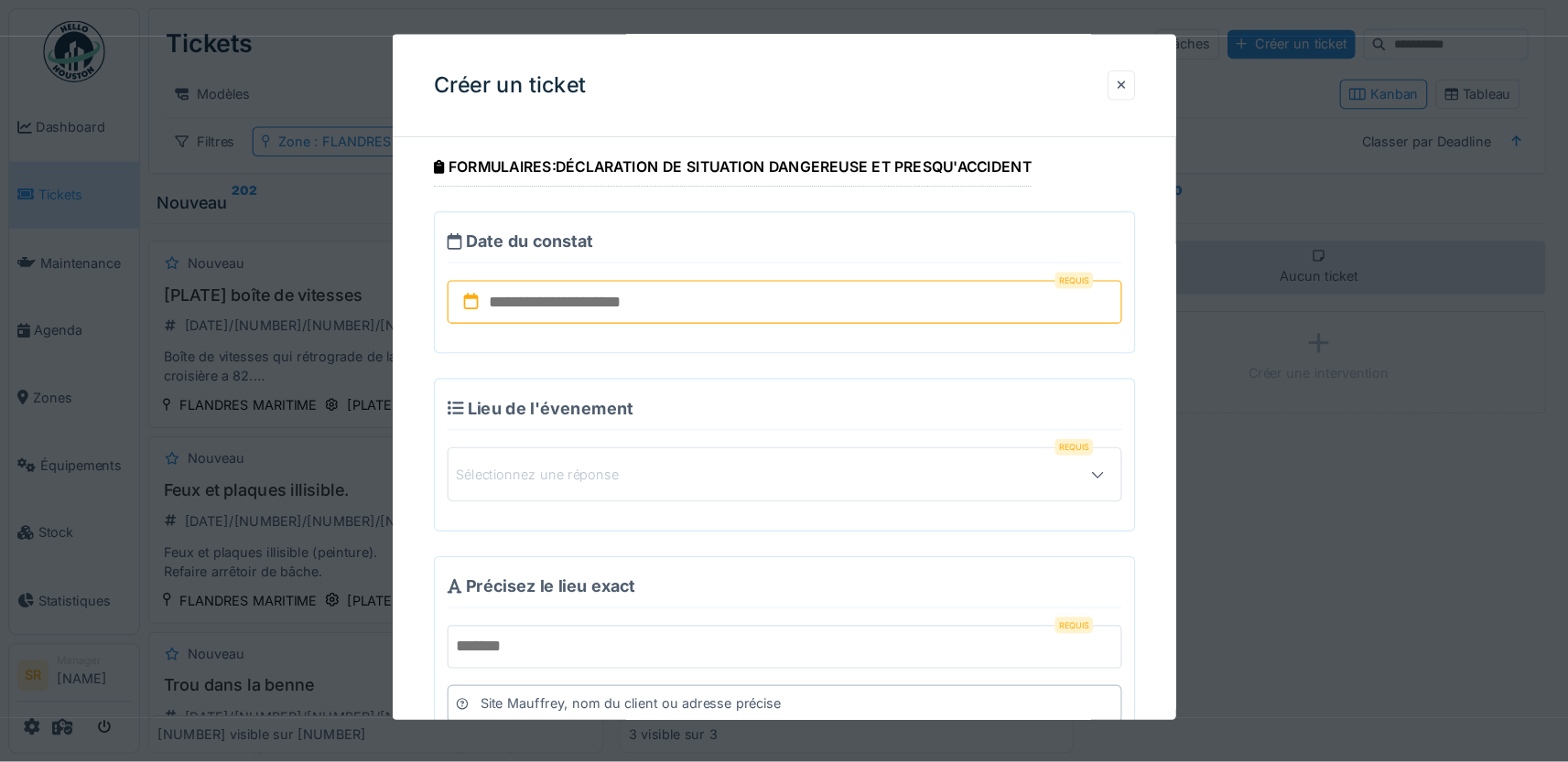 scroll, scrollTop: 640, scrollLeft: 0, axis: vertical 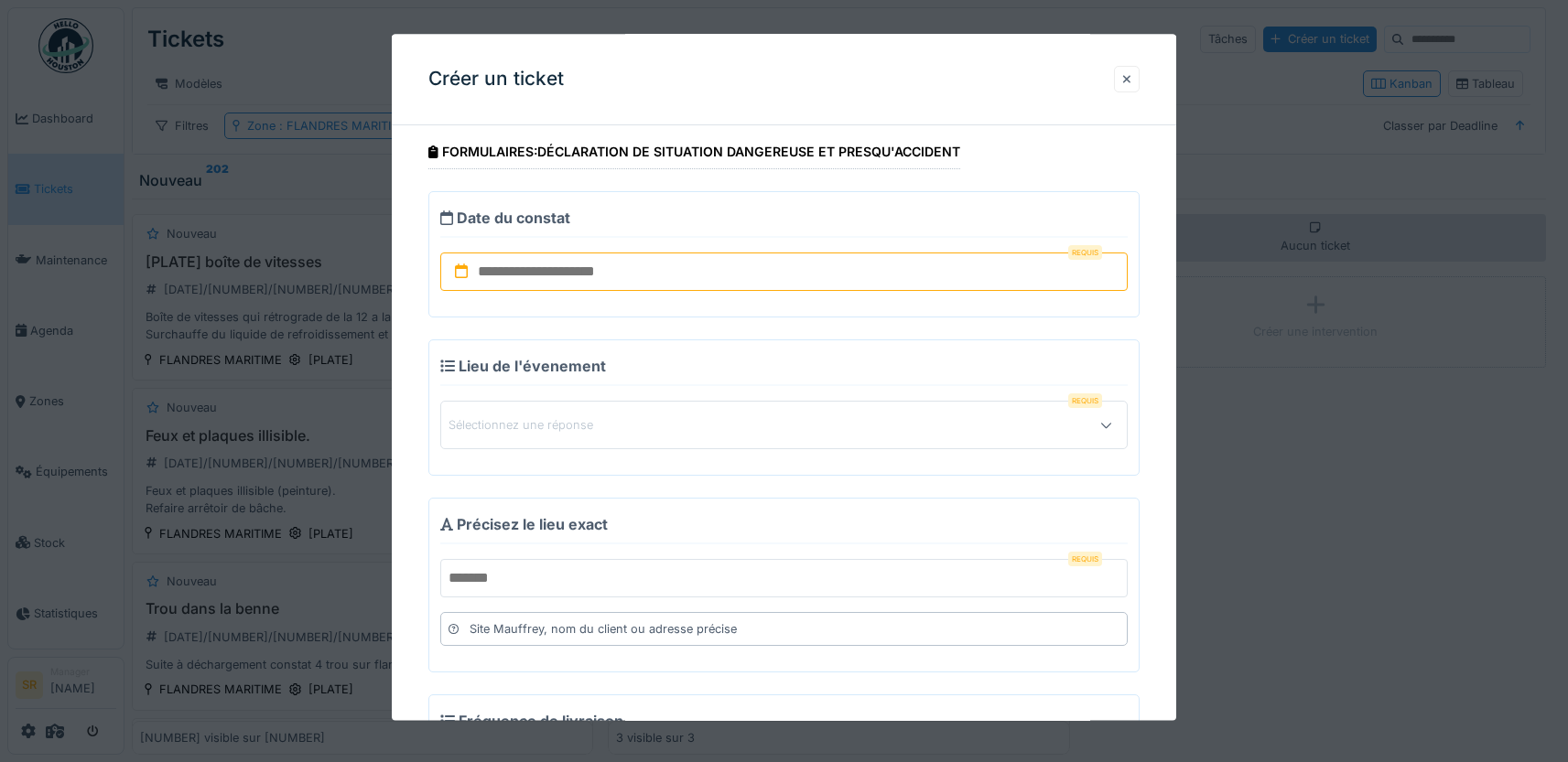 click at bounding box center (1127, 79) 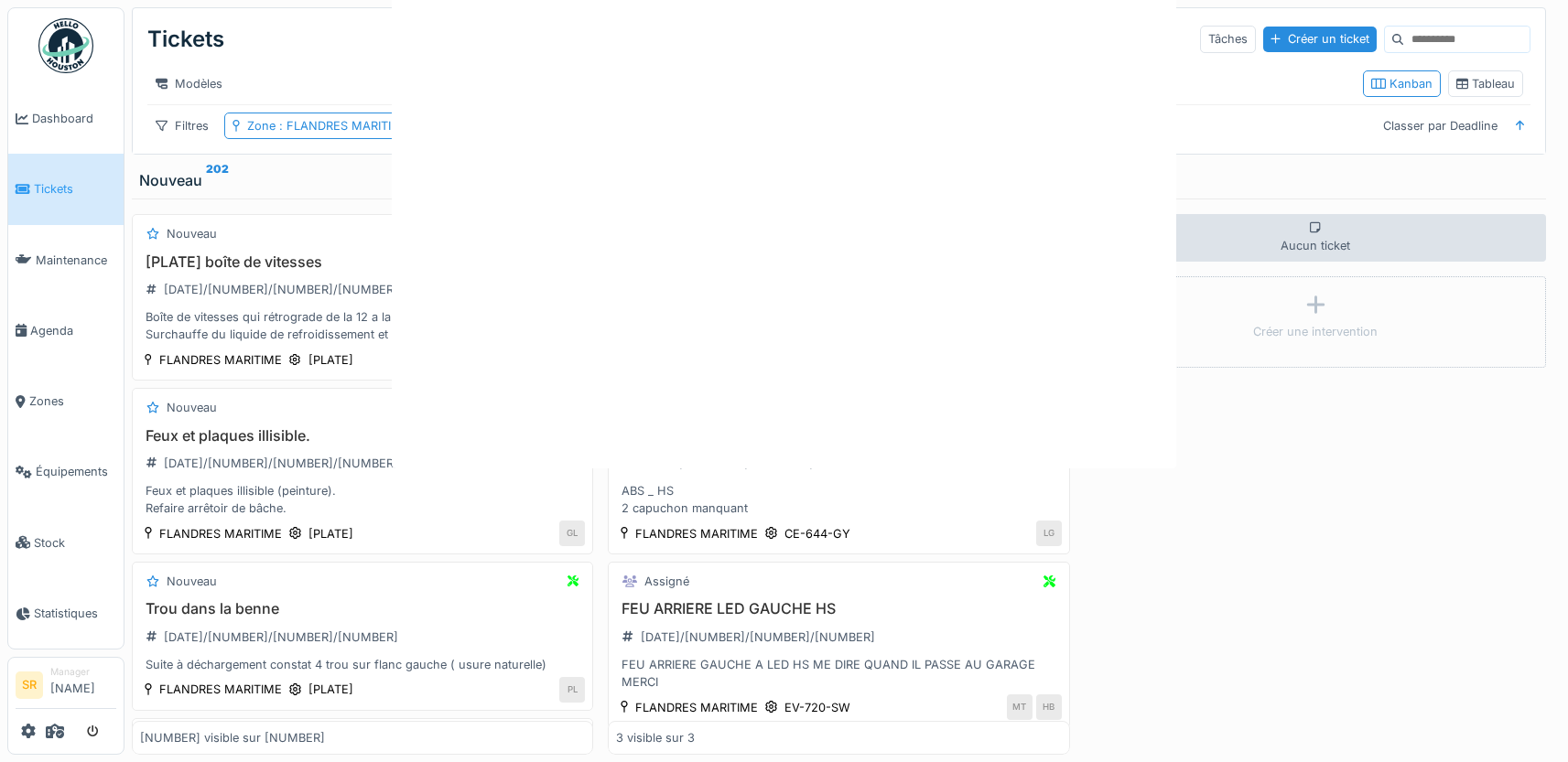 scroll, scrollTop: 0, scrollLeft: 0, axis: both 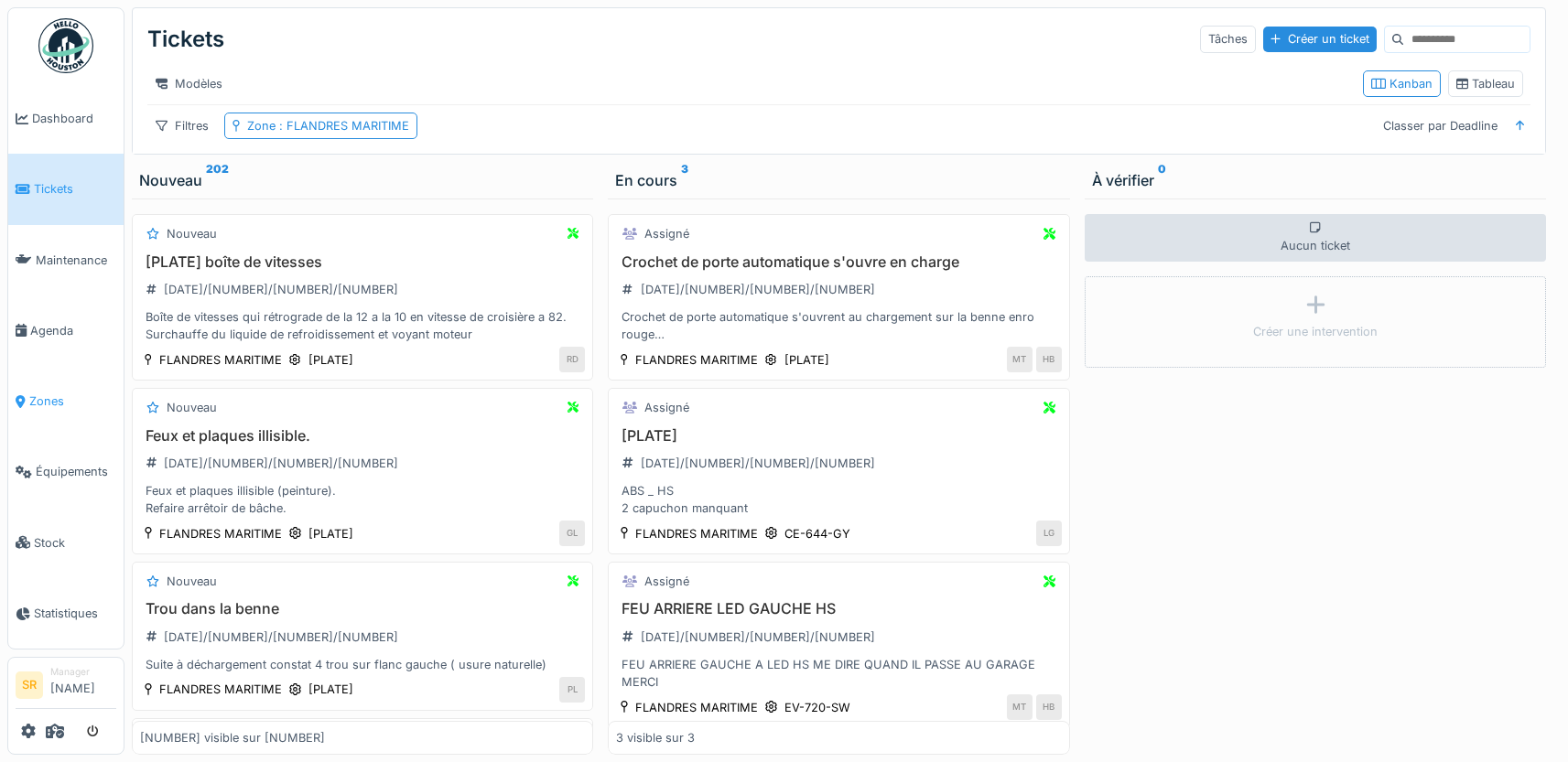 click on "Zones" at bounding box center (72, 401) 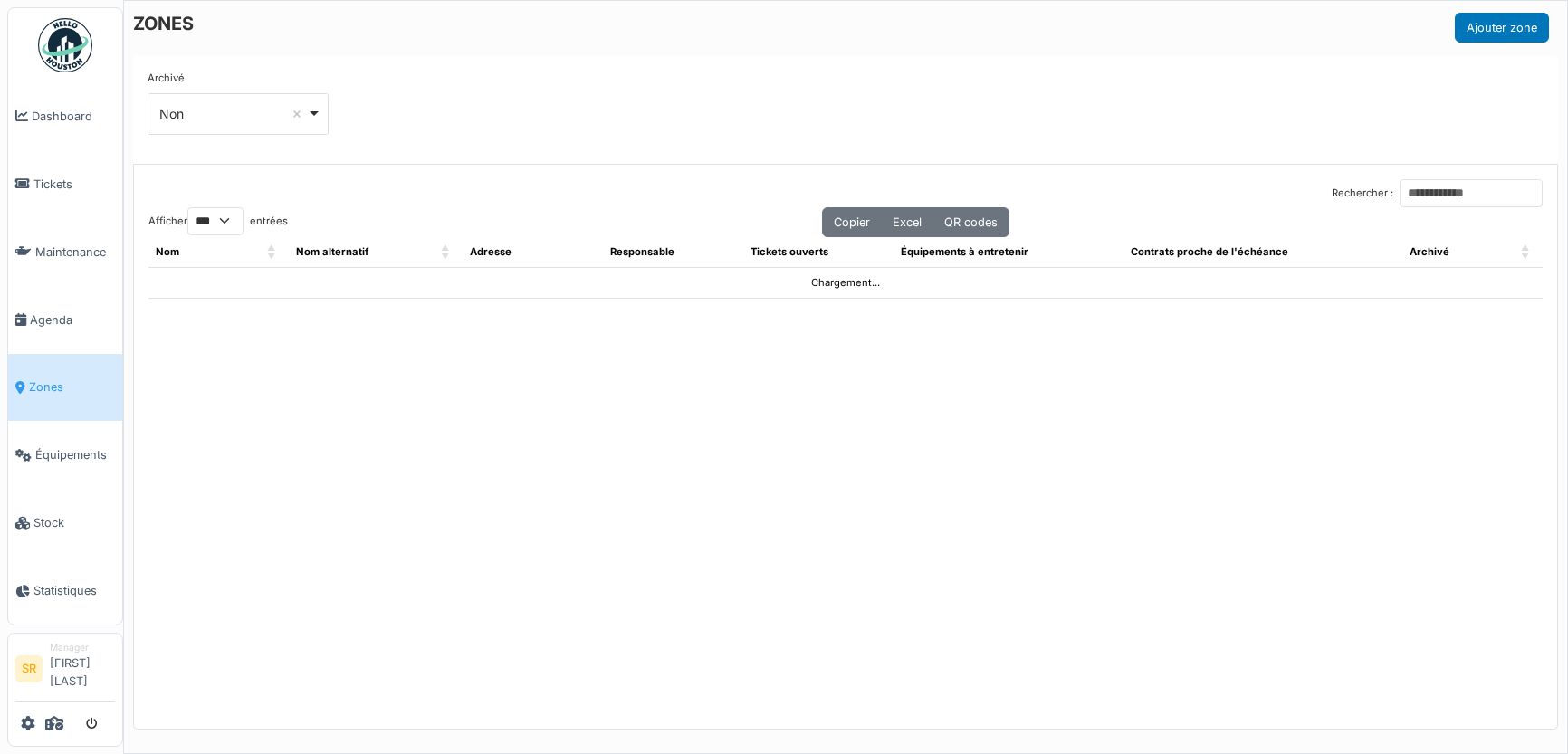 select on "***" 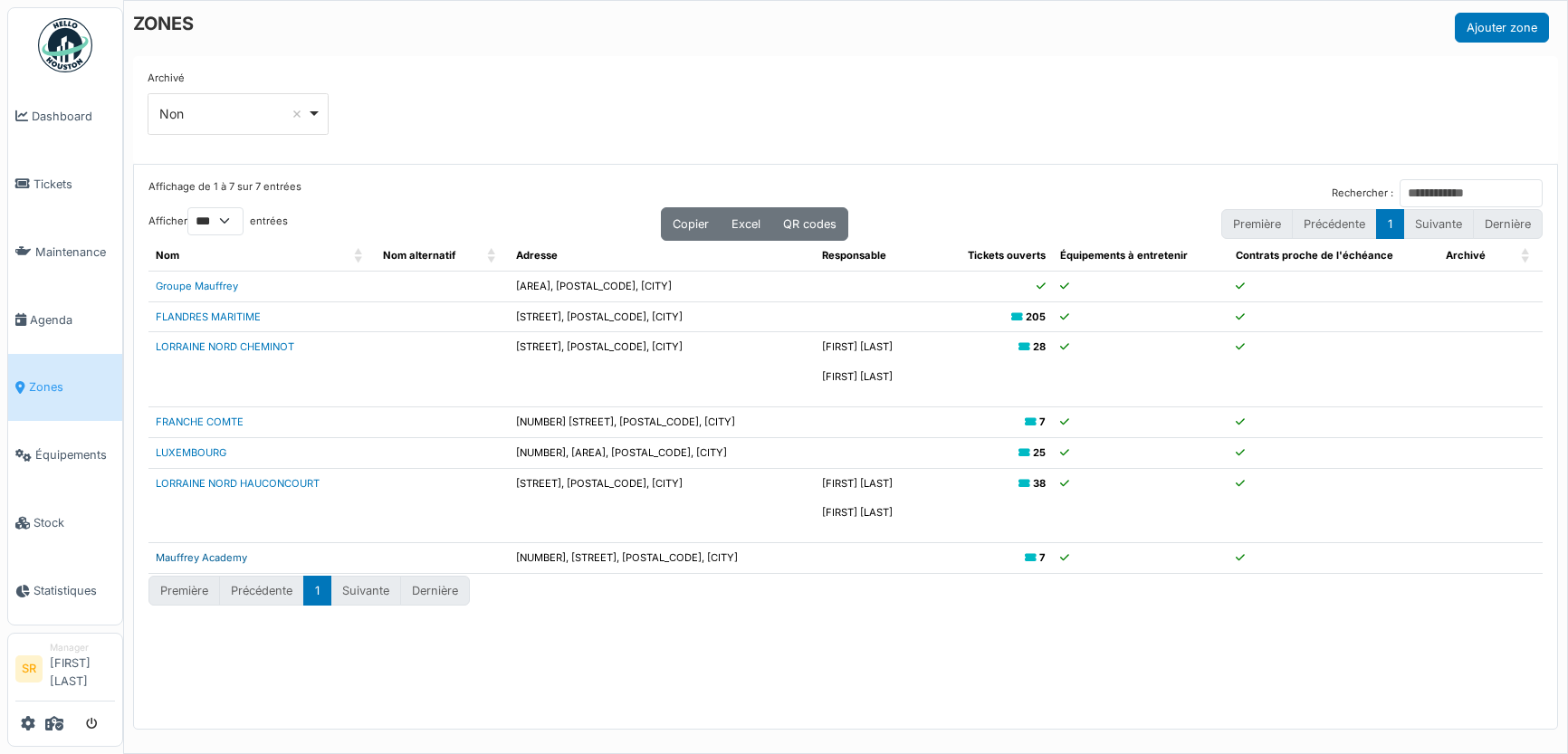 click on "Mauffrey Academy" at bounding box center [201, 558] 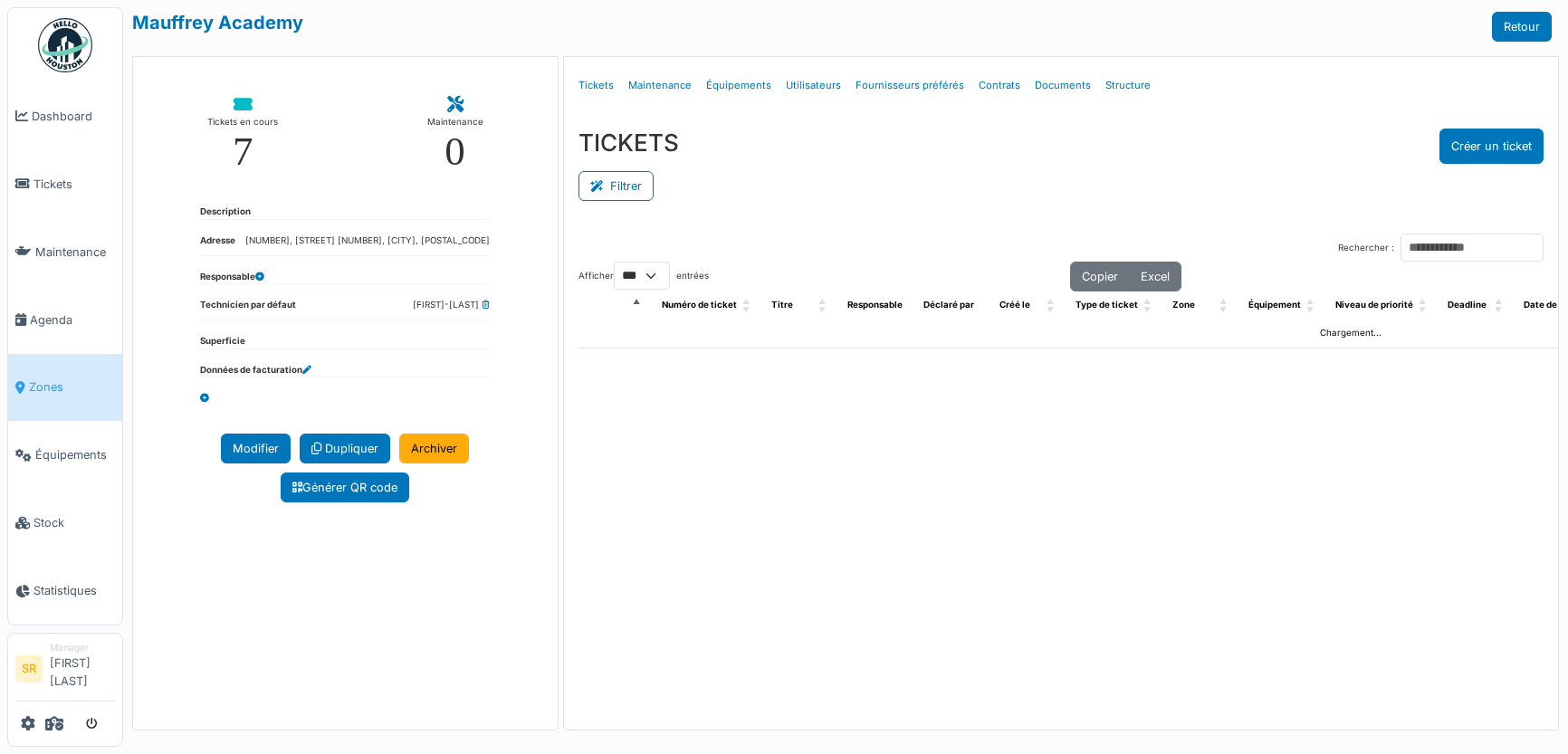 select on "***" 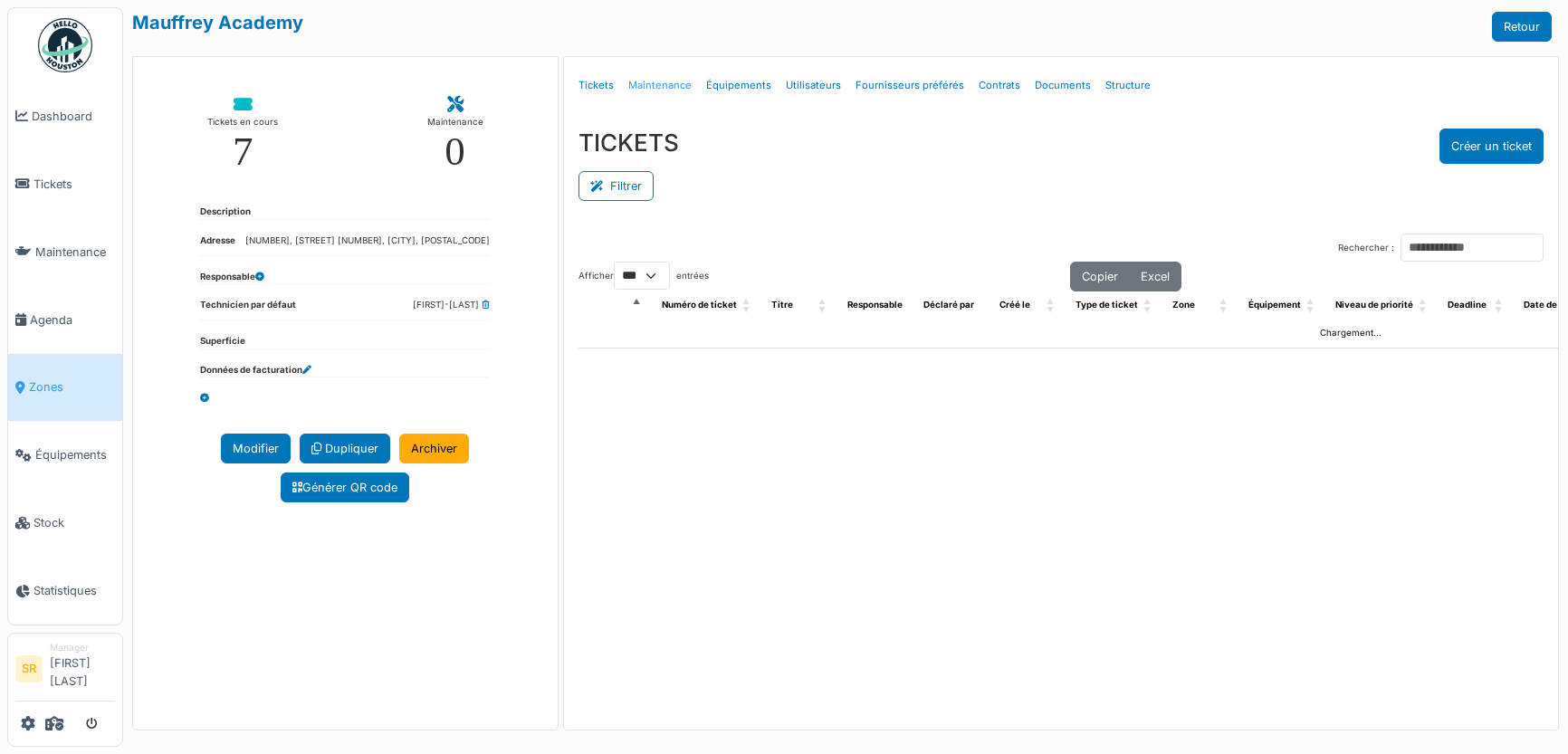 scroll, scrollTop: 0, scrollLeft: 0, axis: both 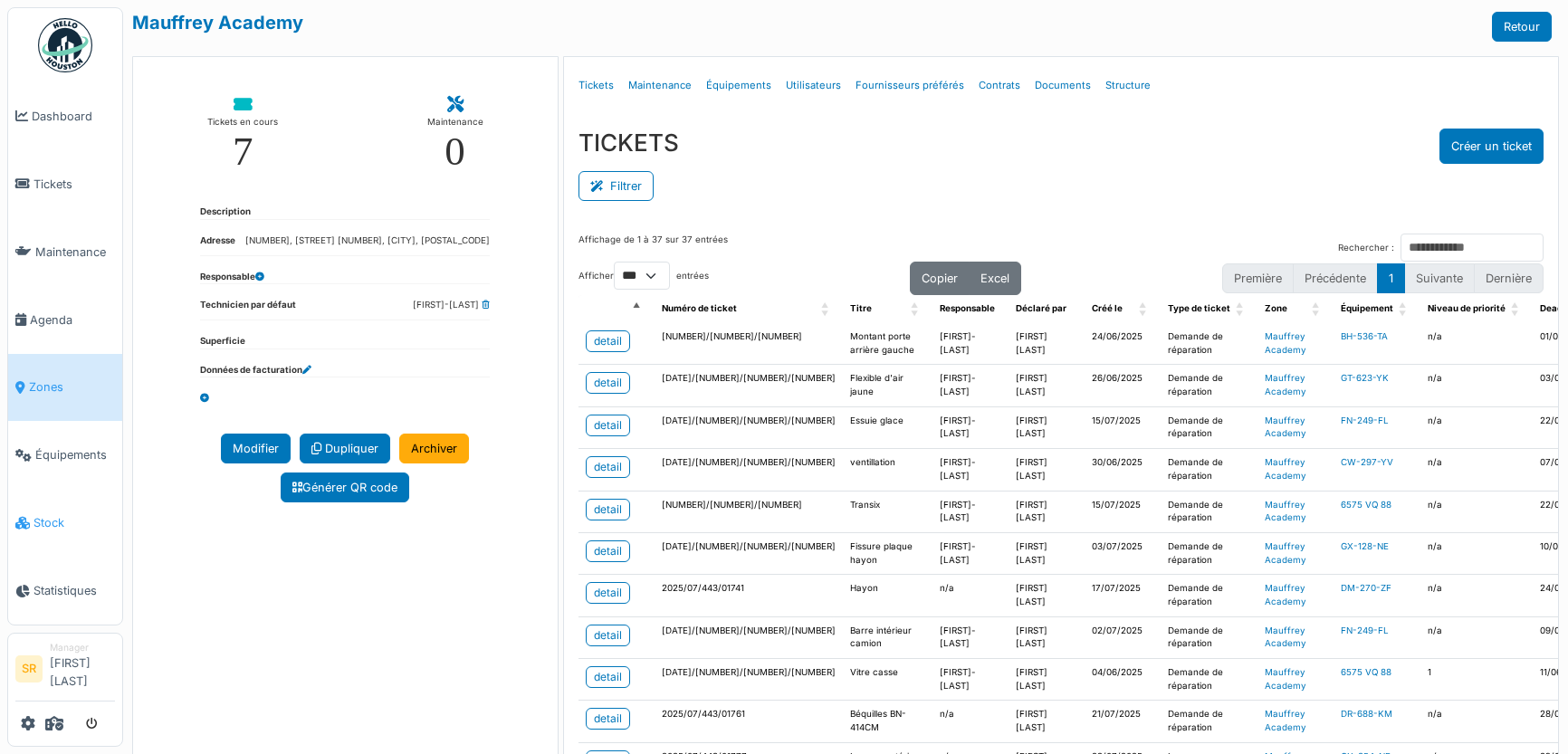 click on "Stock" at bounding box center (74, 522) 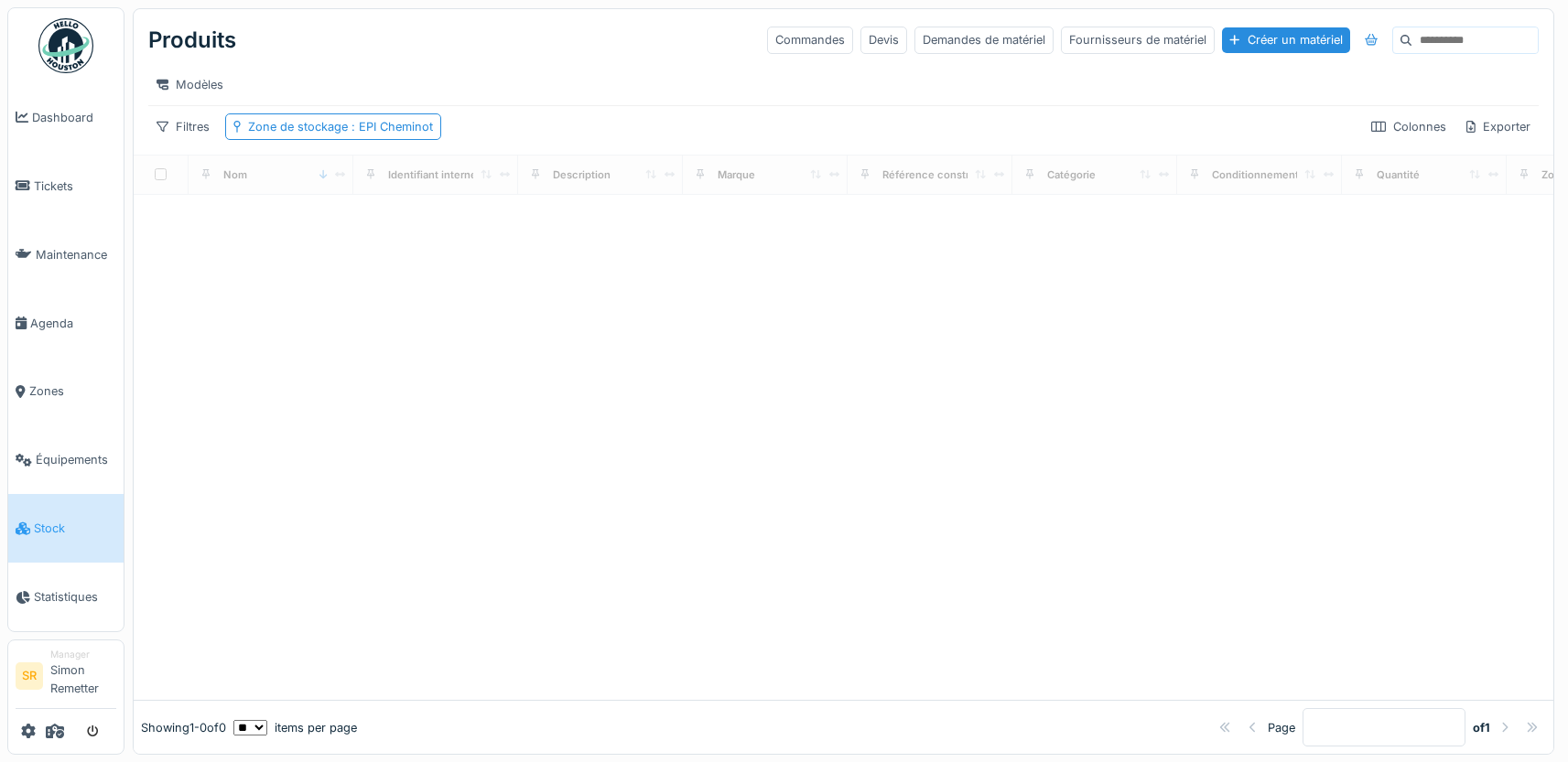 scroll, scrollTop: 0, scrollLeft: 0, axis: both 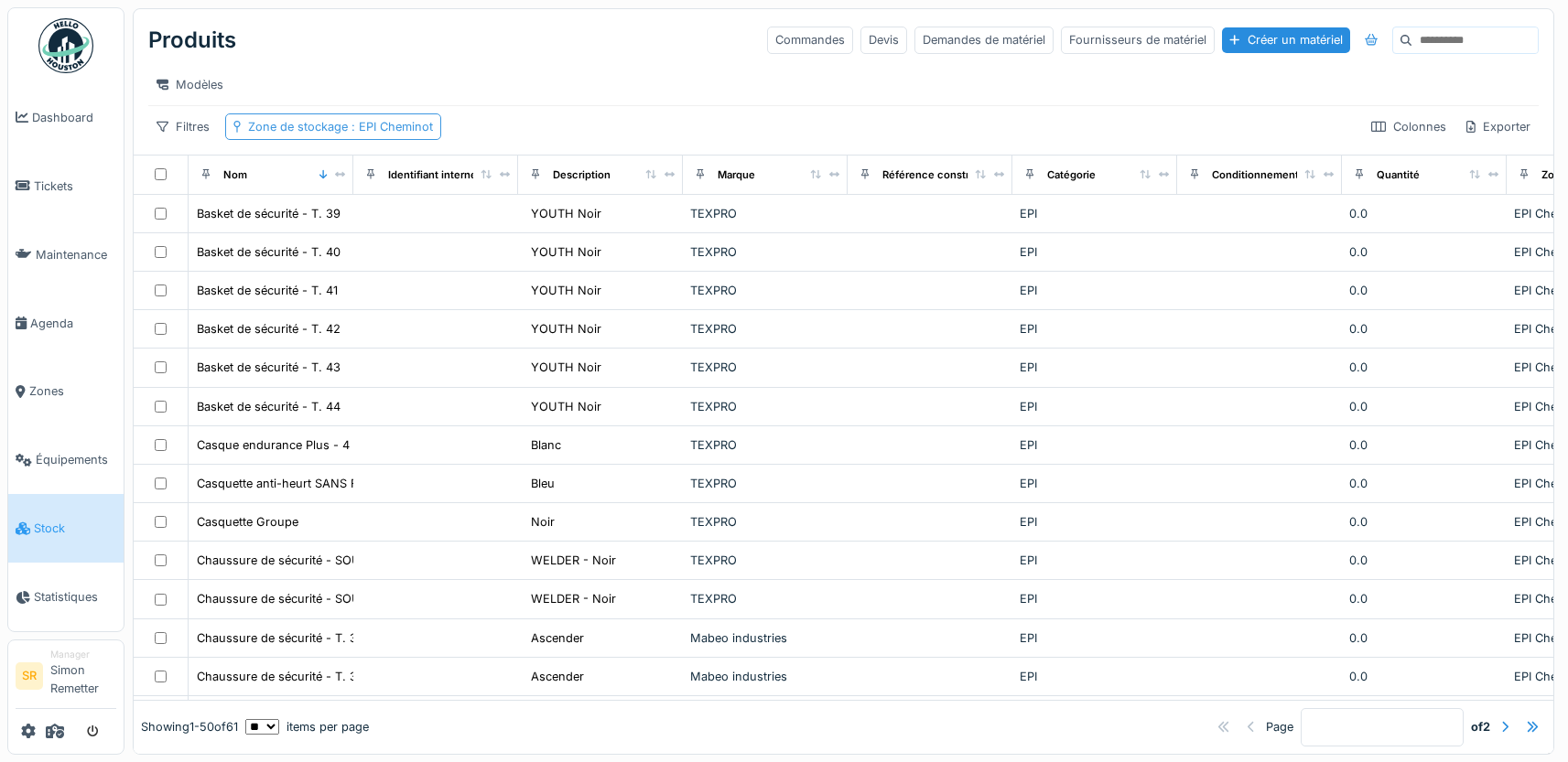 click on ": EPI Cheminot" at bounding box center [390, 126] 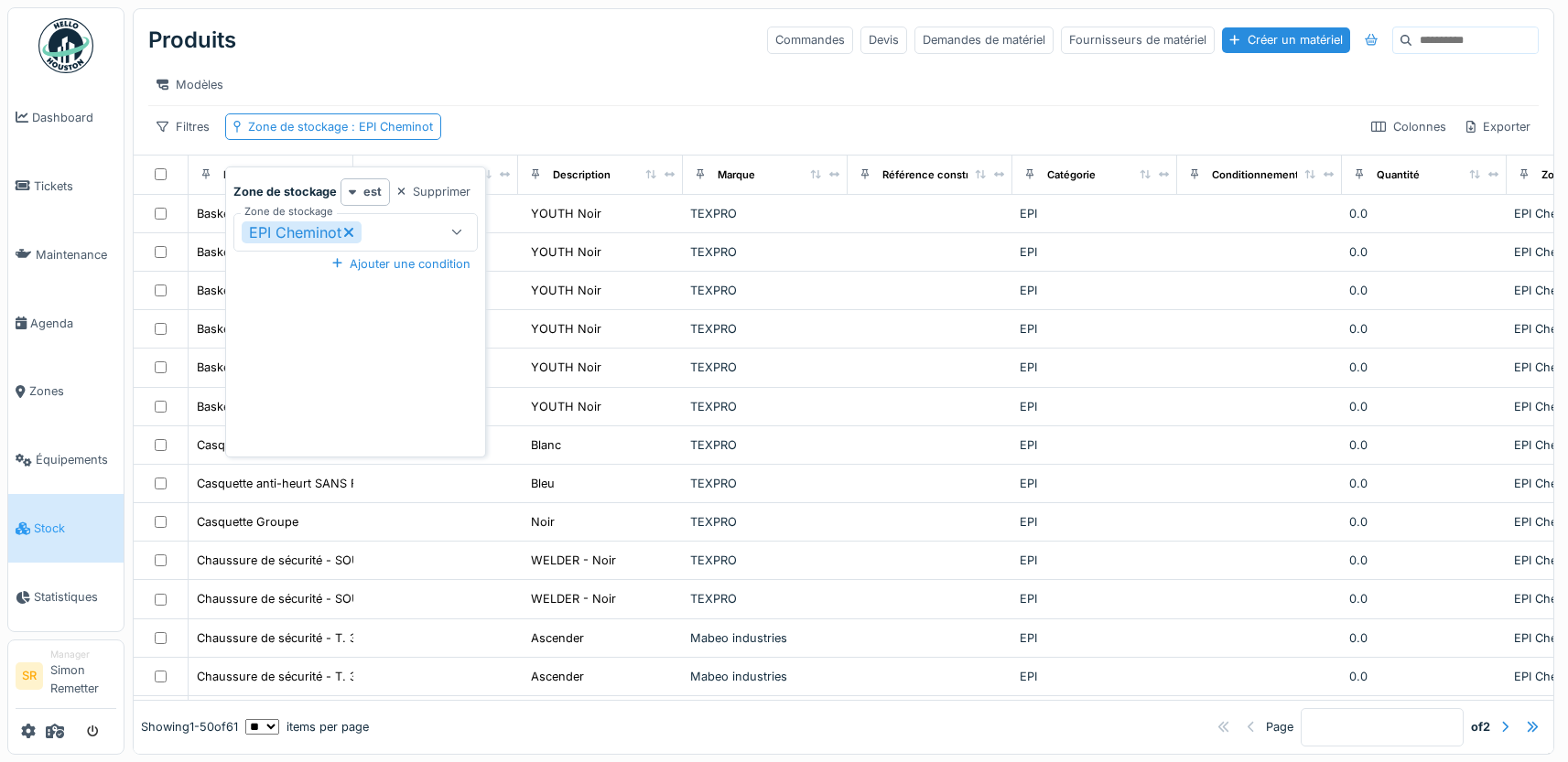 click 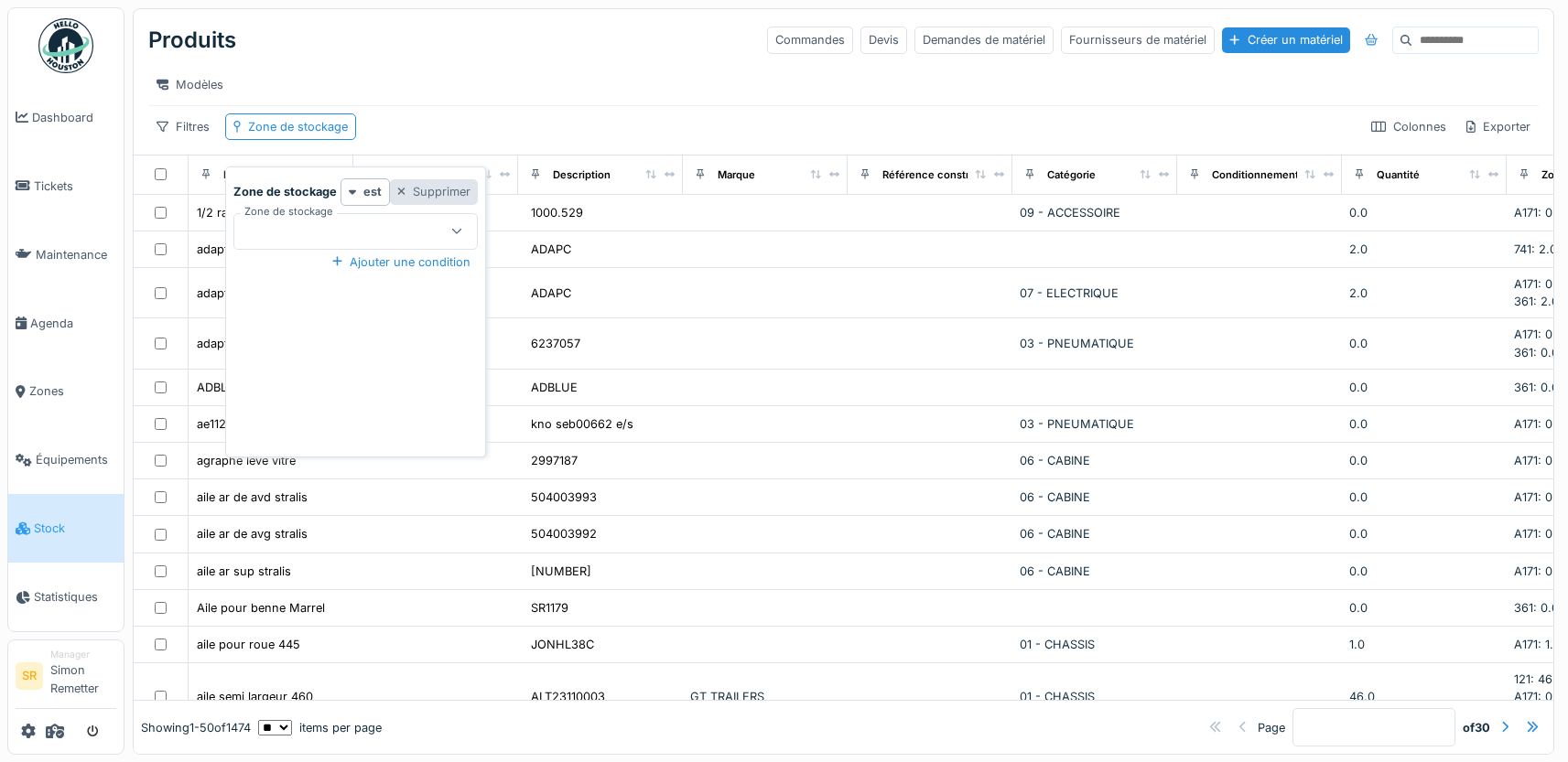 click at bounding box center [402, 191] 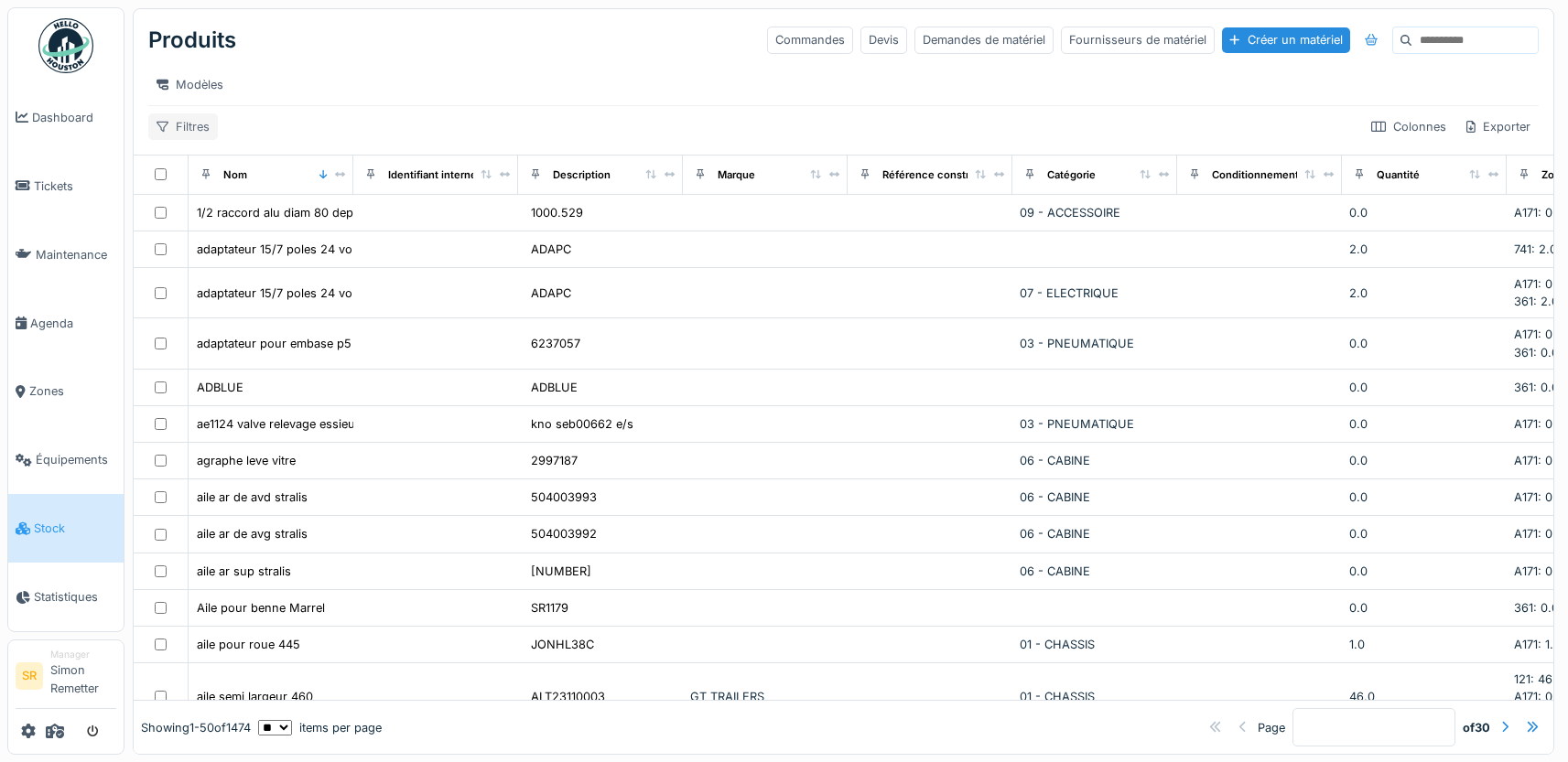 click on "Filtres" at bounding box center [183, 126] 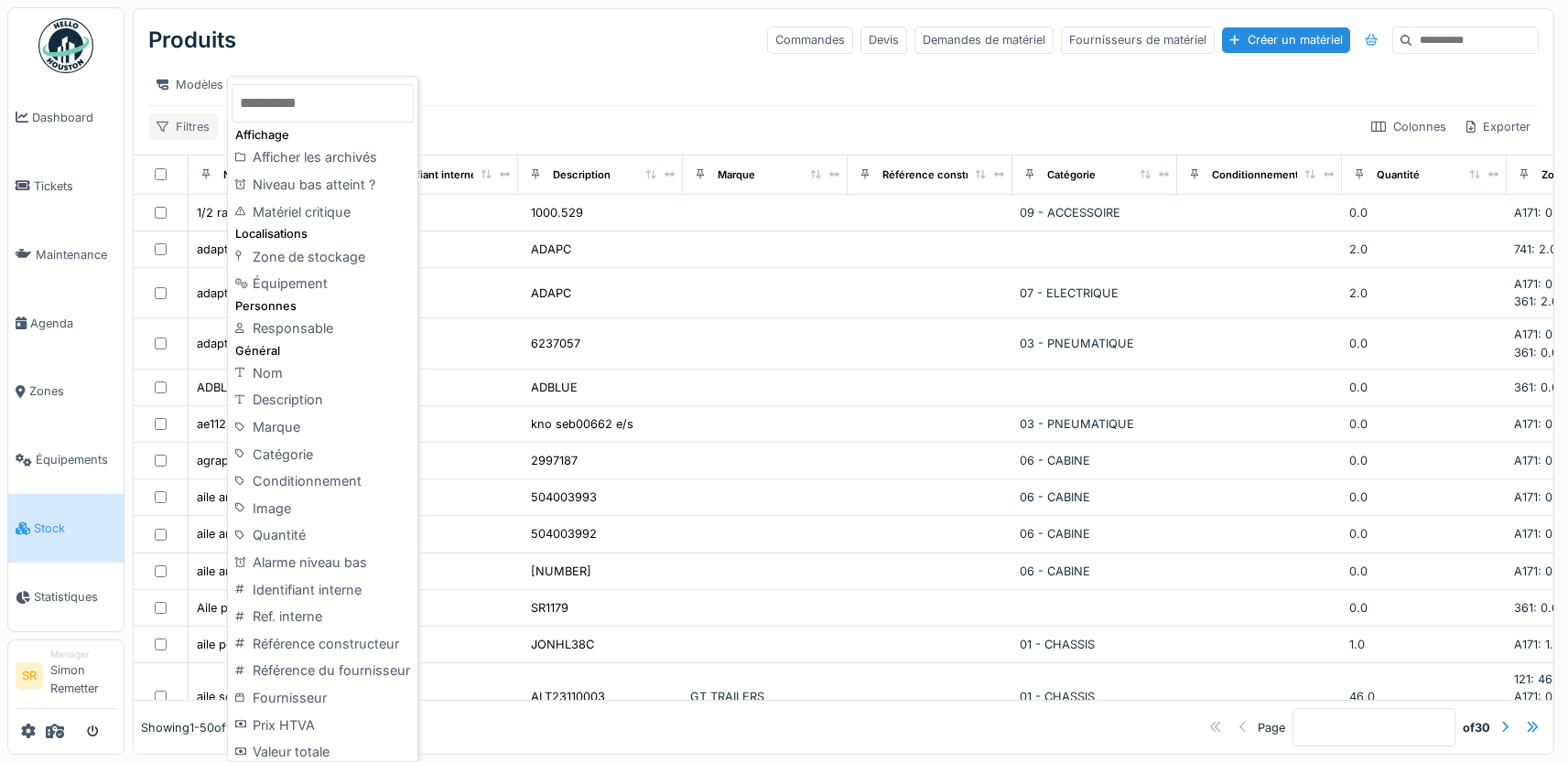 click on "Filtres" at bounding box center [183, 126] 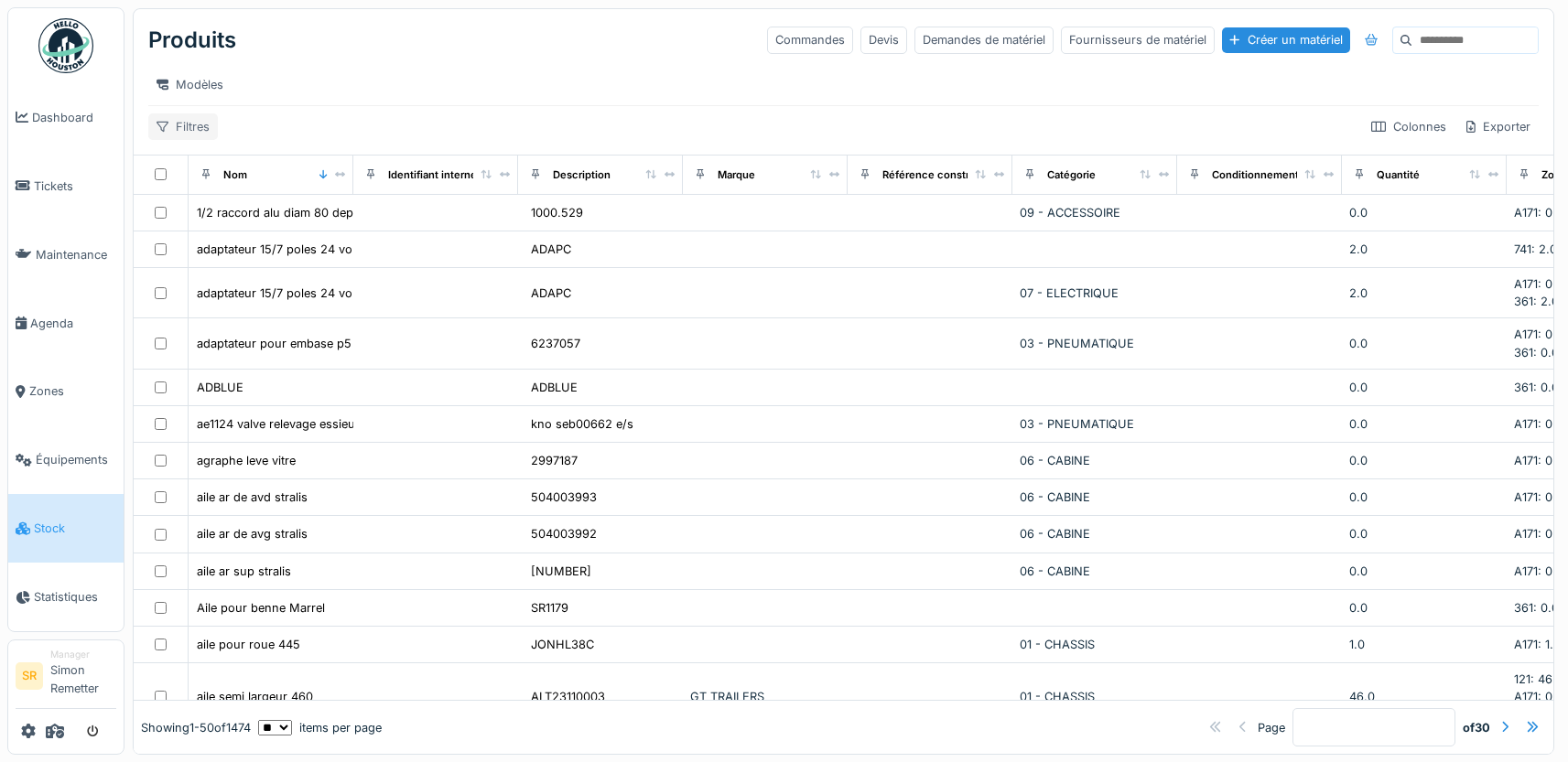 click 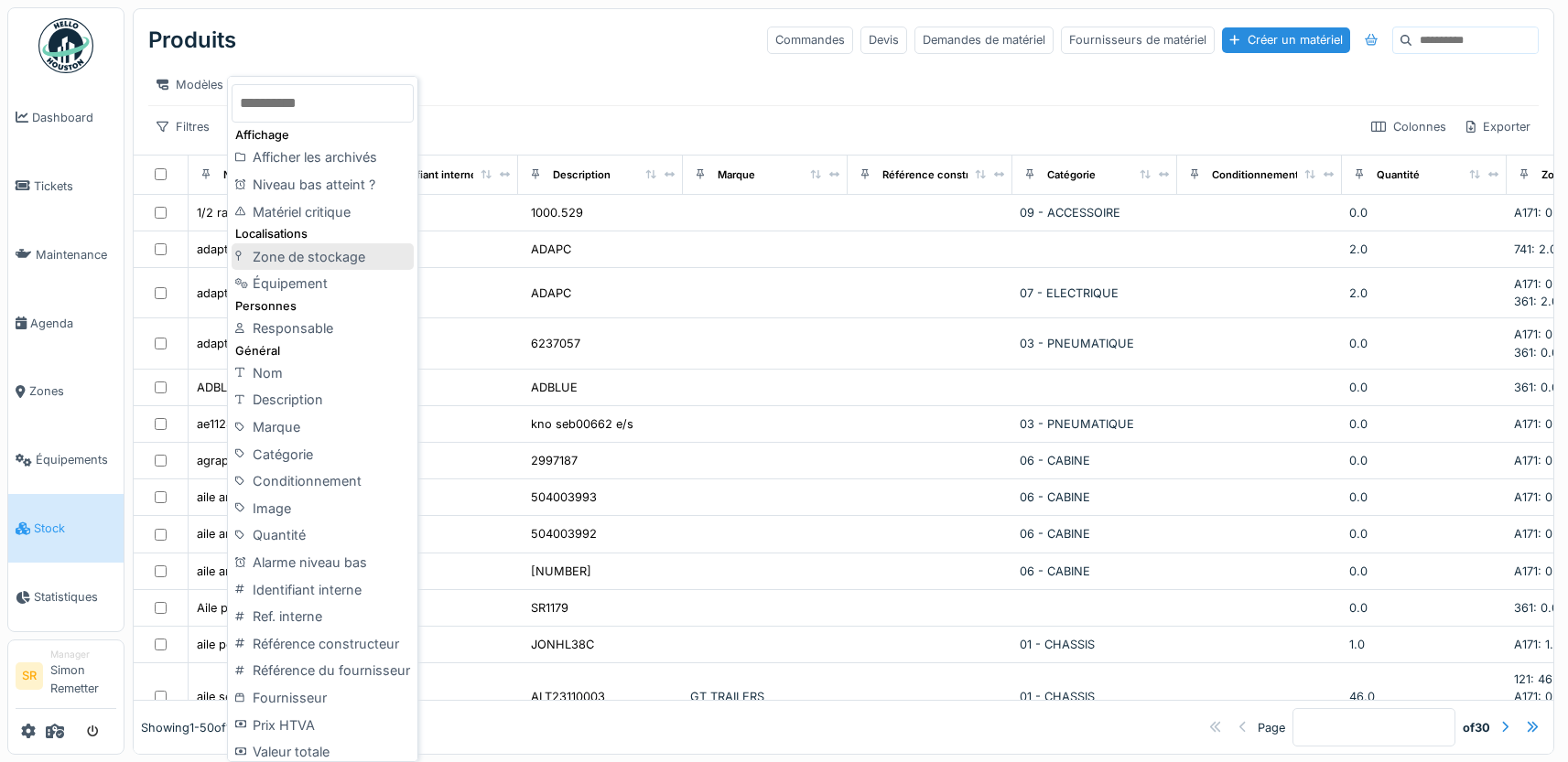 click on "Zone de stockage" at bounding box center [322, 257] 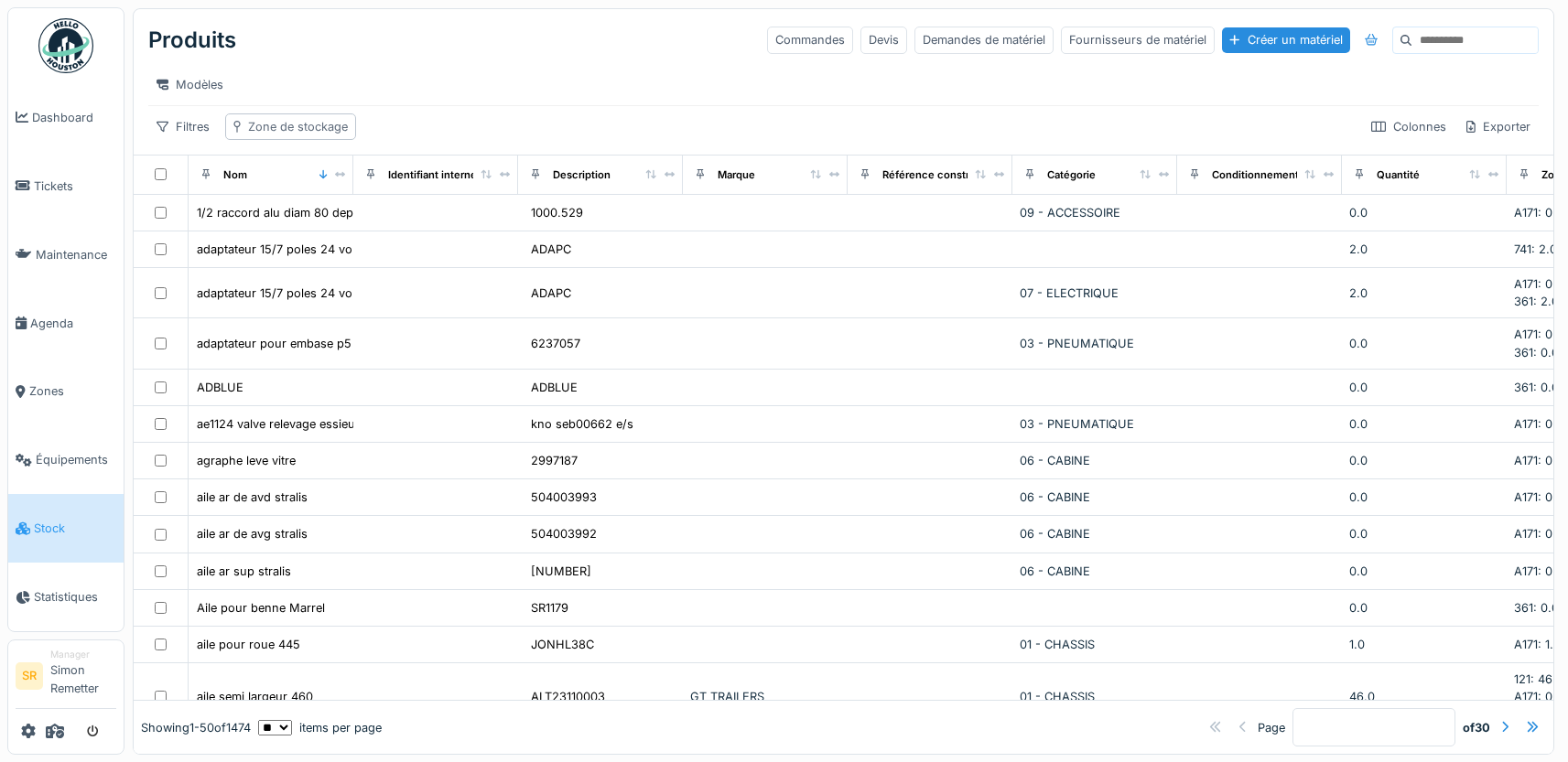 click on "Zone de stockage" at bounding box center [297, 126] 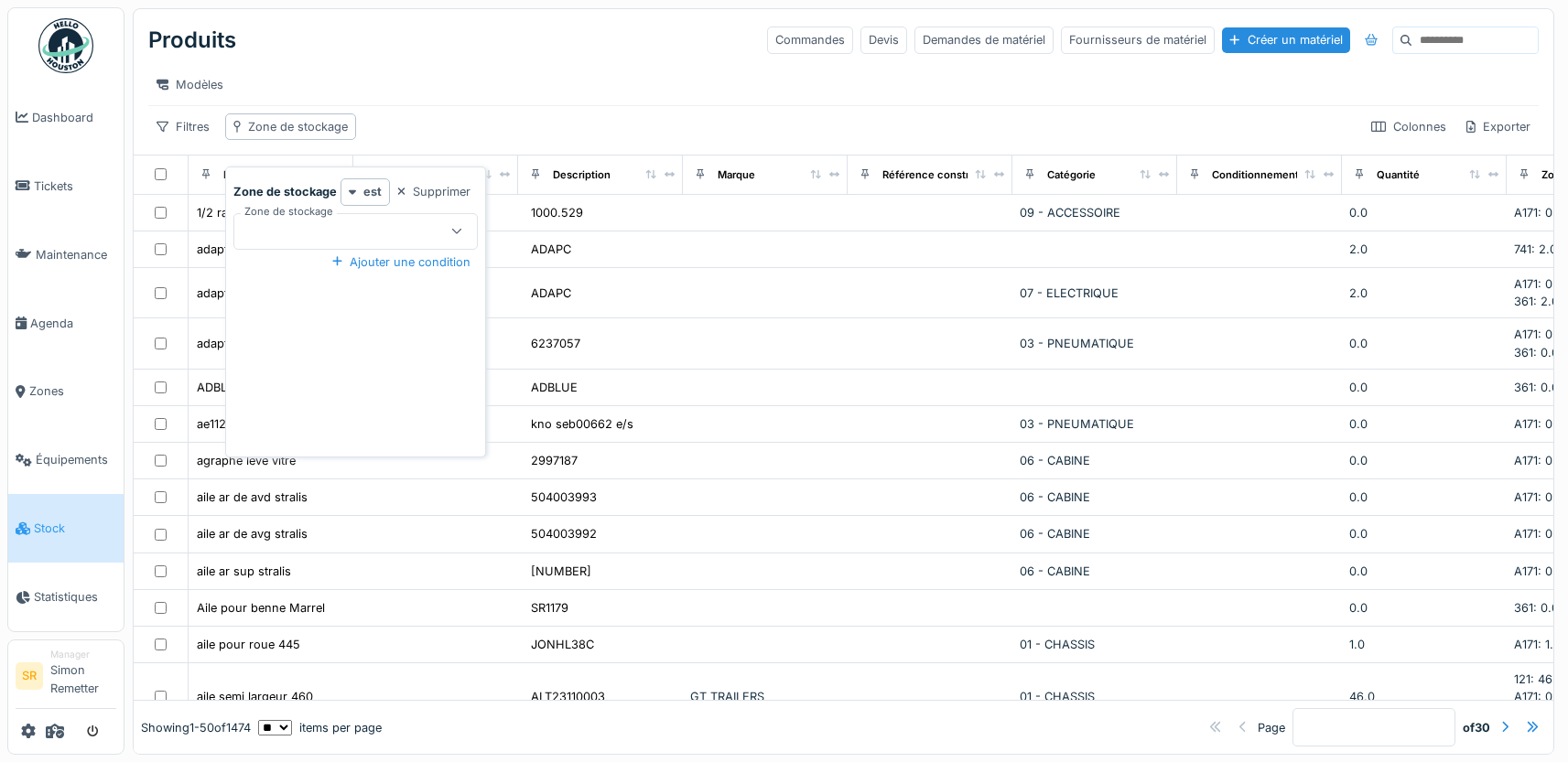 click at bounding box center (343, 231) 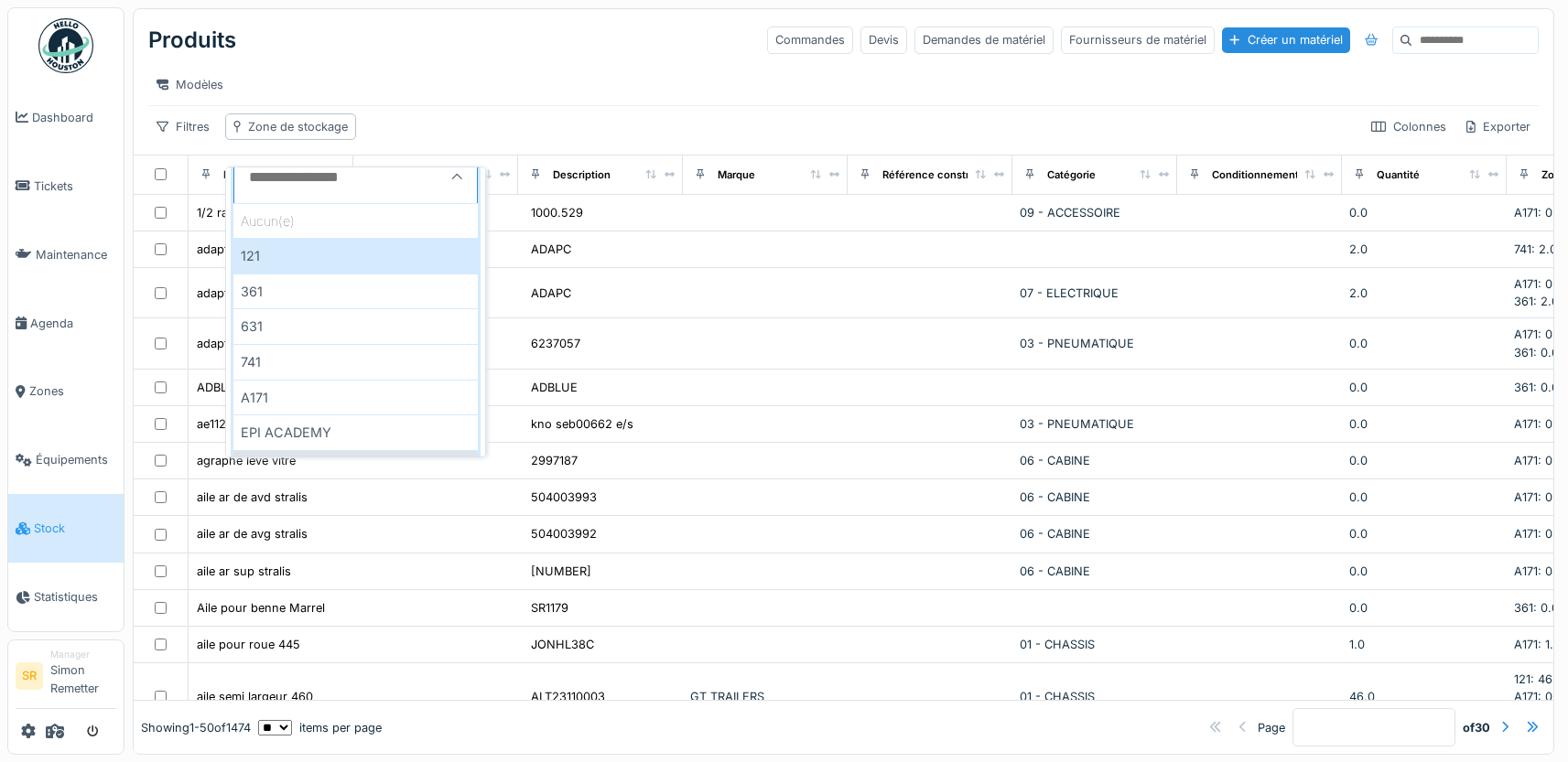 scroll, scrollTop: 159, scrollLeft: 0, axis: vertical 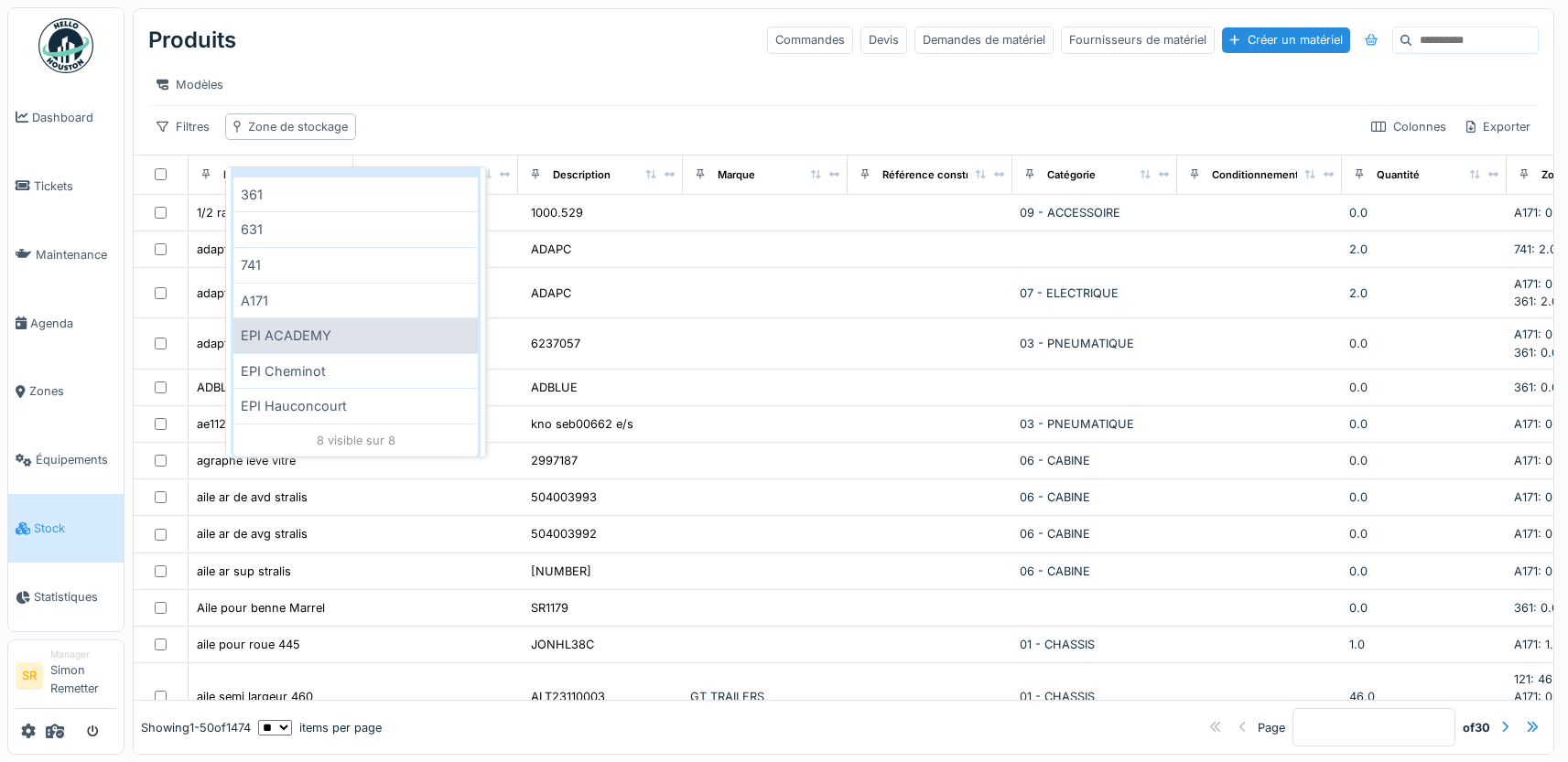 click on "EPI ACADEMY" at bounding box center (356, 335) 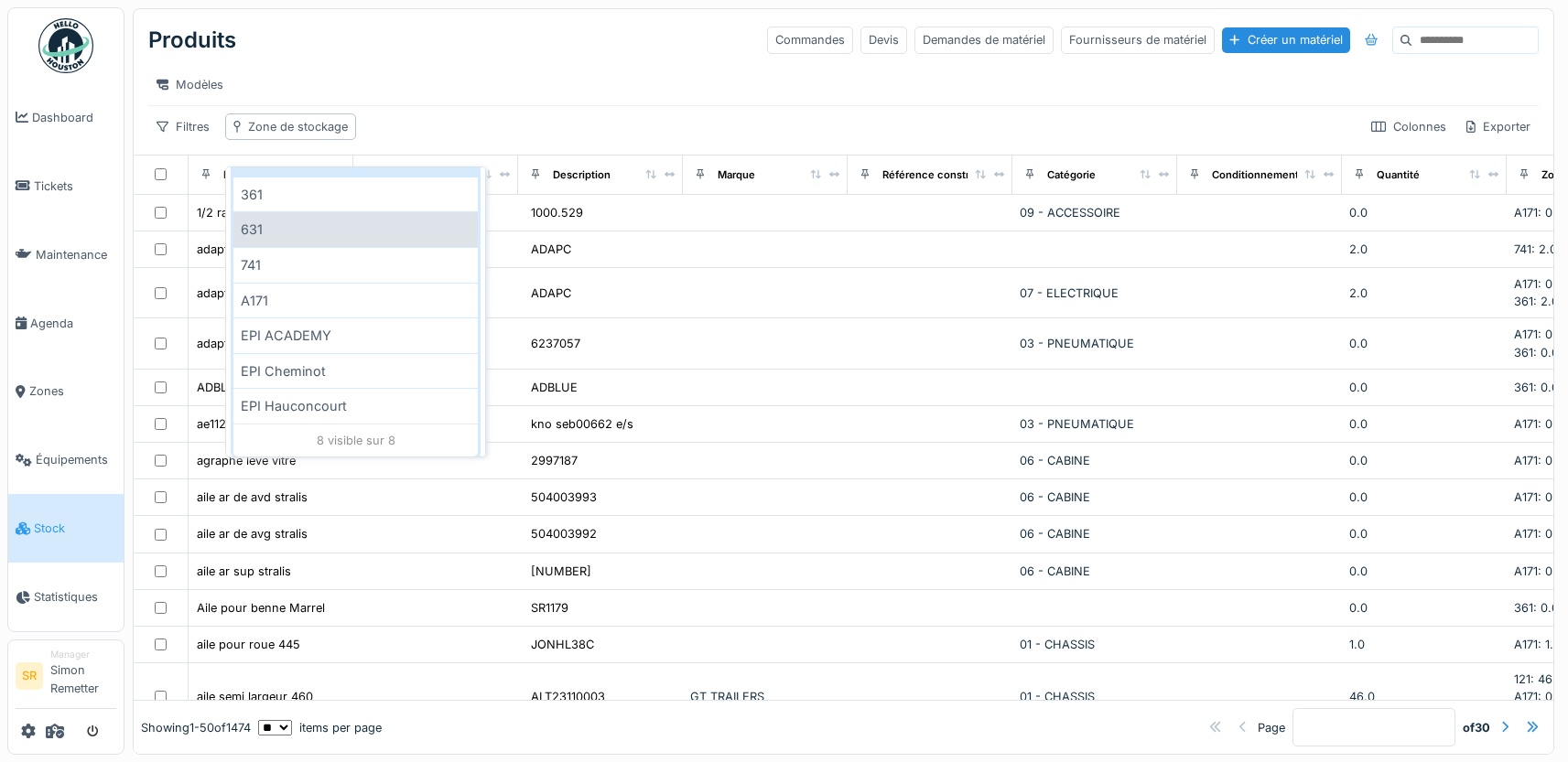scroll, scrollTop: 186, scrollLeft: 0, axis: vertical 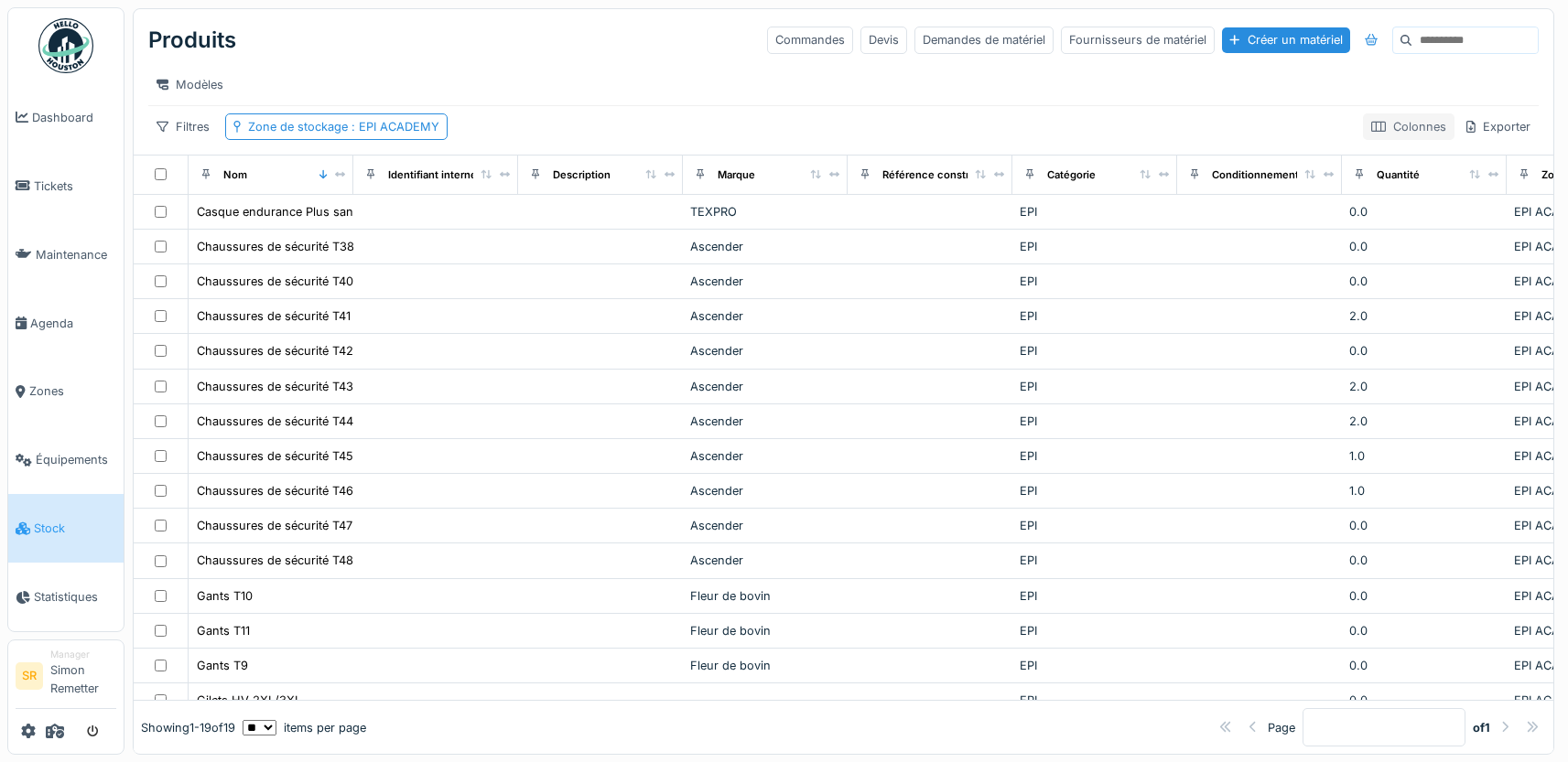 click on "Colonnes" at bounding box center [1409, 126] 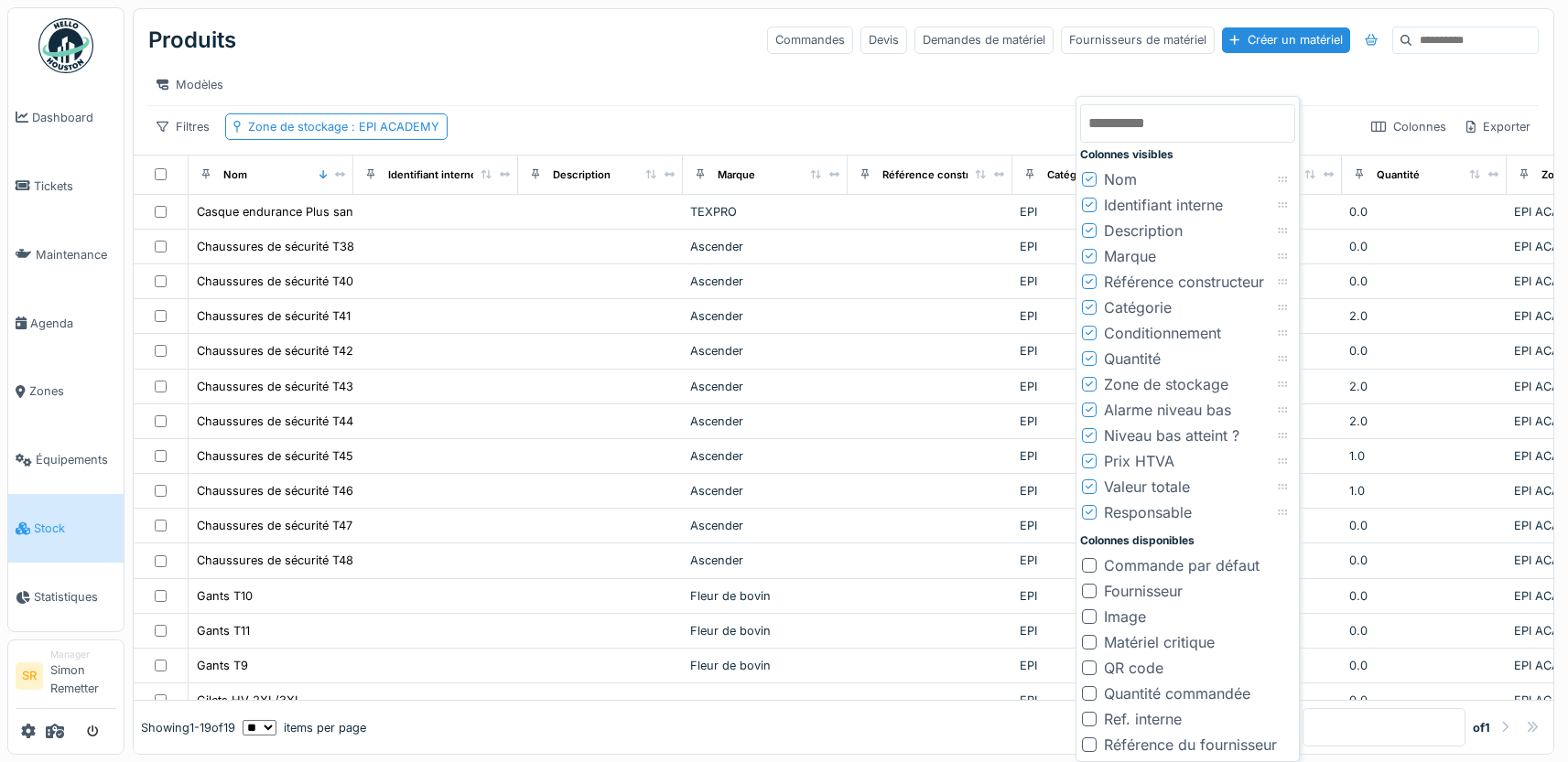 click at bounding box center [1089, 205] 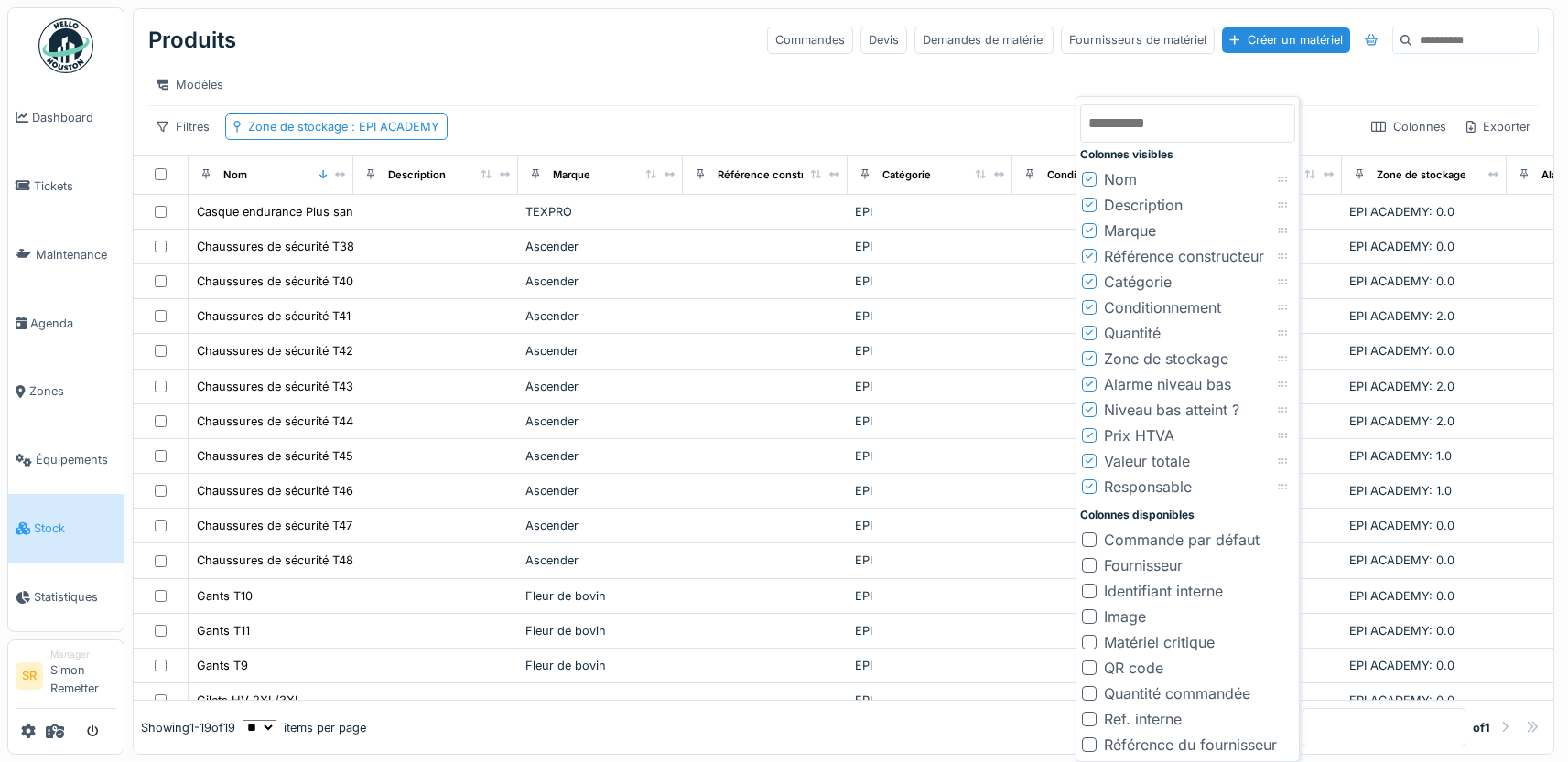 click 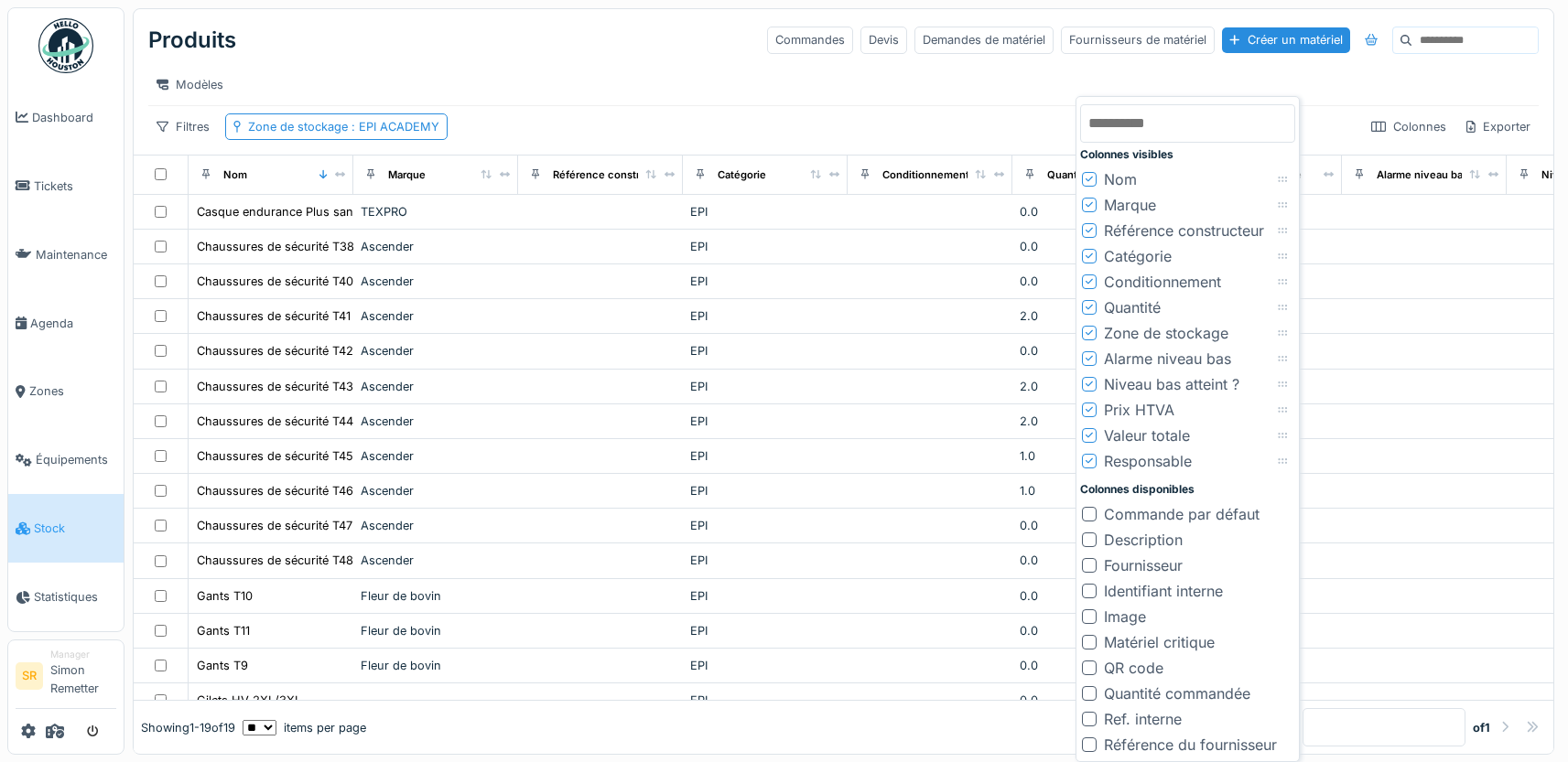 click at bounding box center [1089, 230] 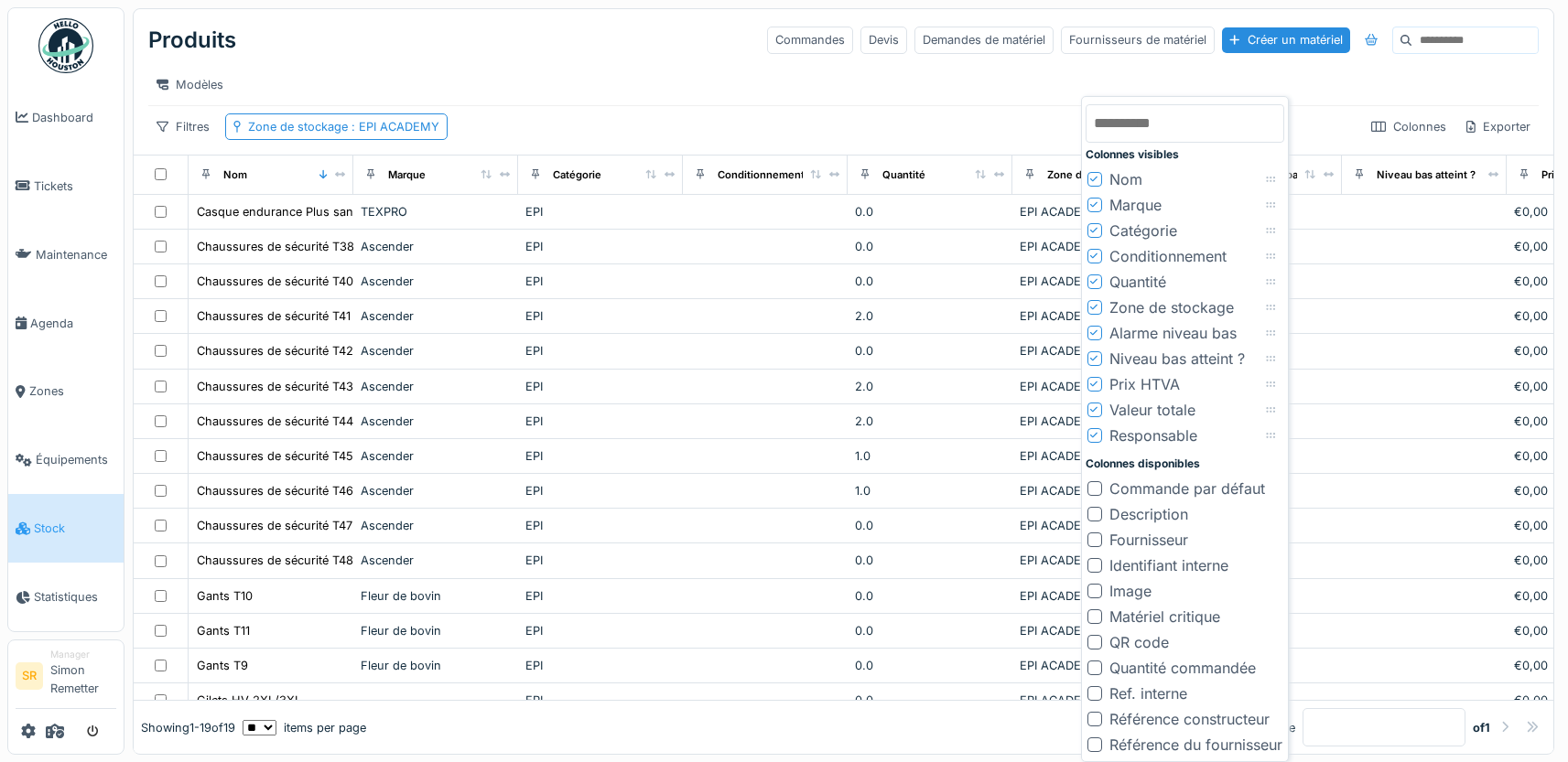 click 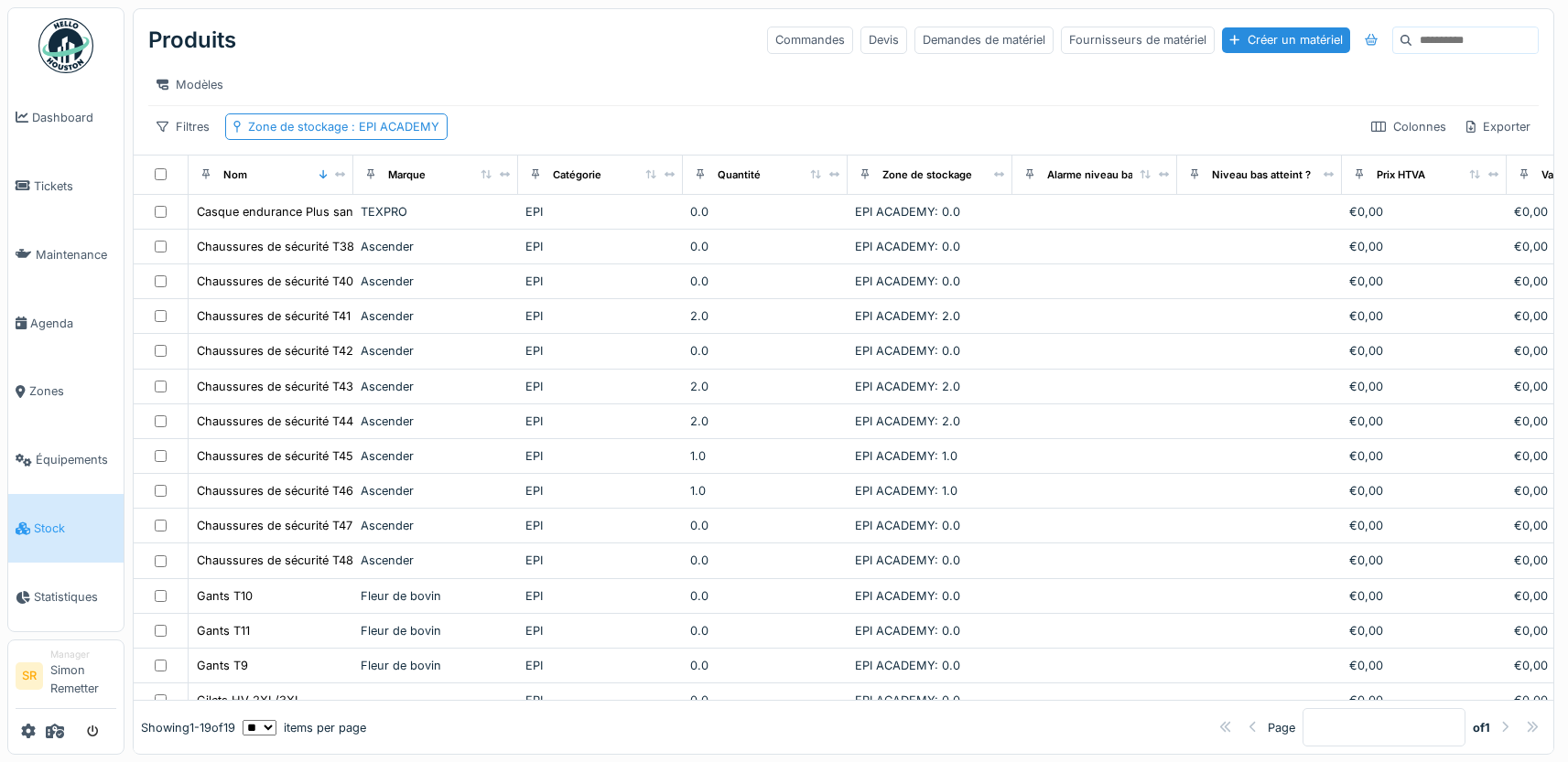 click on "Modèles" at bounding box center (843, 84) 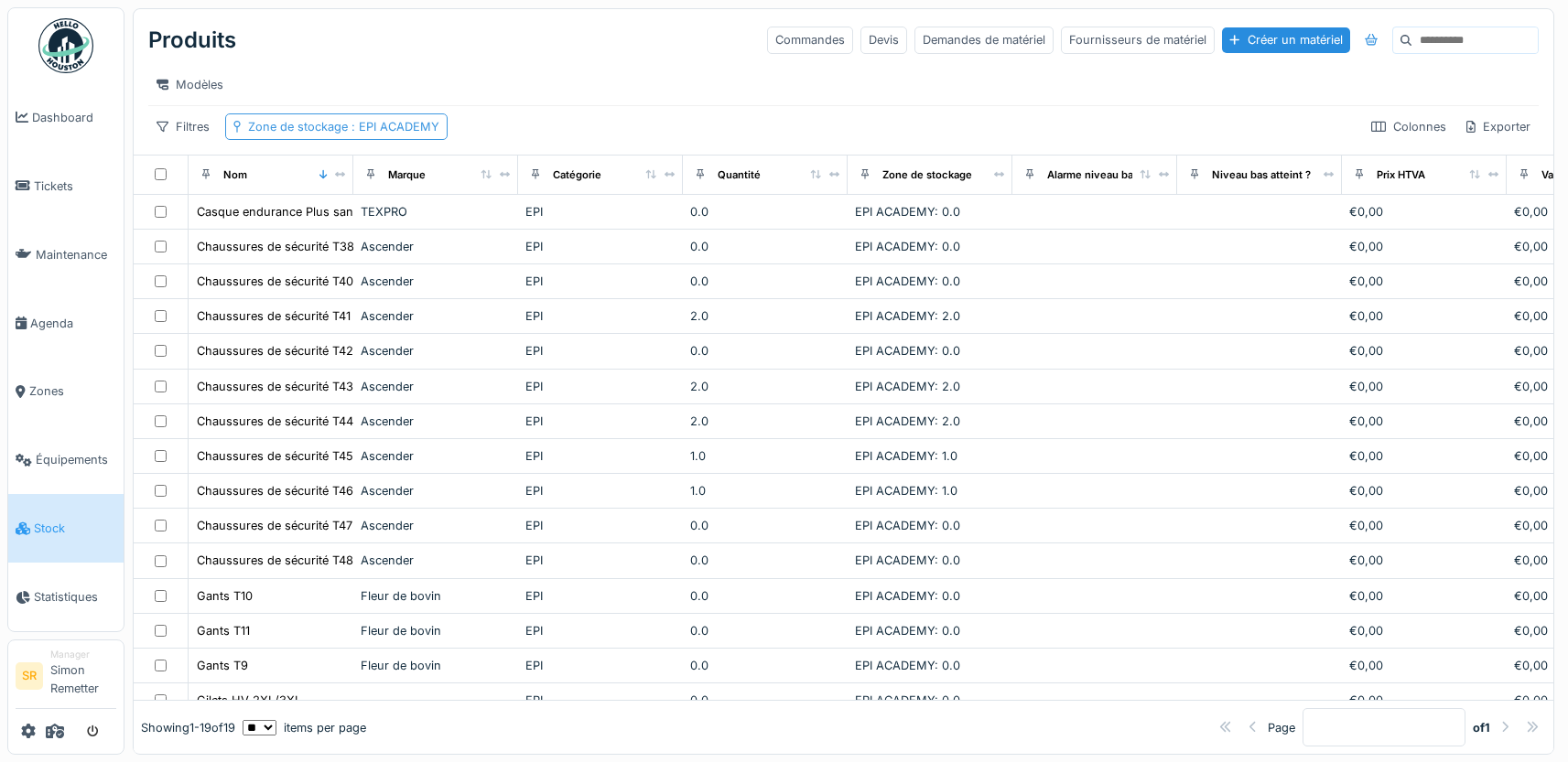 click on ": EPI ACADEMY" at bounding box center [394, 126] 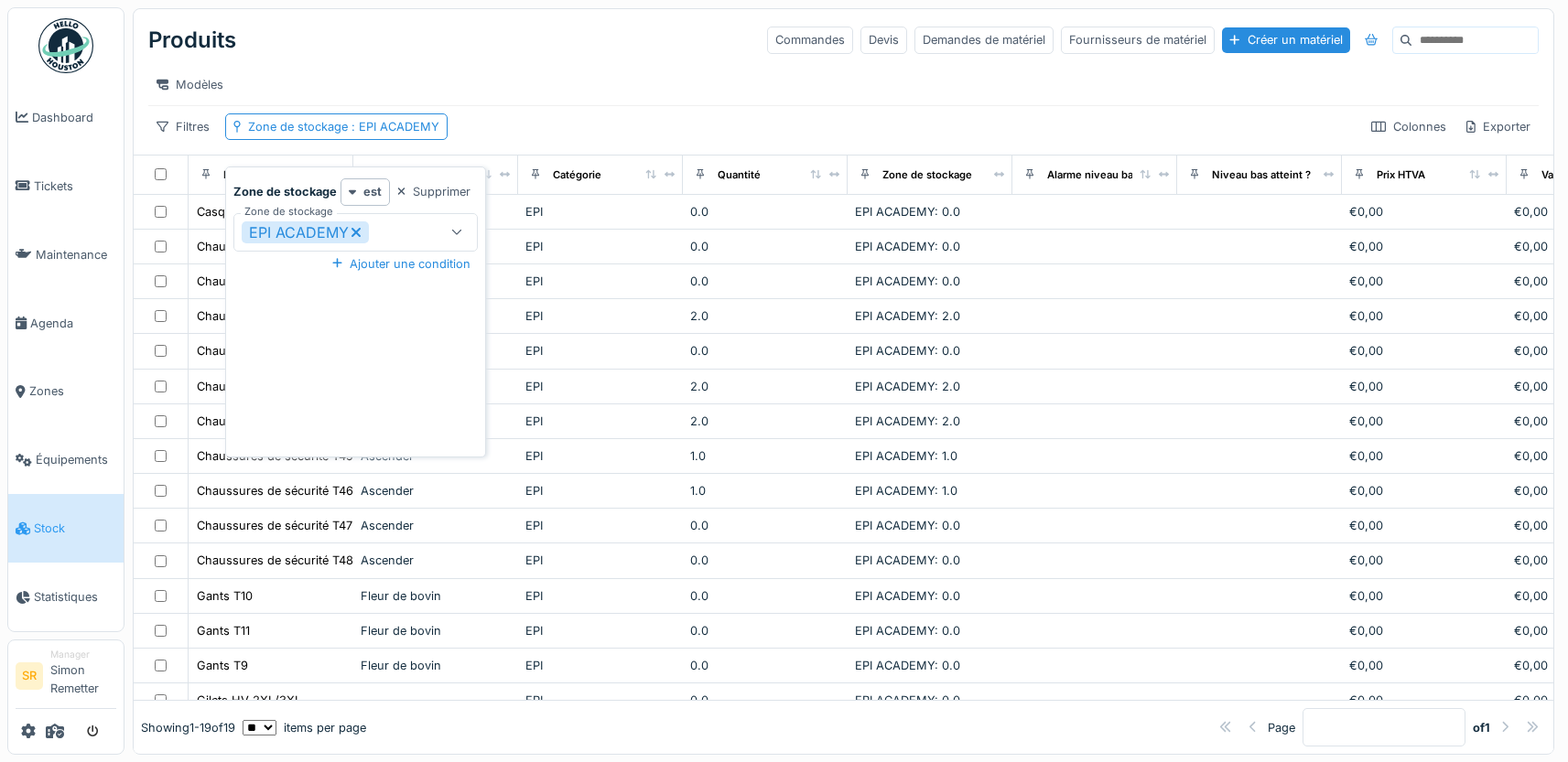 click 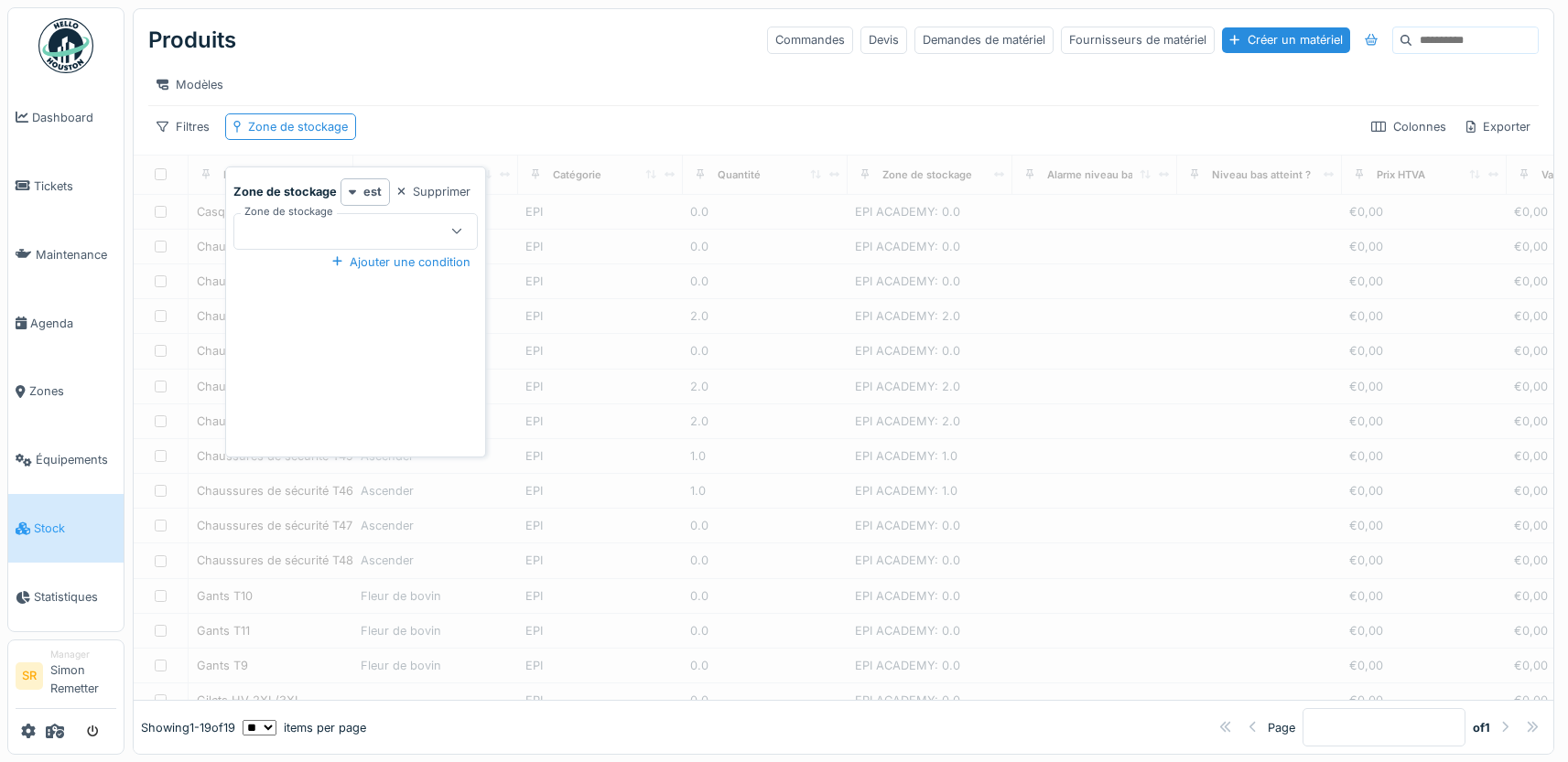 click on "Zone de stockage est Supprimer" at bounding box center [356, 191] 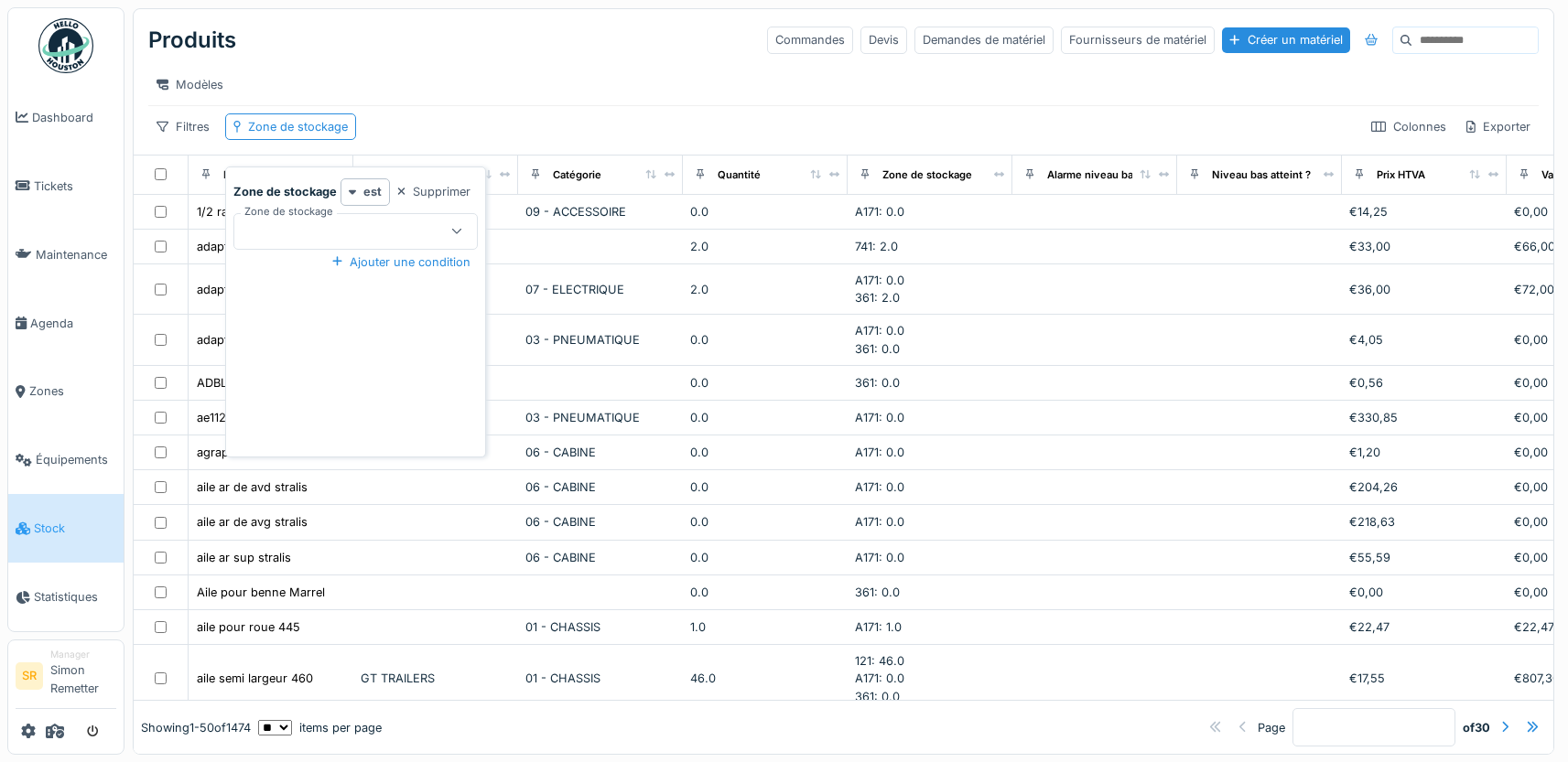 click at bounding box center (343, 231) 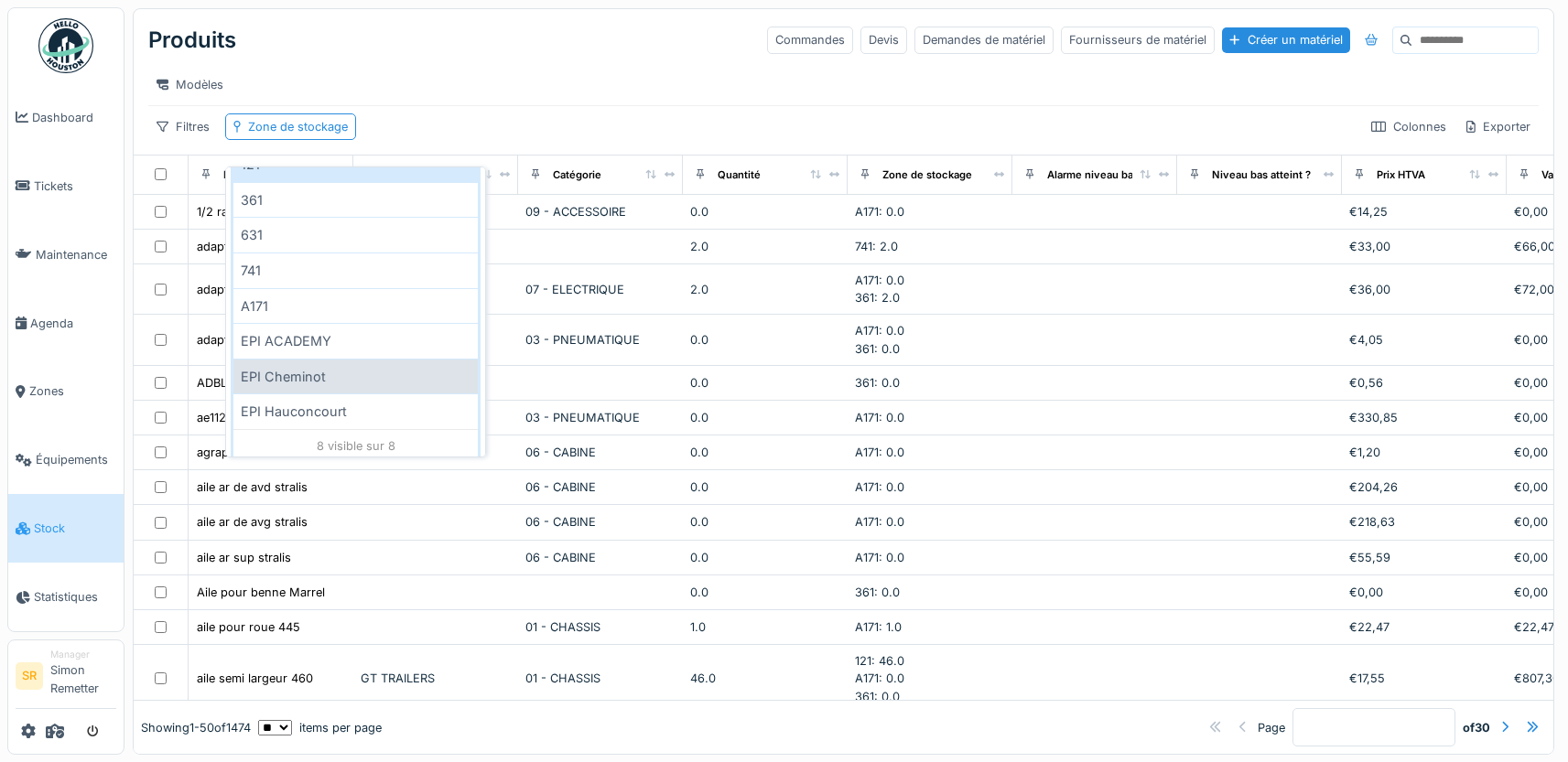 scroll, scrollTop: 159, scrollLeft: 0, axis: vertical 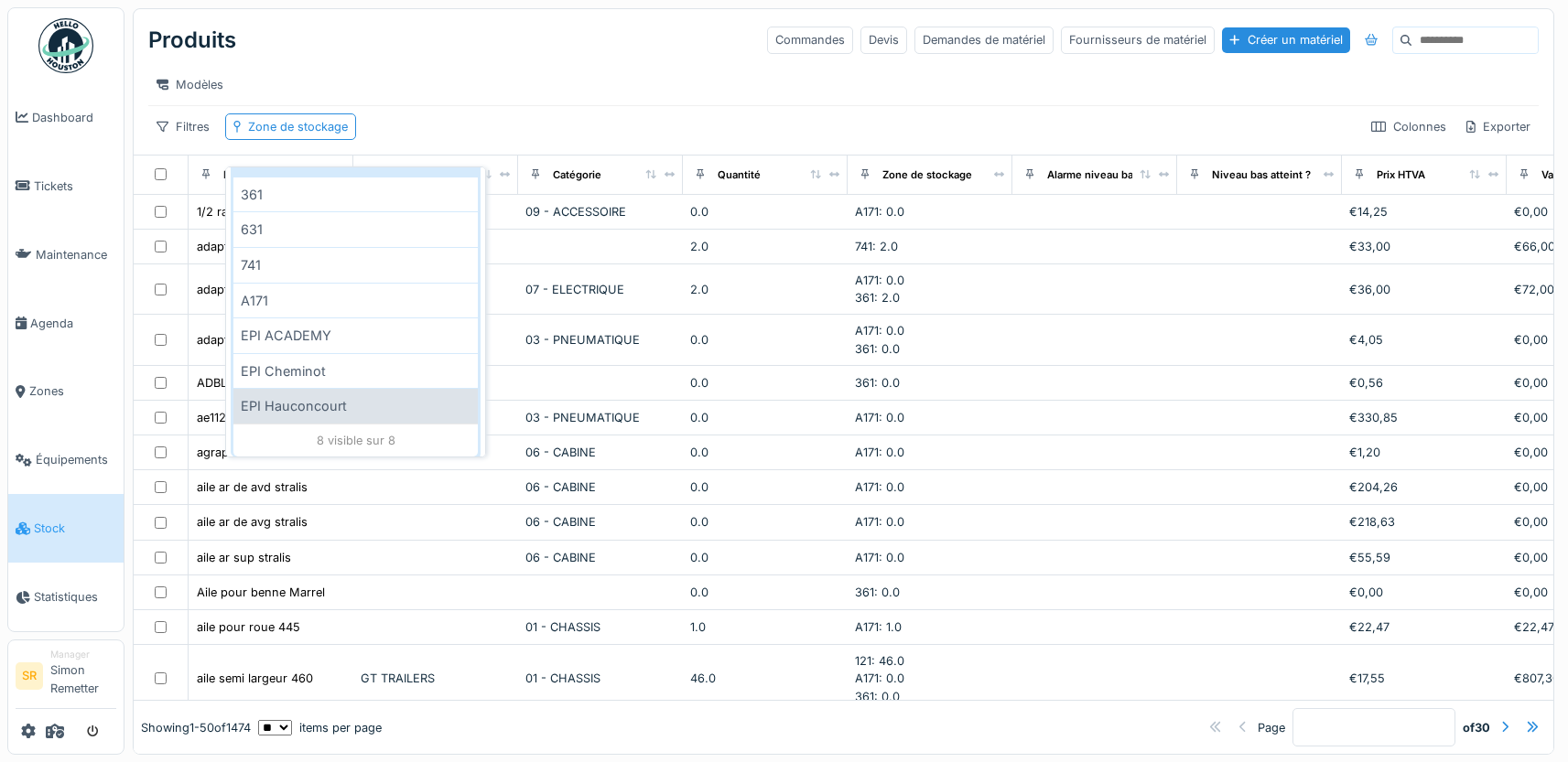 click on "EPI Hauconcourt" at bounding box center [356, 405] 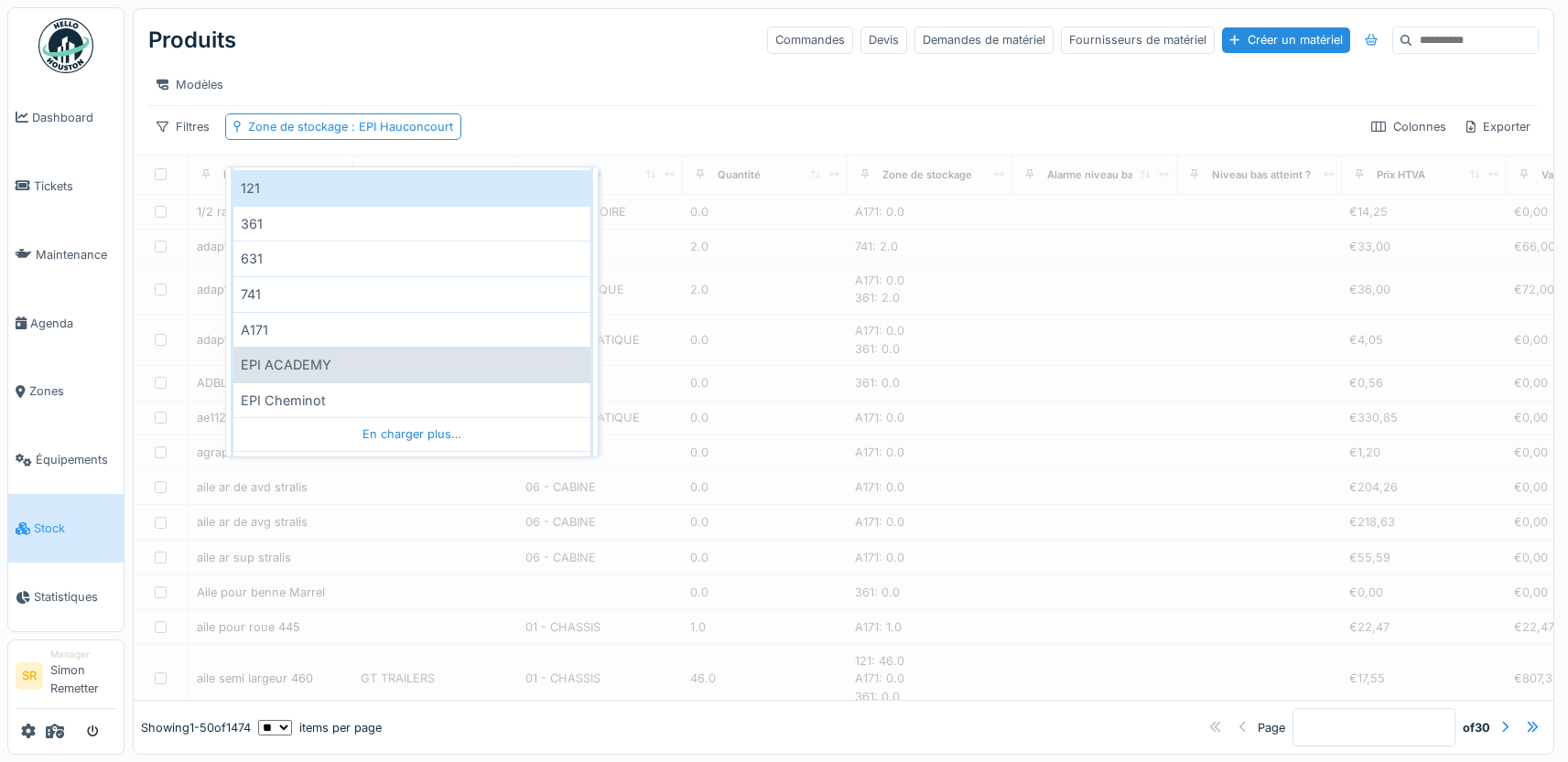 scroll, scrollTop: 186, scrollLeft: 0, axis: vertical 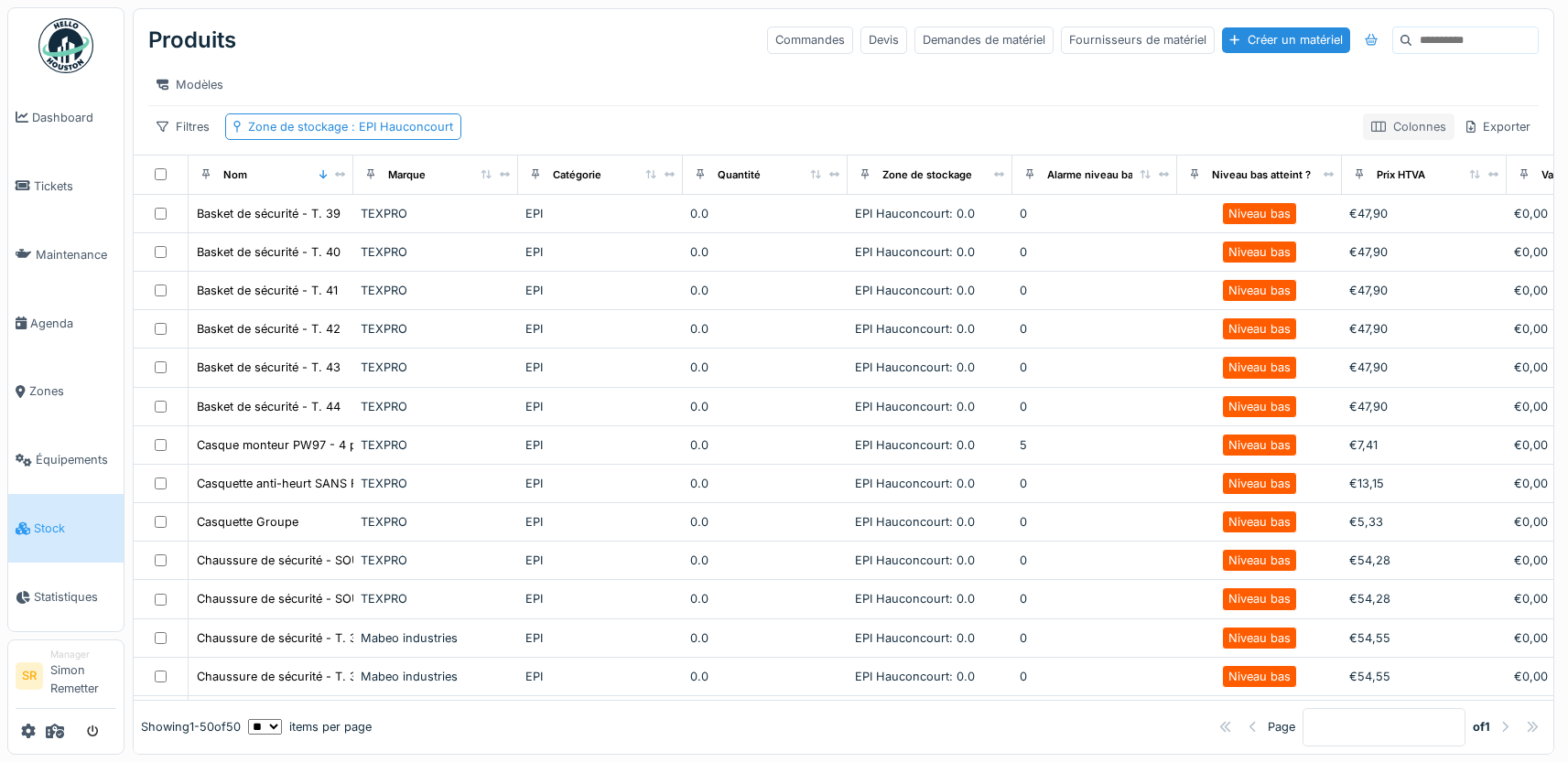 click on "Colonnes" at bounding box center [1409, 126] 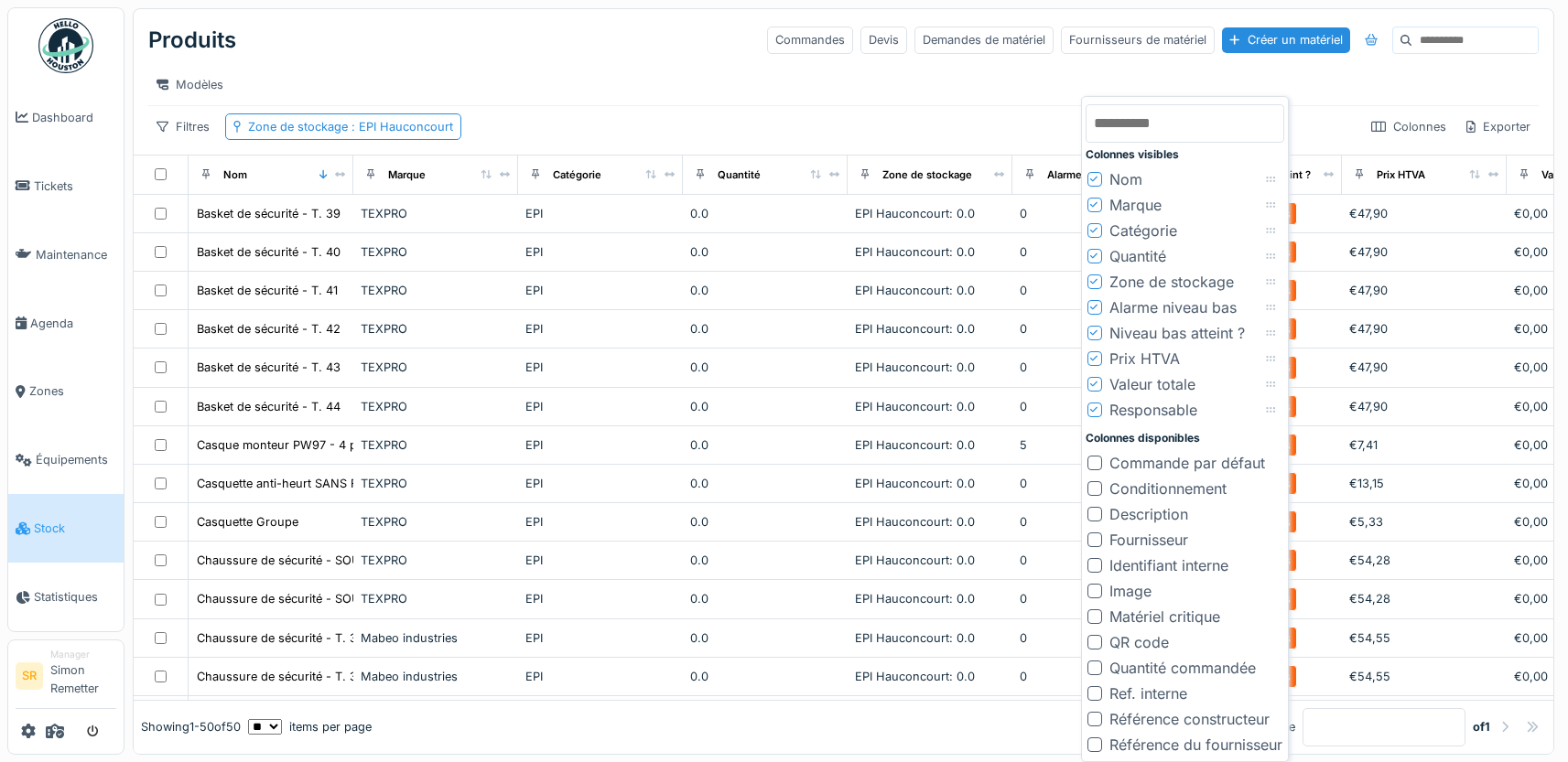 click on "Quantité" at bounding box center [1127, 256] 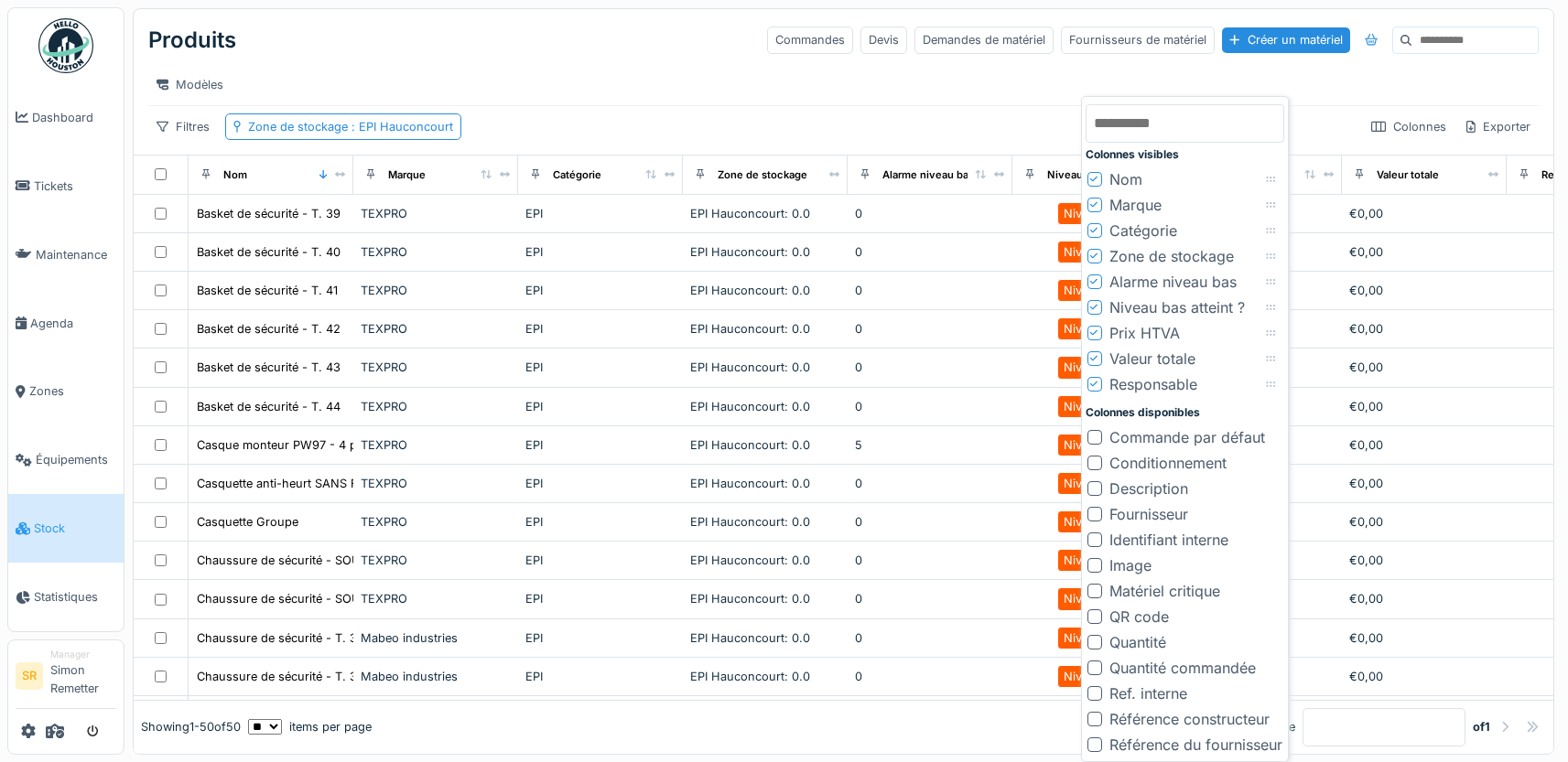 click on "Modèles" at bounding box center [843, 84] 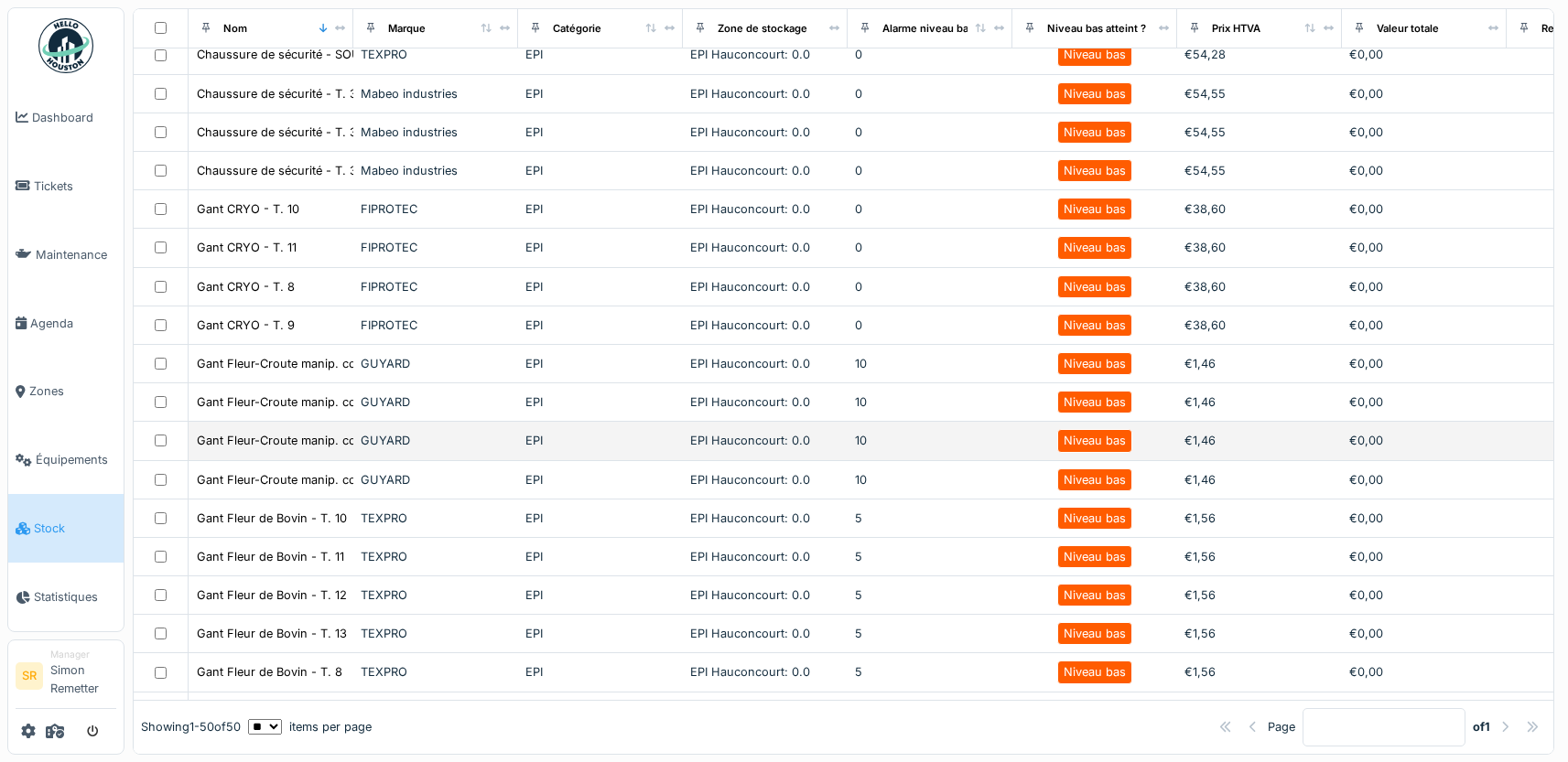 scroll, scrollTop: 0, scrollLeft: 0, axis: both 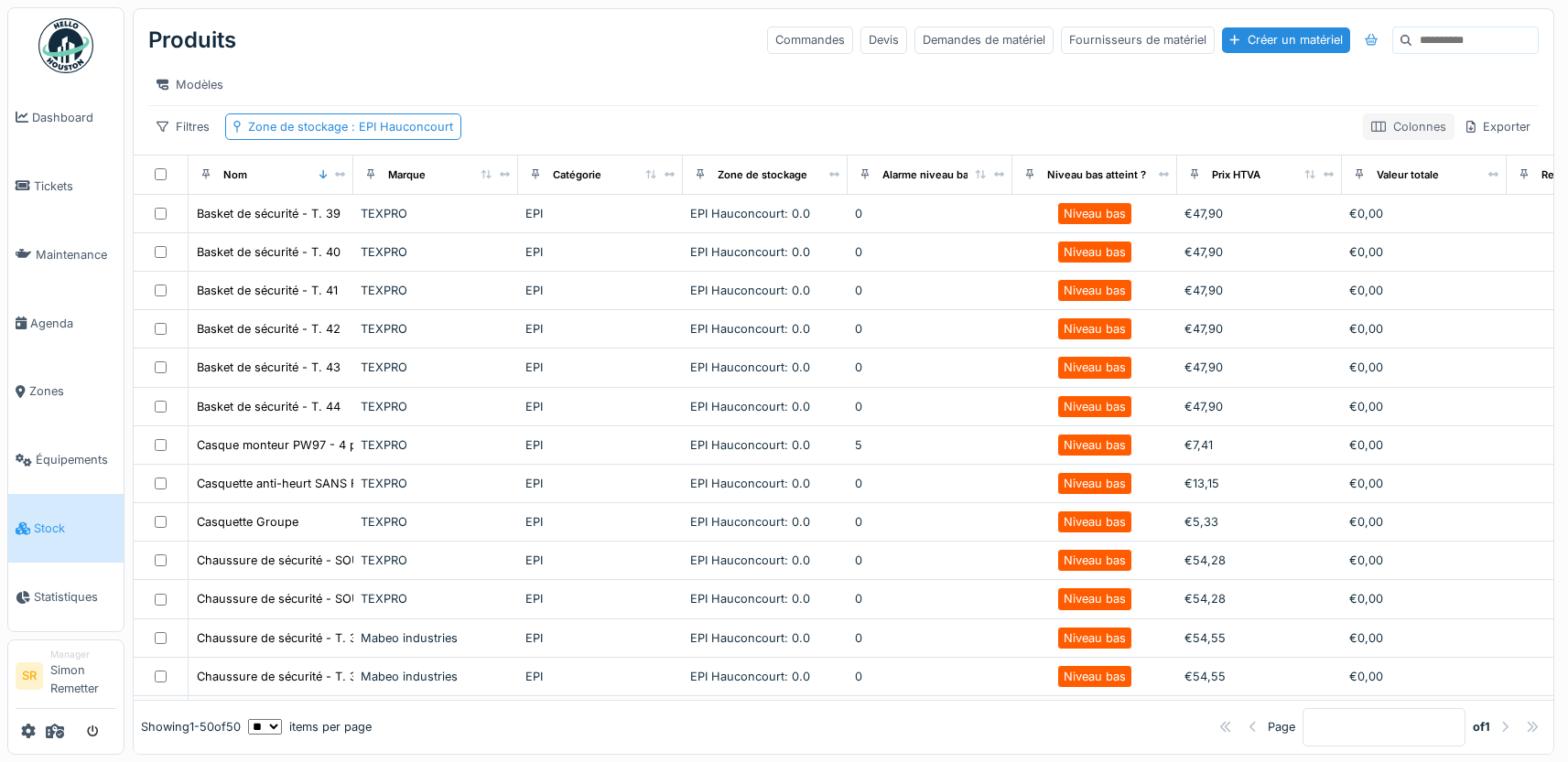 click on "Colonnes" at bounding box center [1409, 126] 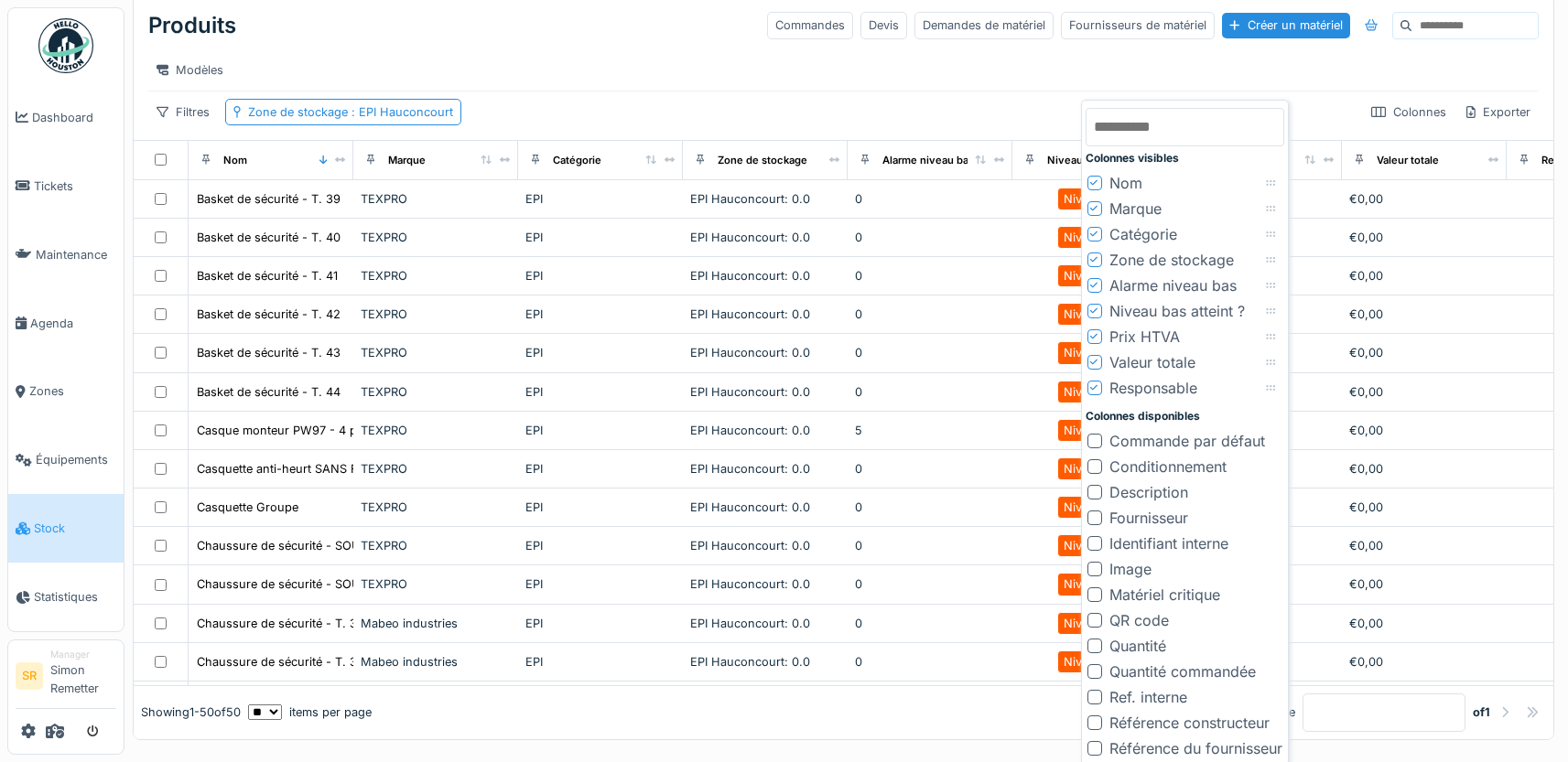 scroll, scrollTop: 18, scrollLeft: 0, axis: vertical 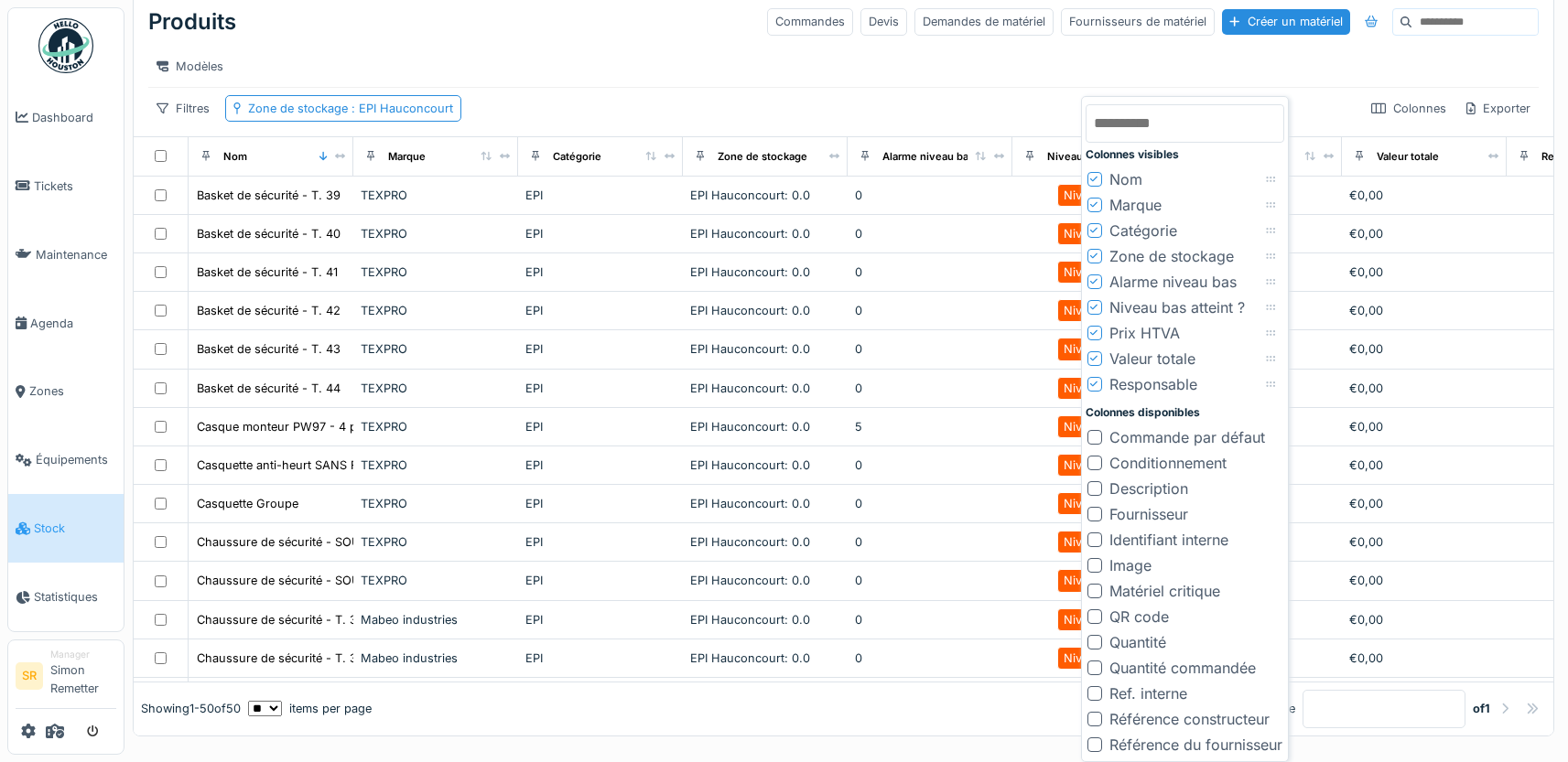 click at bounding box center (1095, 642) 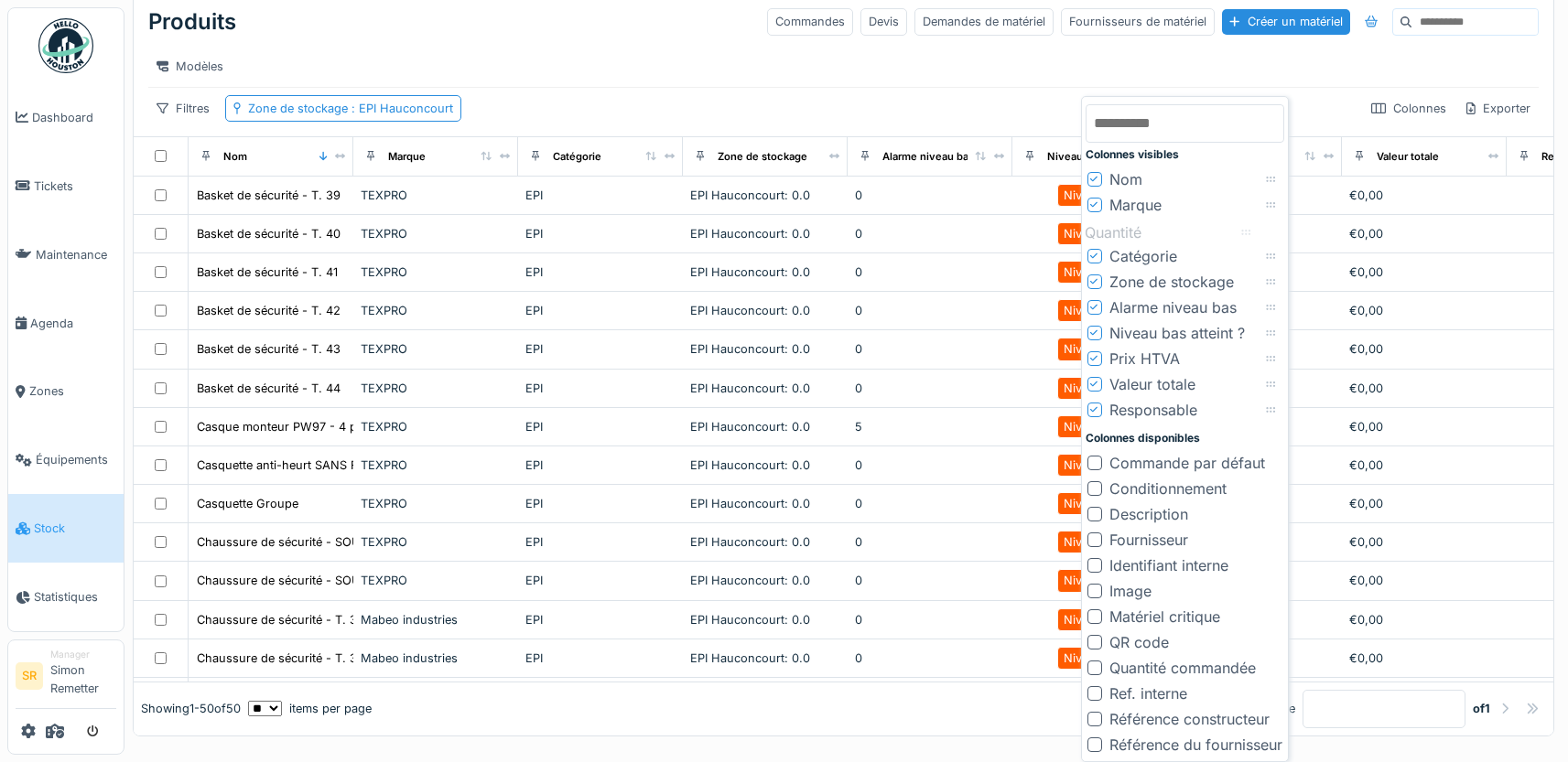 drag, startPoint x: 1288, startPoint y: 415, endPoint x: 1263, endPoint y: 238, distance: 178.75682 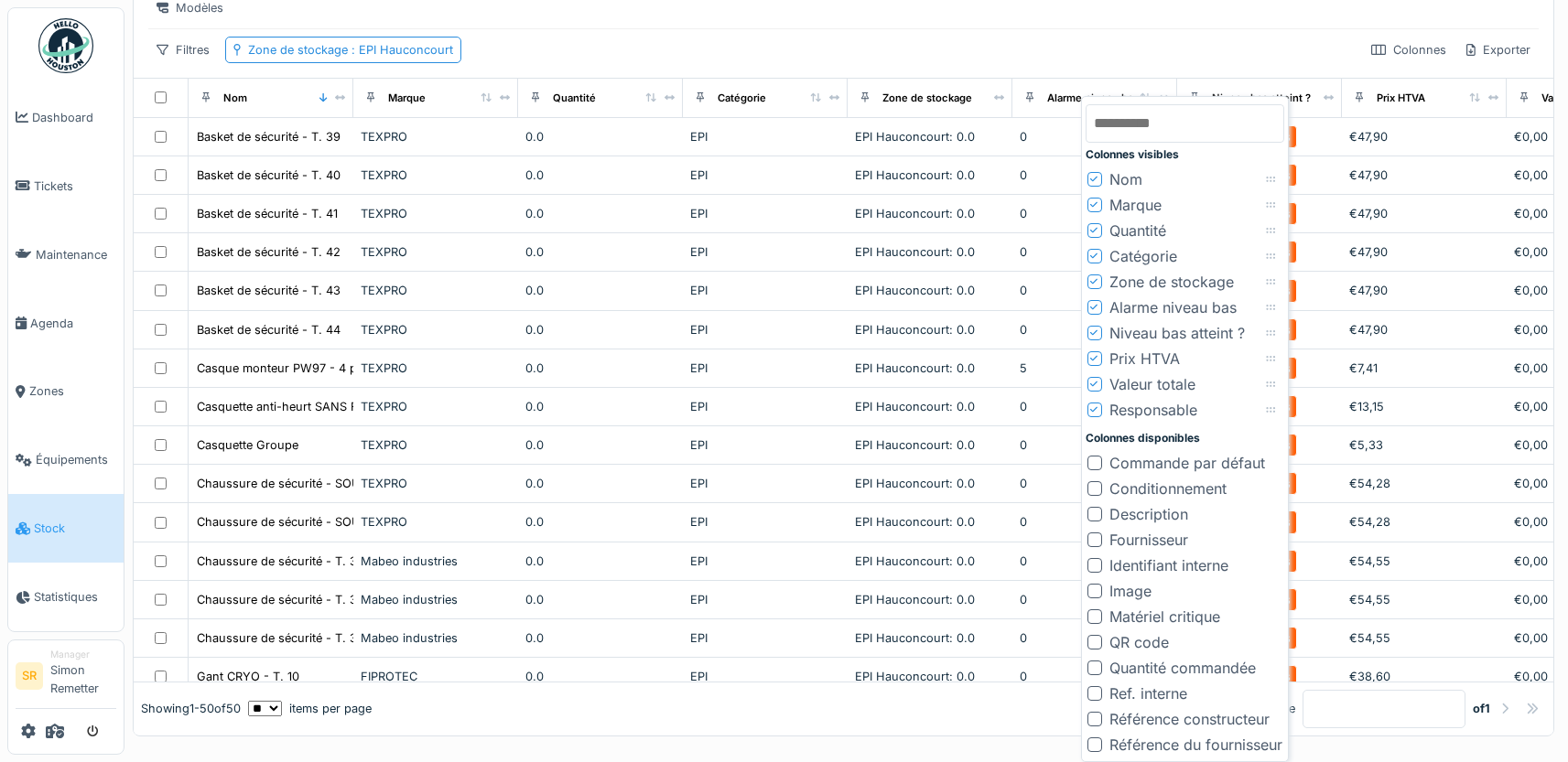 scroll, scrollTop: 0, scrollLeft: 0, axis: both 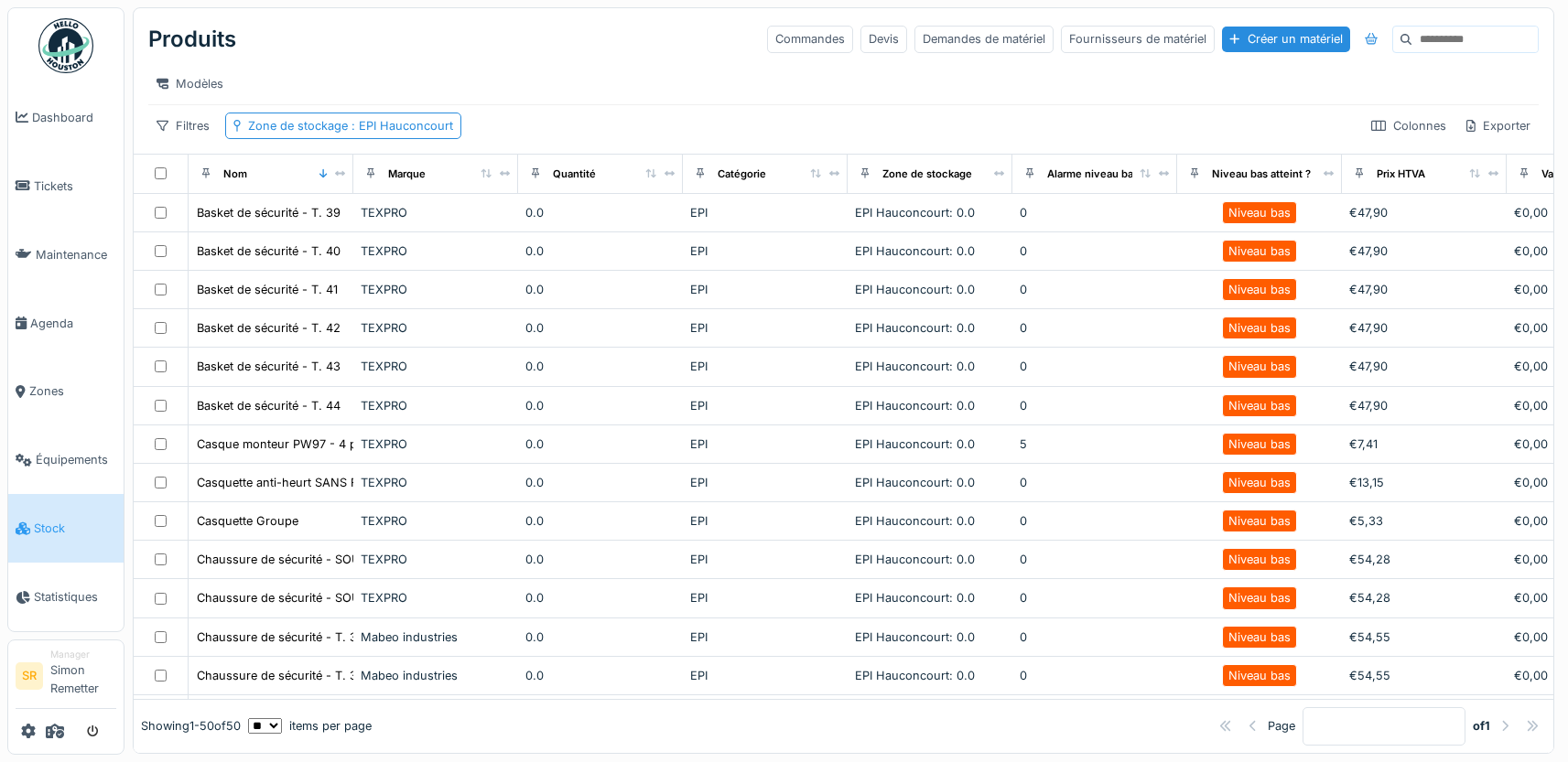 click on "Filtres Zone de stockage : EPI Hauconcourt Colonnes Exporter" at bounding box center (843, 125) 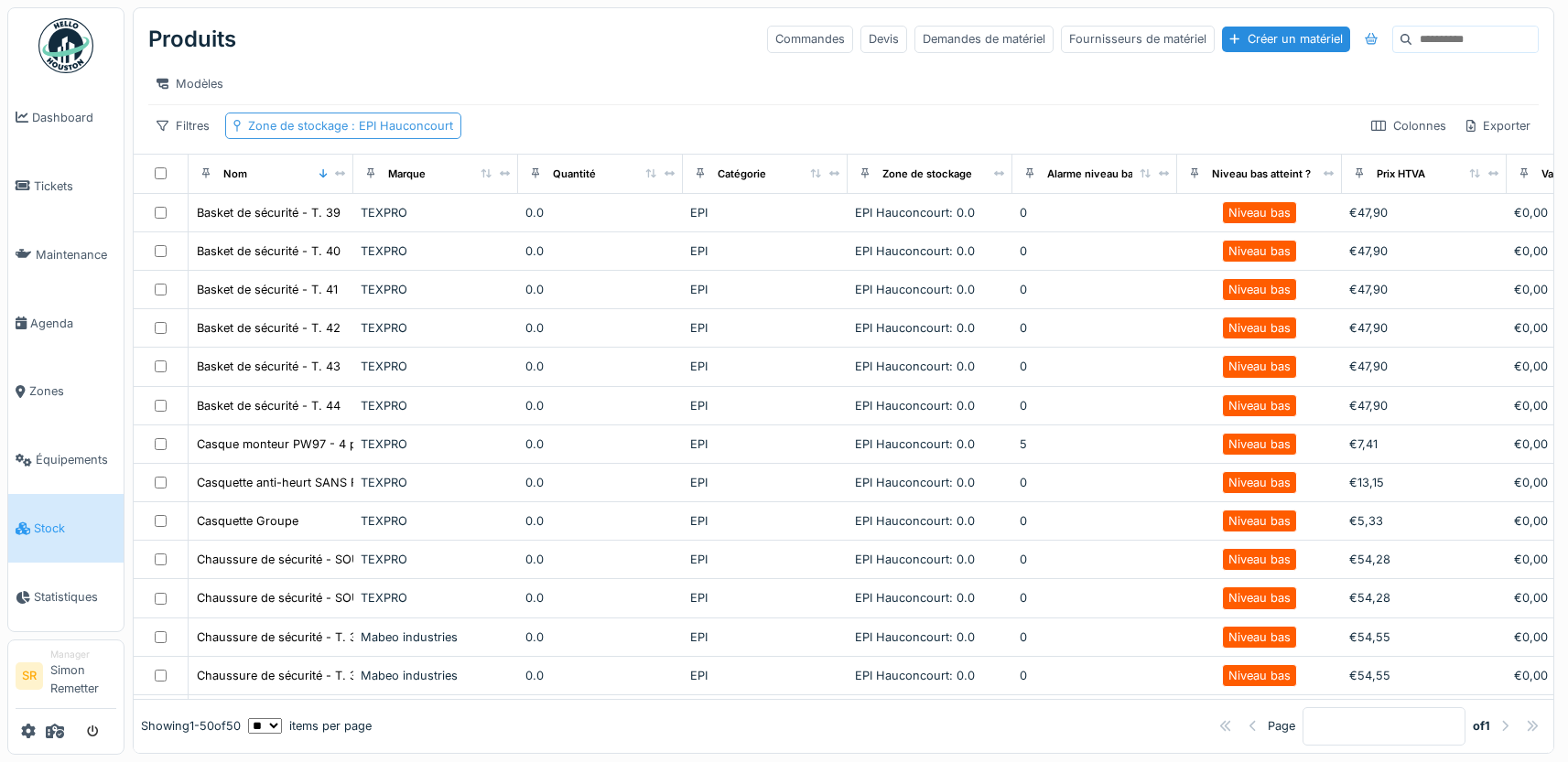 click on "Zone de stockage   :   EPI [LOCATION]" at bounding box center [343, 125] 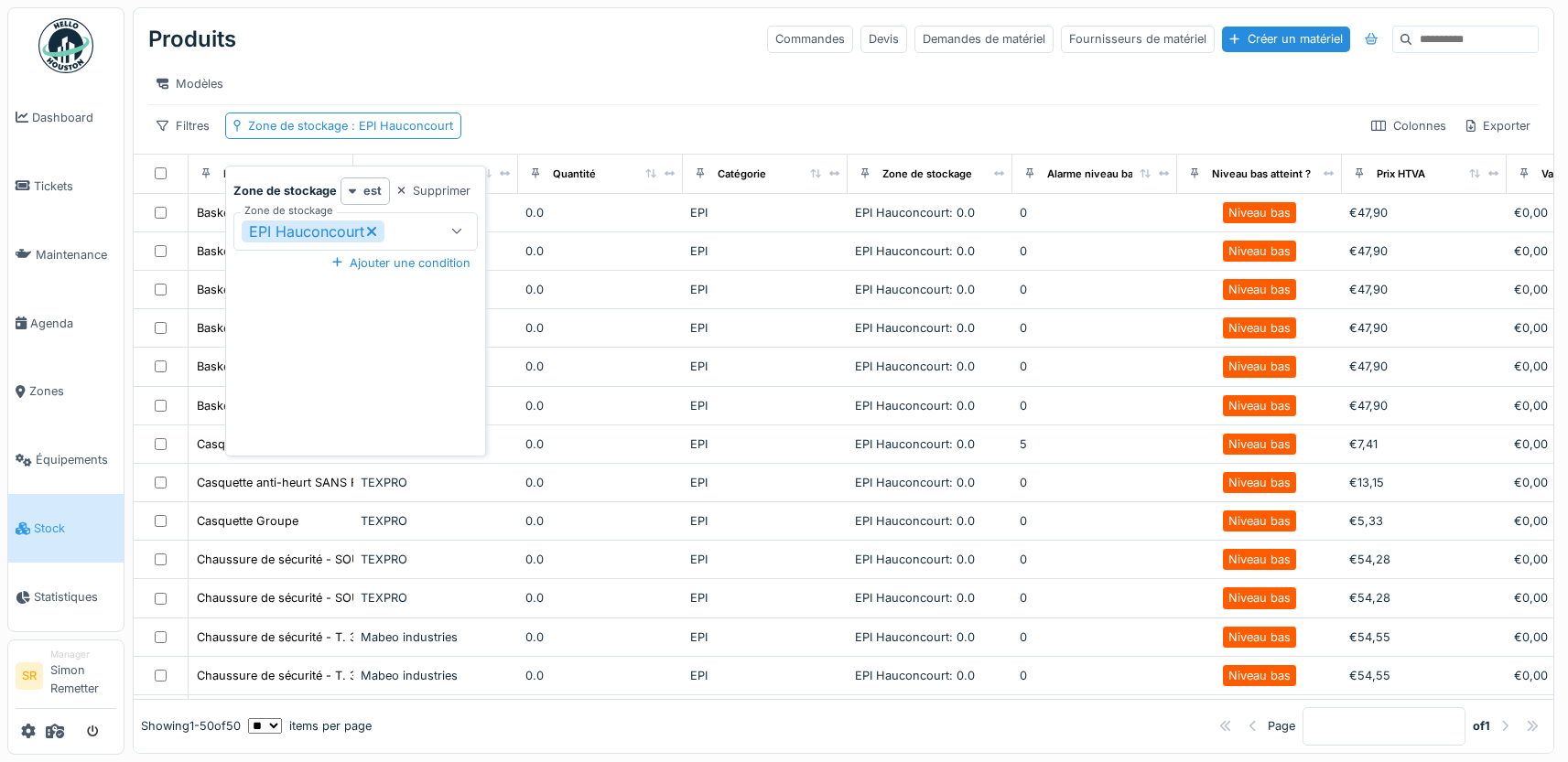click 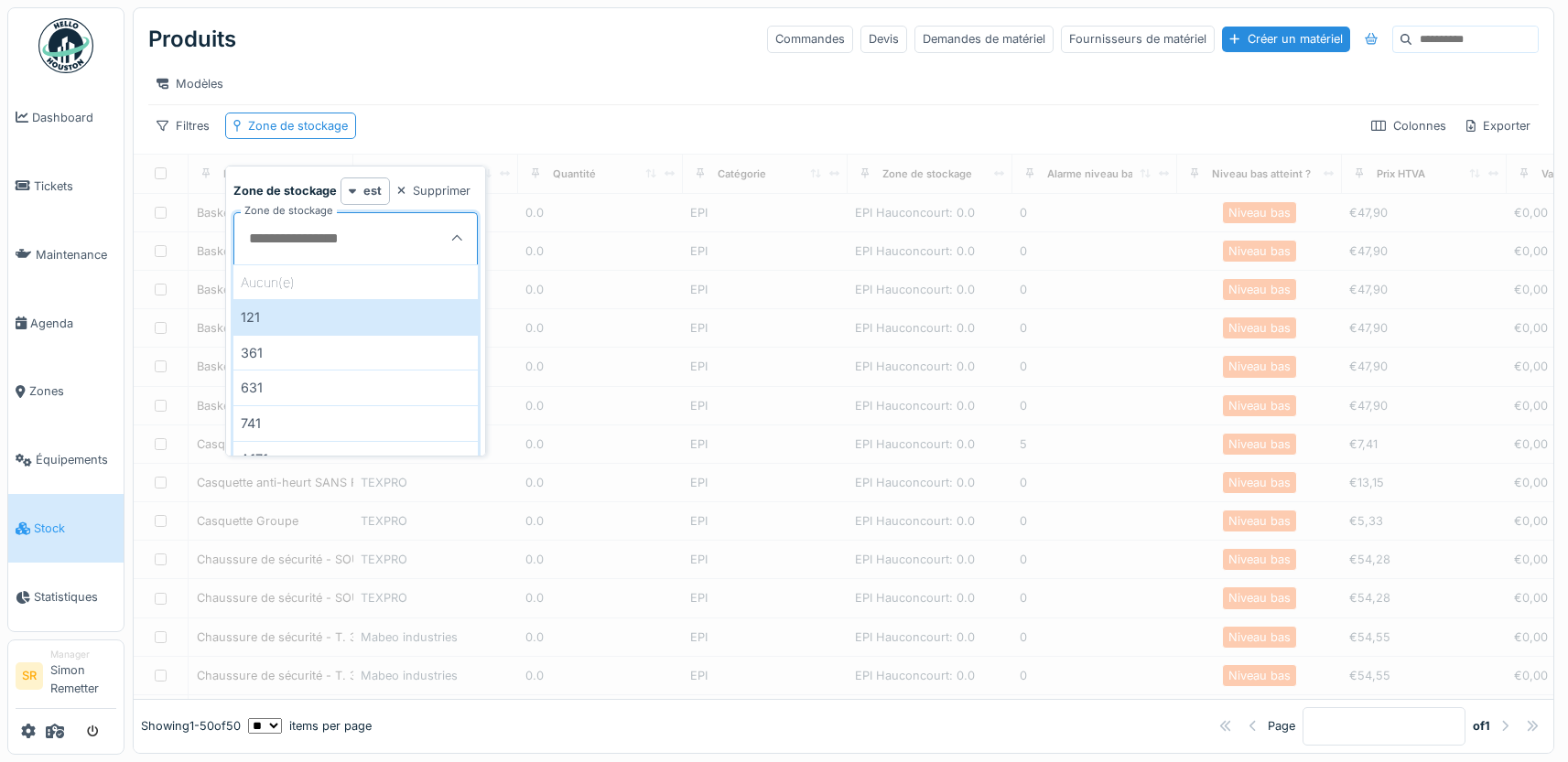 scroll, scrollTop: 0, scrollLeft: 0, axis: both 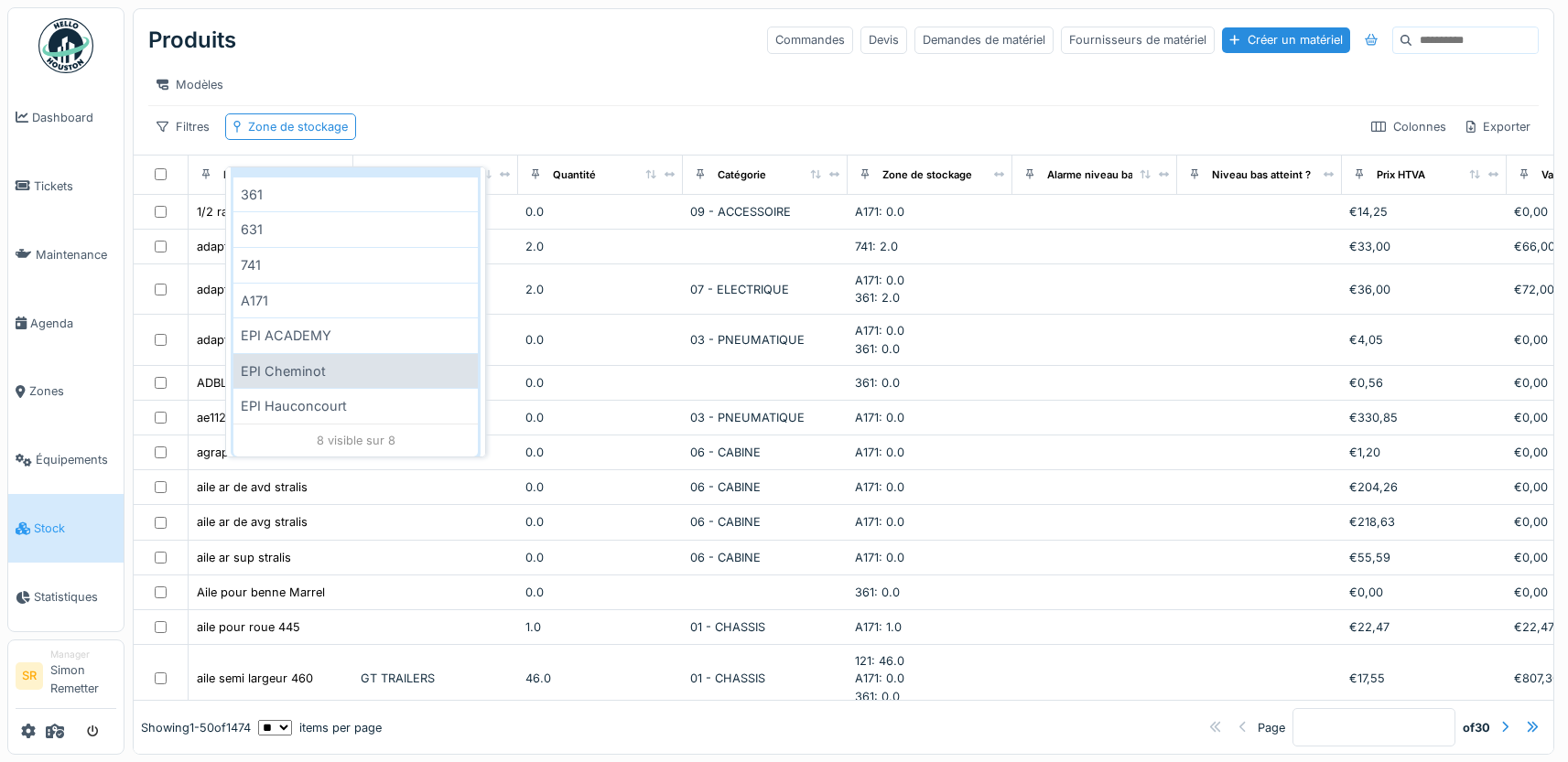 click on "EPI Cheminot" at bounding box center [356, 370] 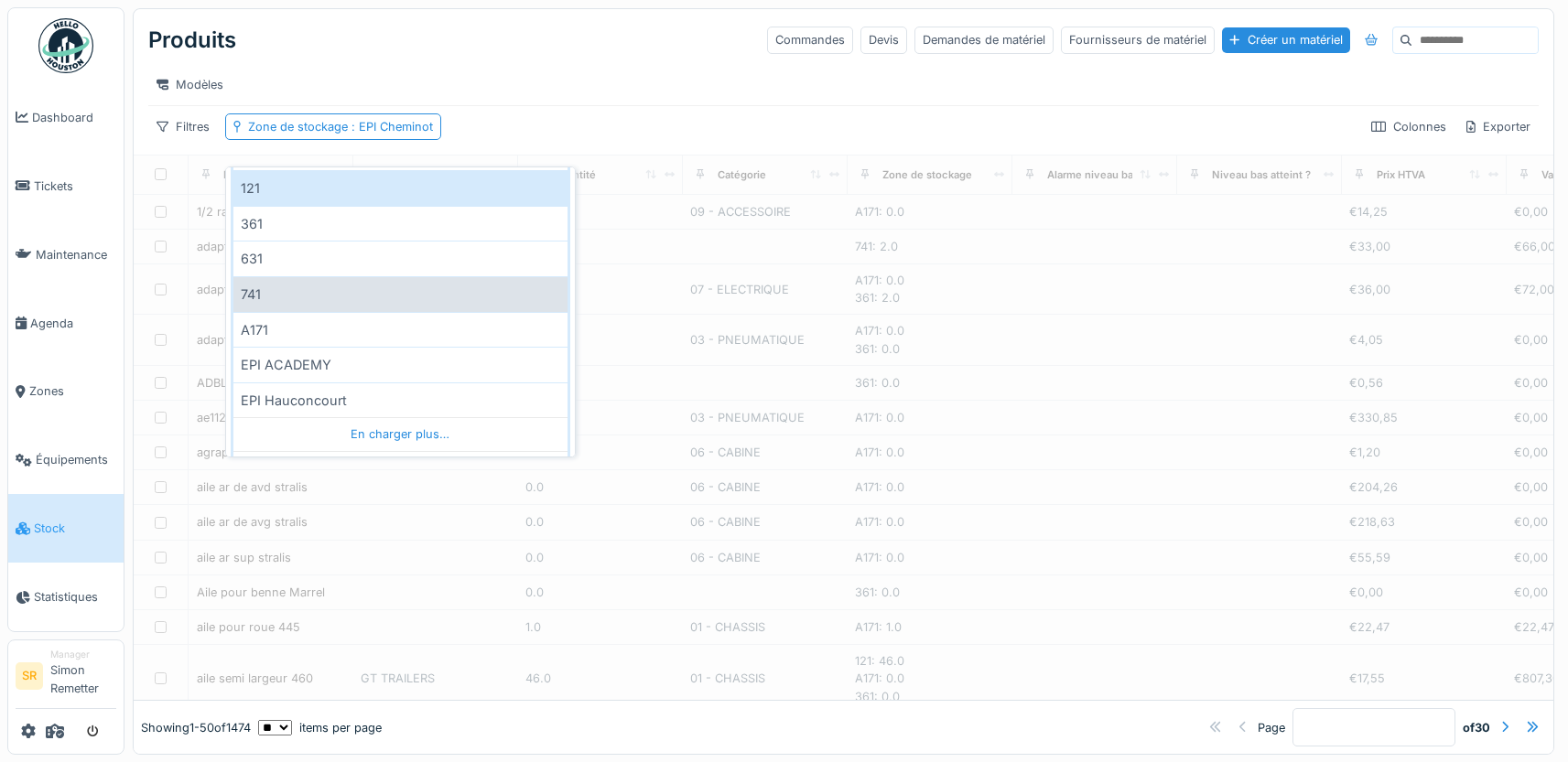 scroll, scrollTop: 186, scrollLeft: 0, axis: vertical 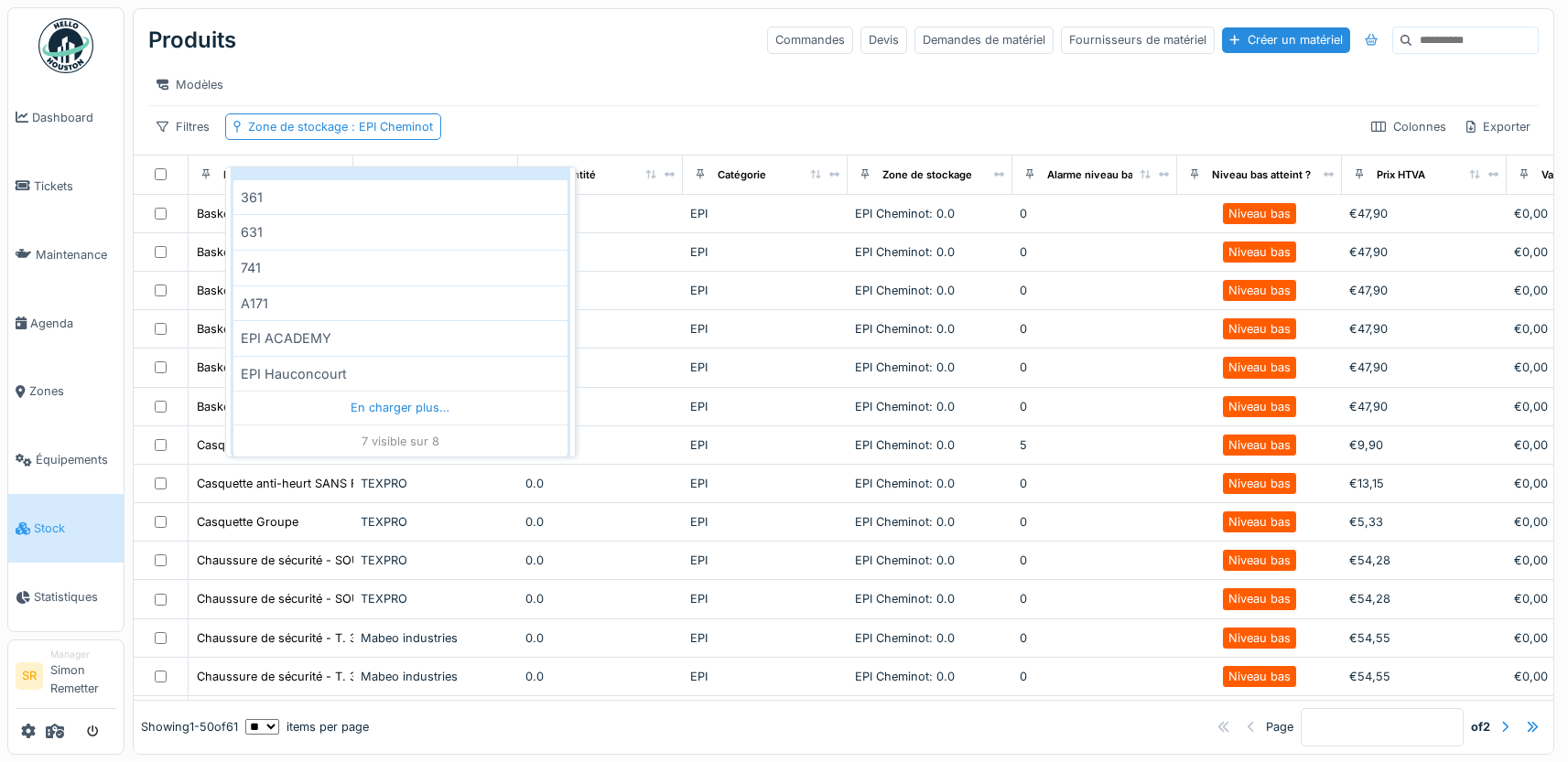 click on "Modèles" at bounding box center (843, 84) 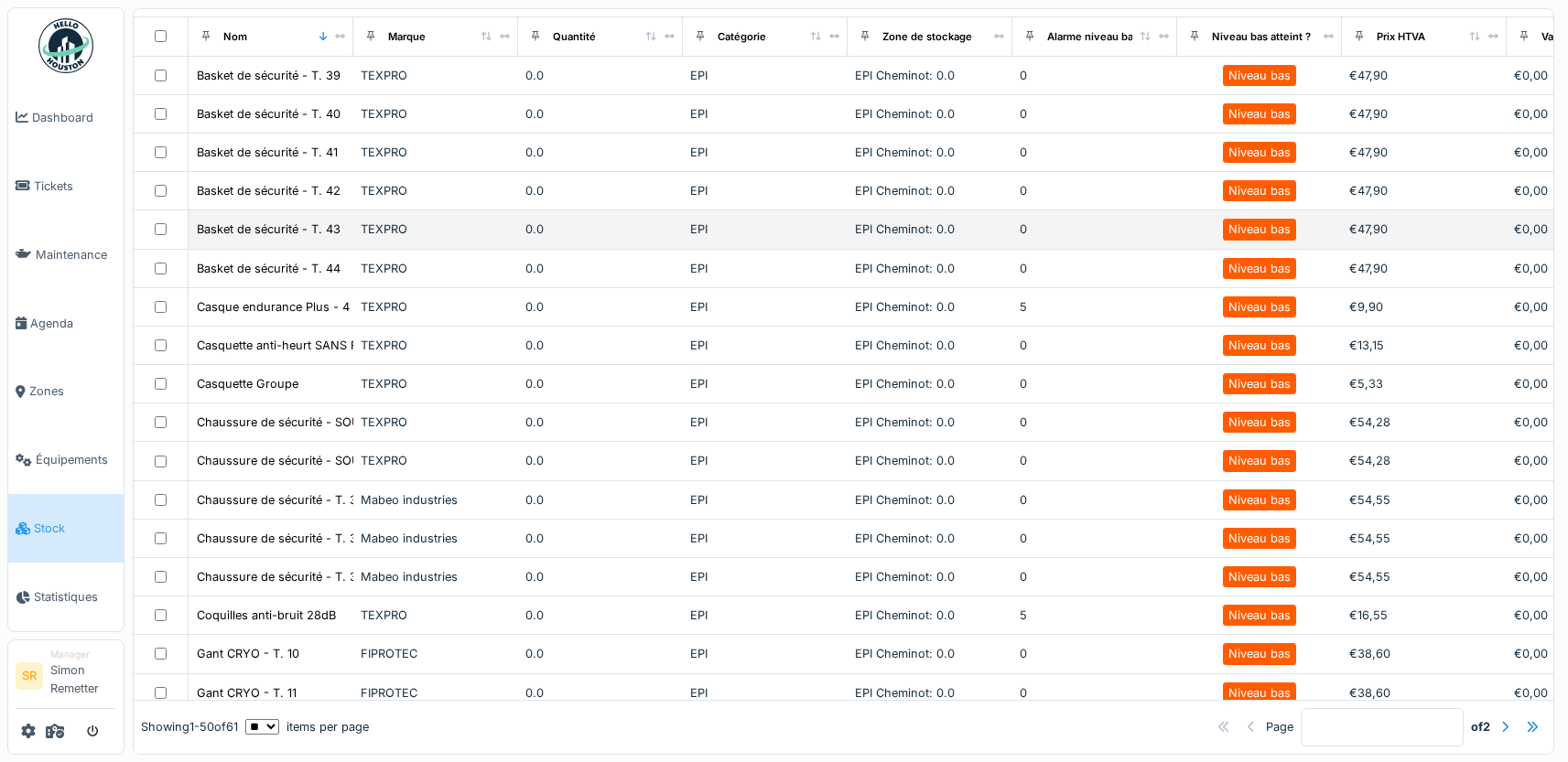 scroll, scrollTop: 0, scrollLeft: 0, axis: both 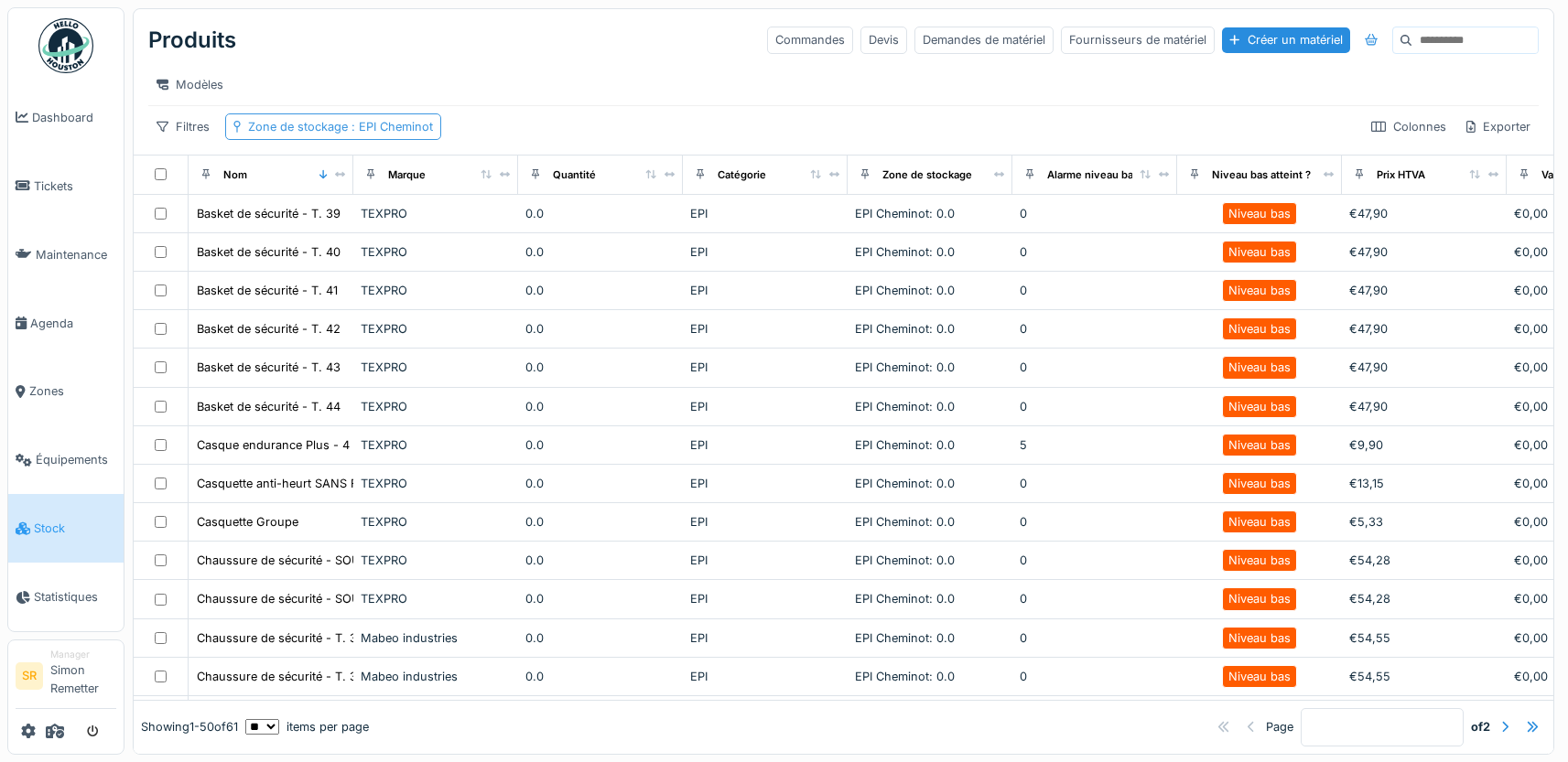 click on ": EPI Cheminot" at bounding box center [390, 126] 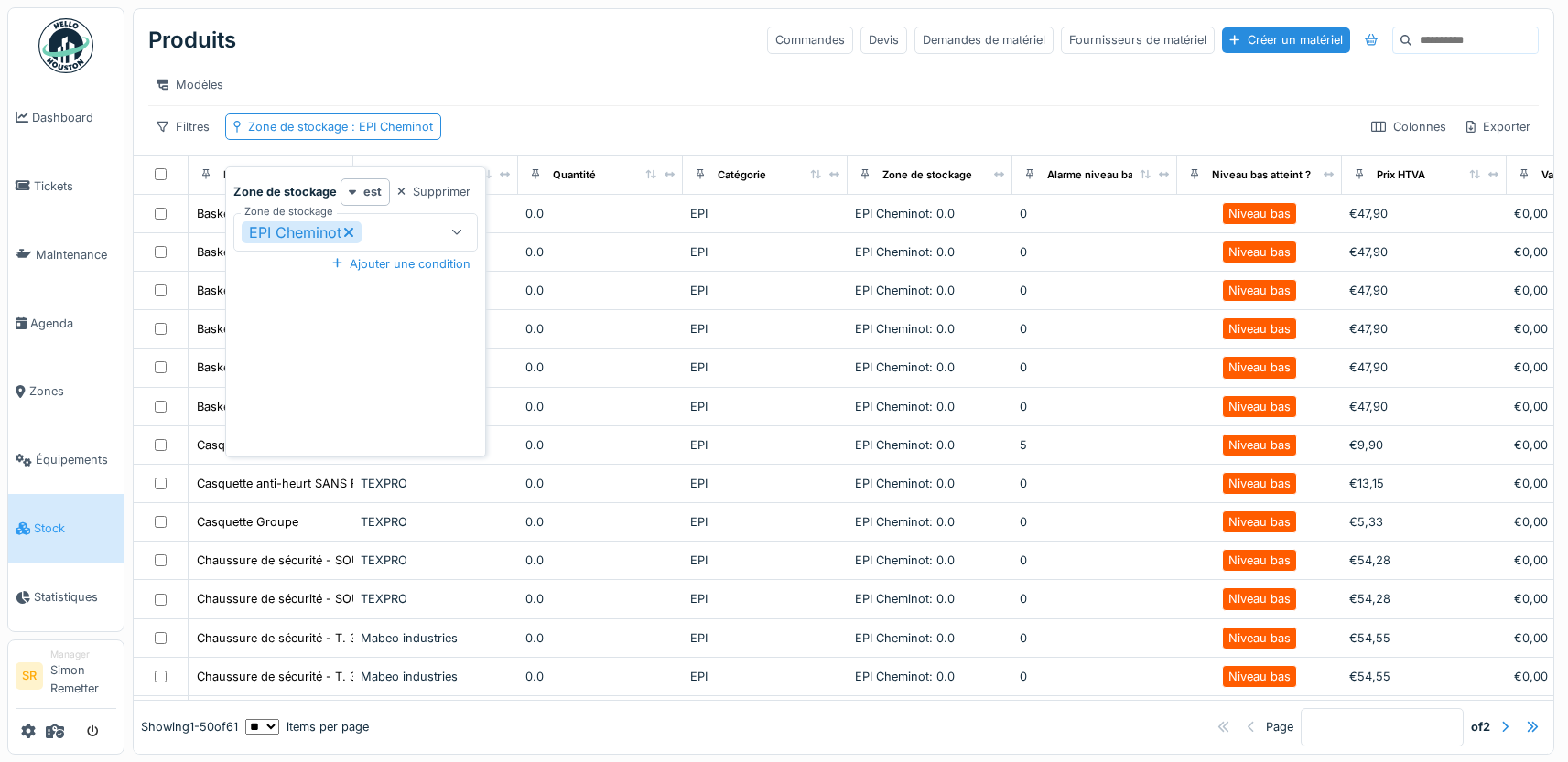 click 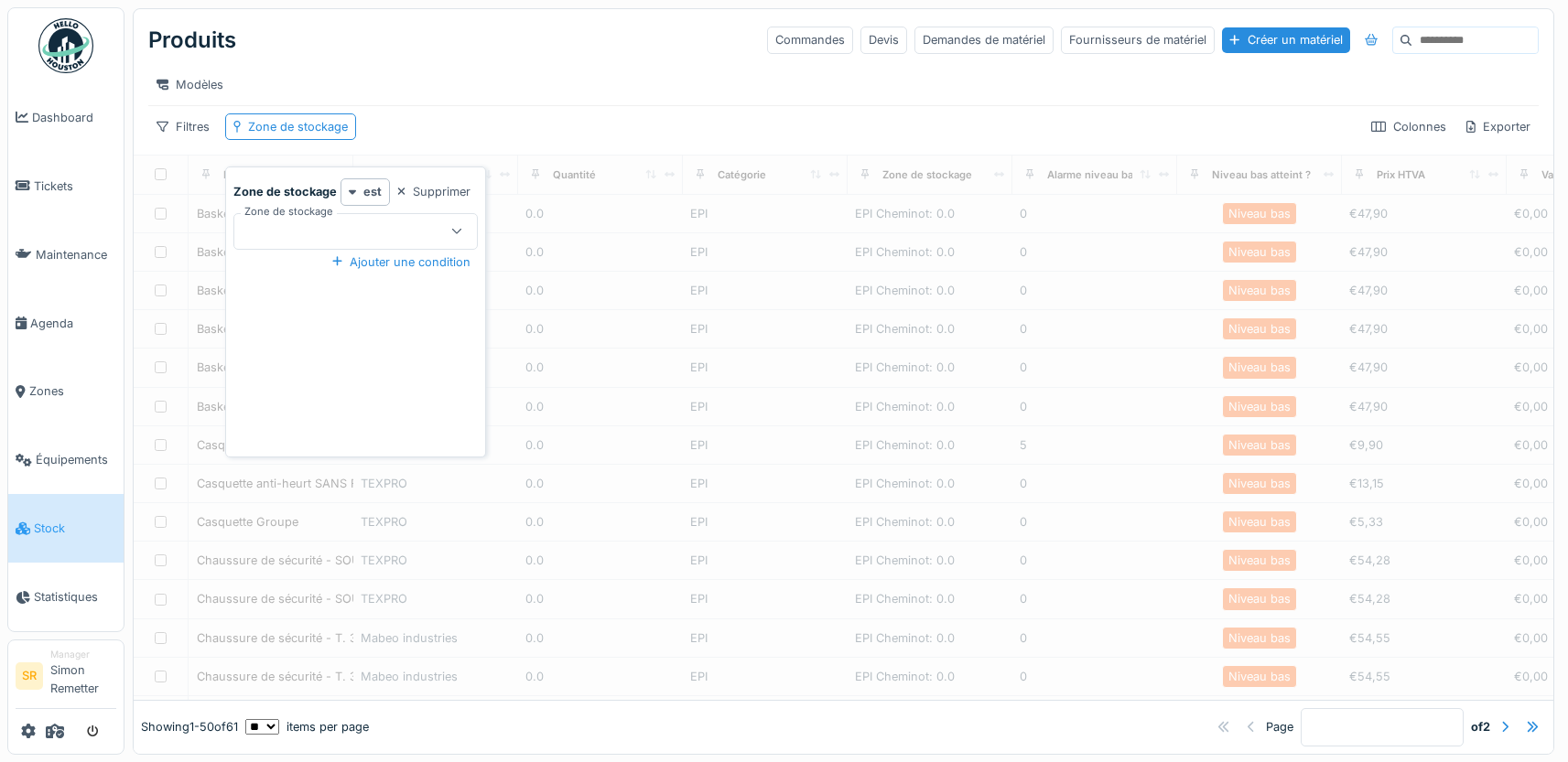 click at bounding box center (457, 231) 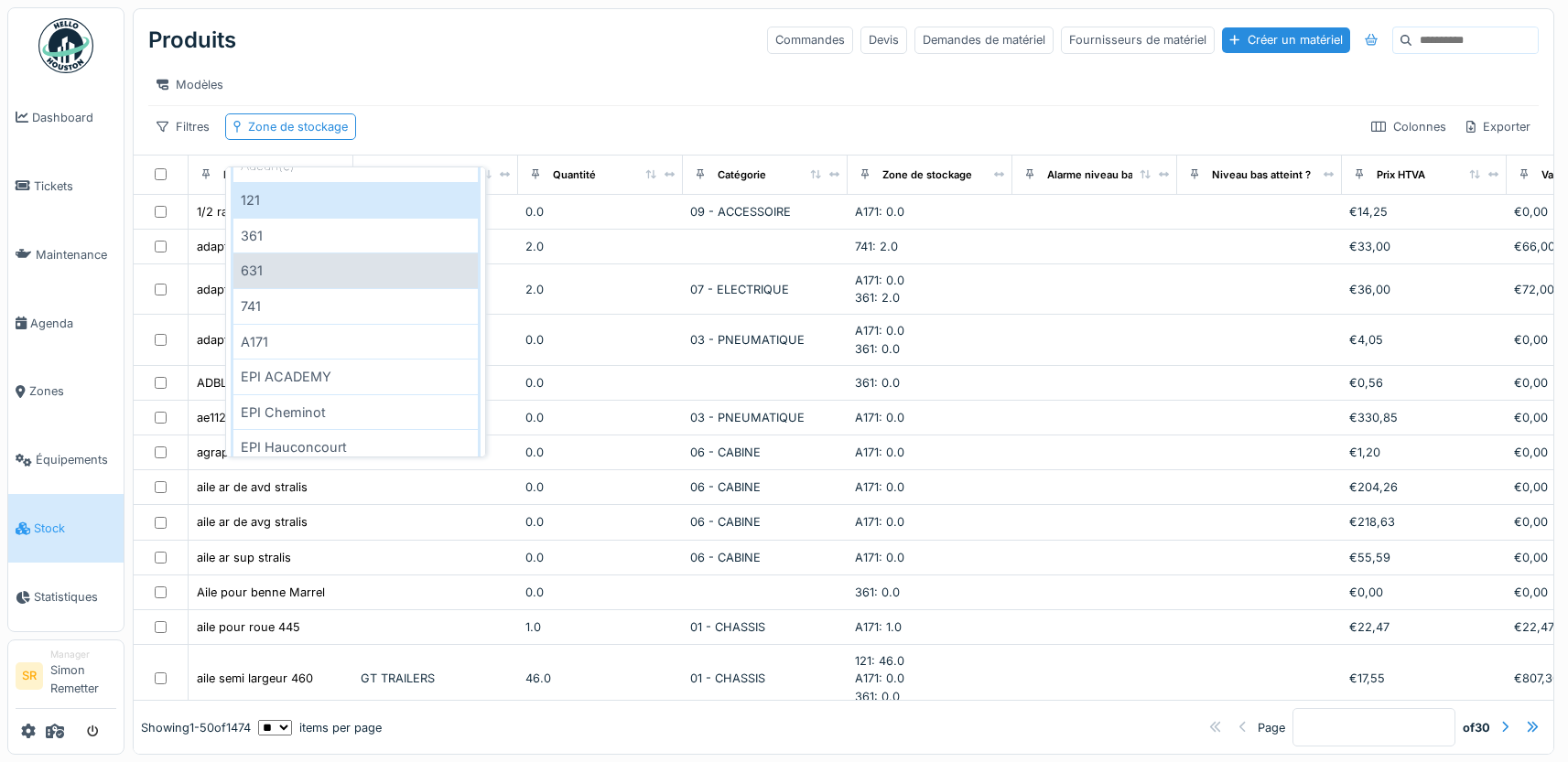 scroll, scrollTop: 159, scrollLeft: 0, axis: vertical 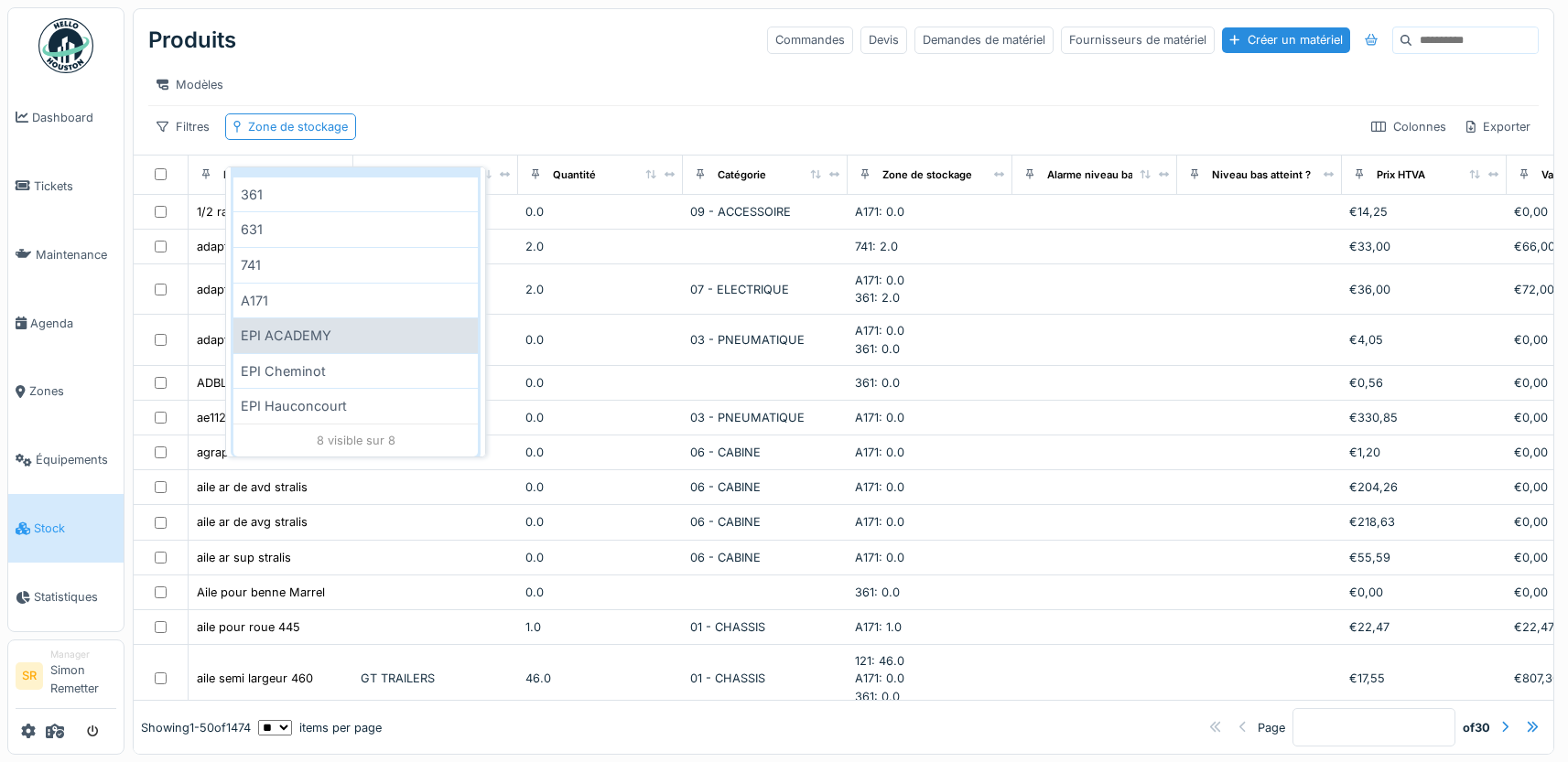 click on "EPI ACADEMY" at bounding box center [356, 335] 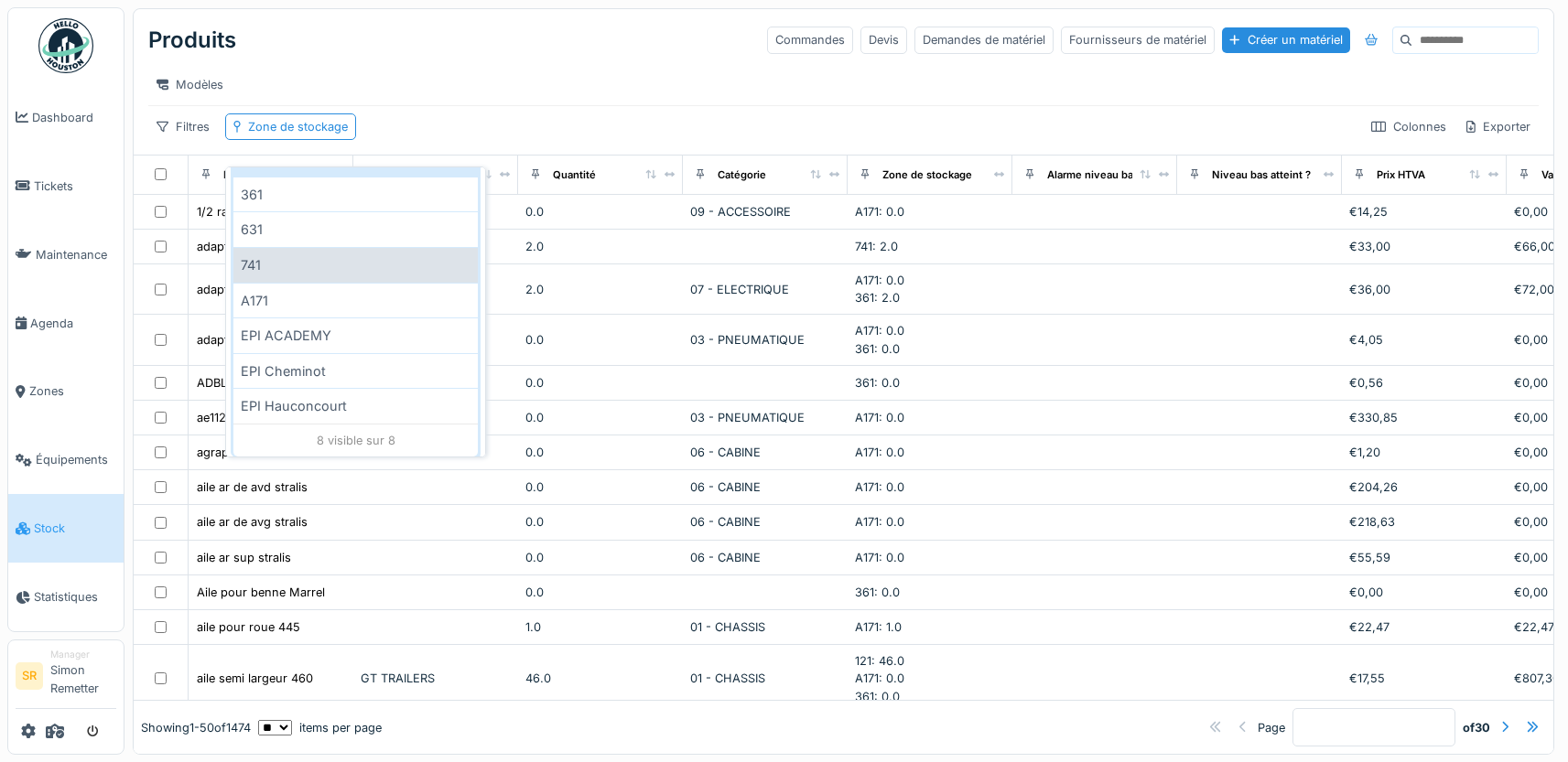 scroll, scrollTop: 186, scrollLeft: 0, axis: vertical 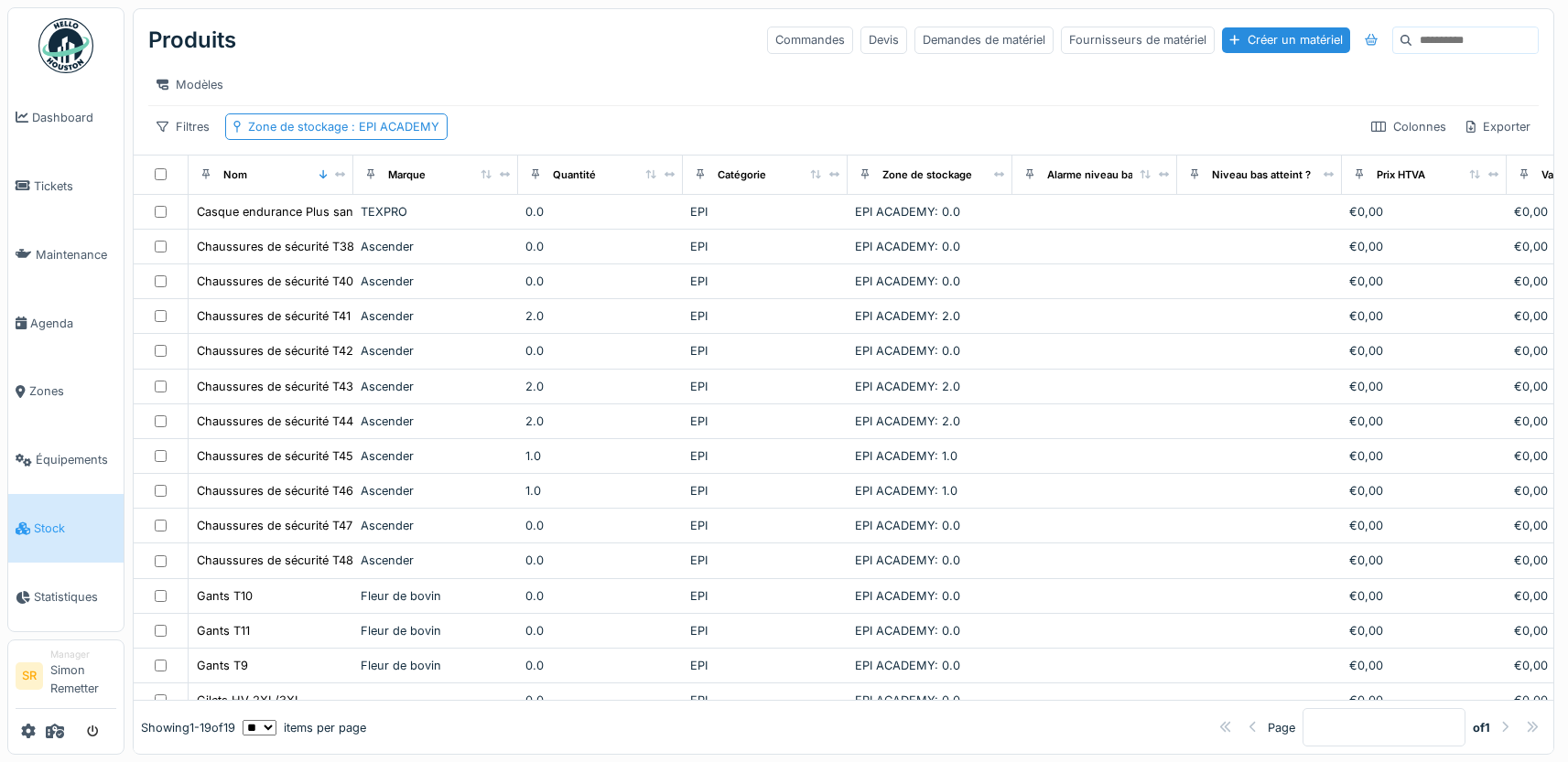 click on "Filtres Zone de stockage   :   EPI ACADEMY Colonnes Exporter" at bounding box center [843, 126] 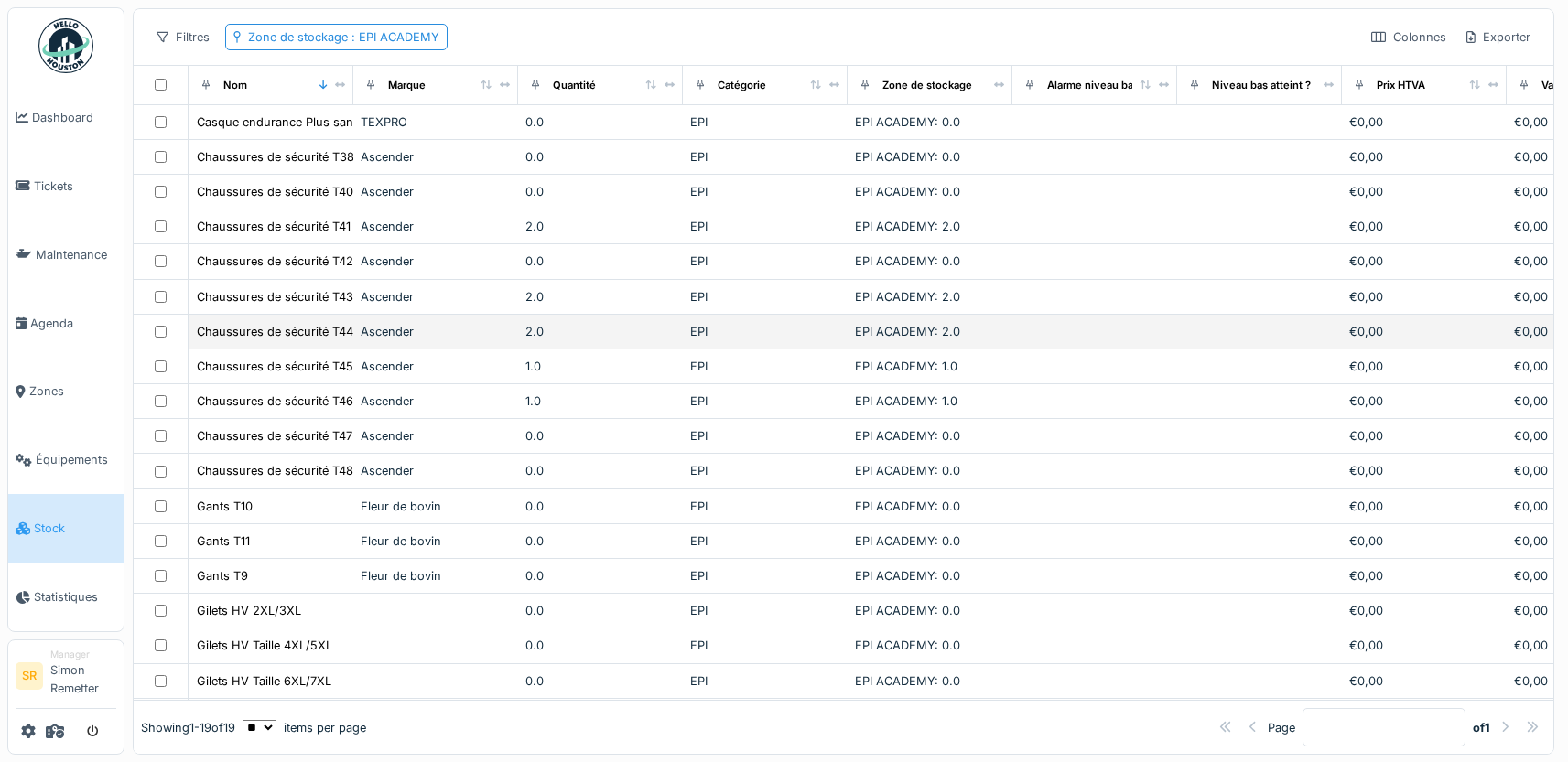 scroll, scrollTop: 0, scrollLeft: 0, axis: both 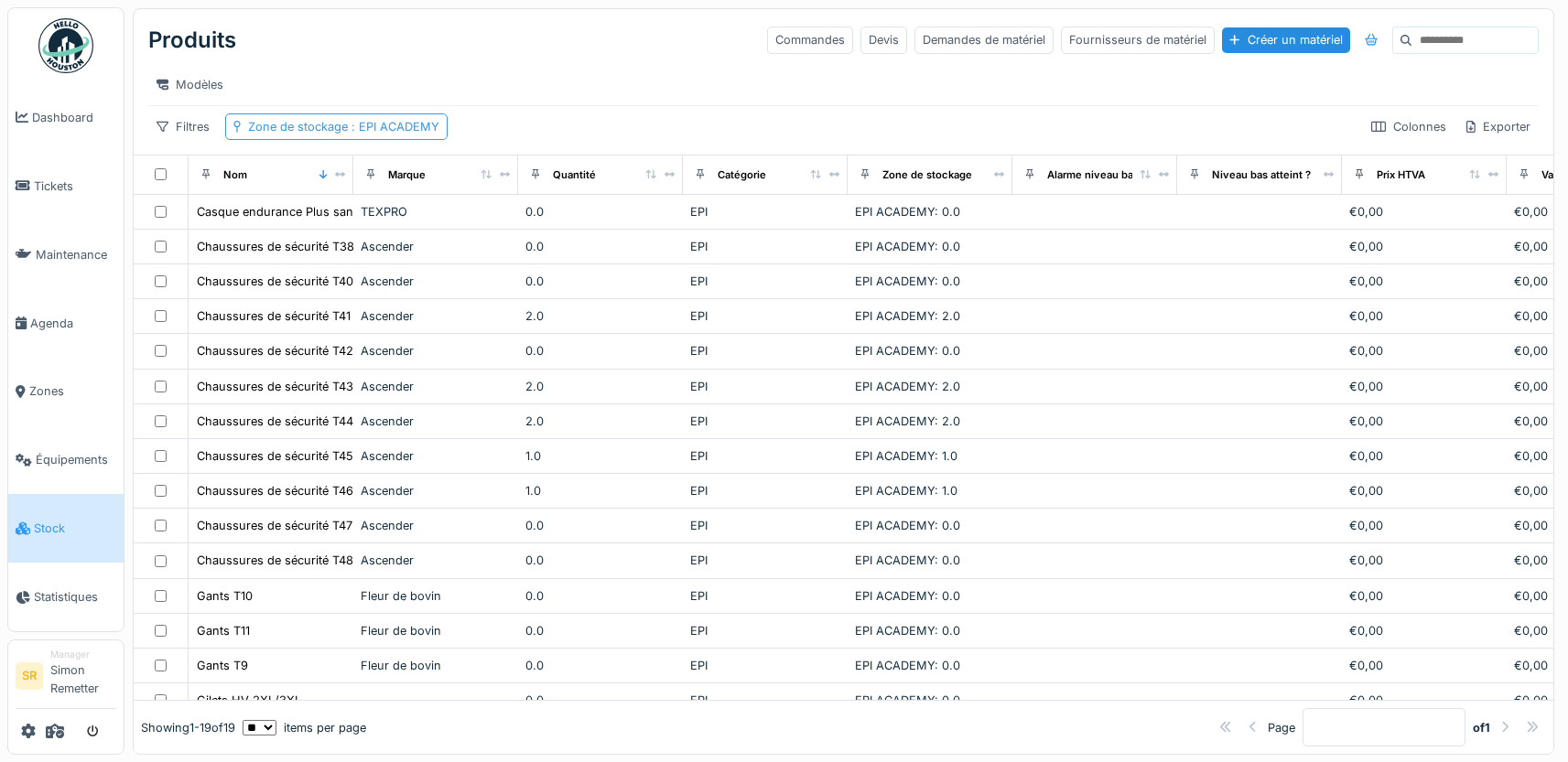 click on ": EPI ACADEMY" at bounding box center [394, 126] 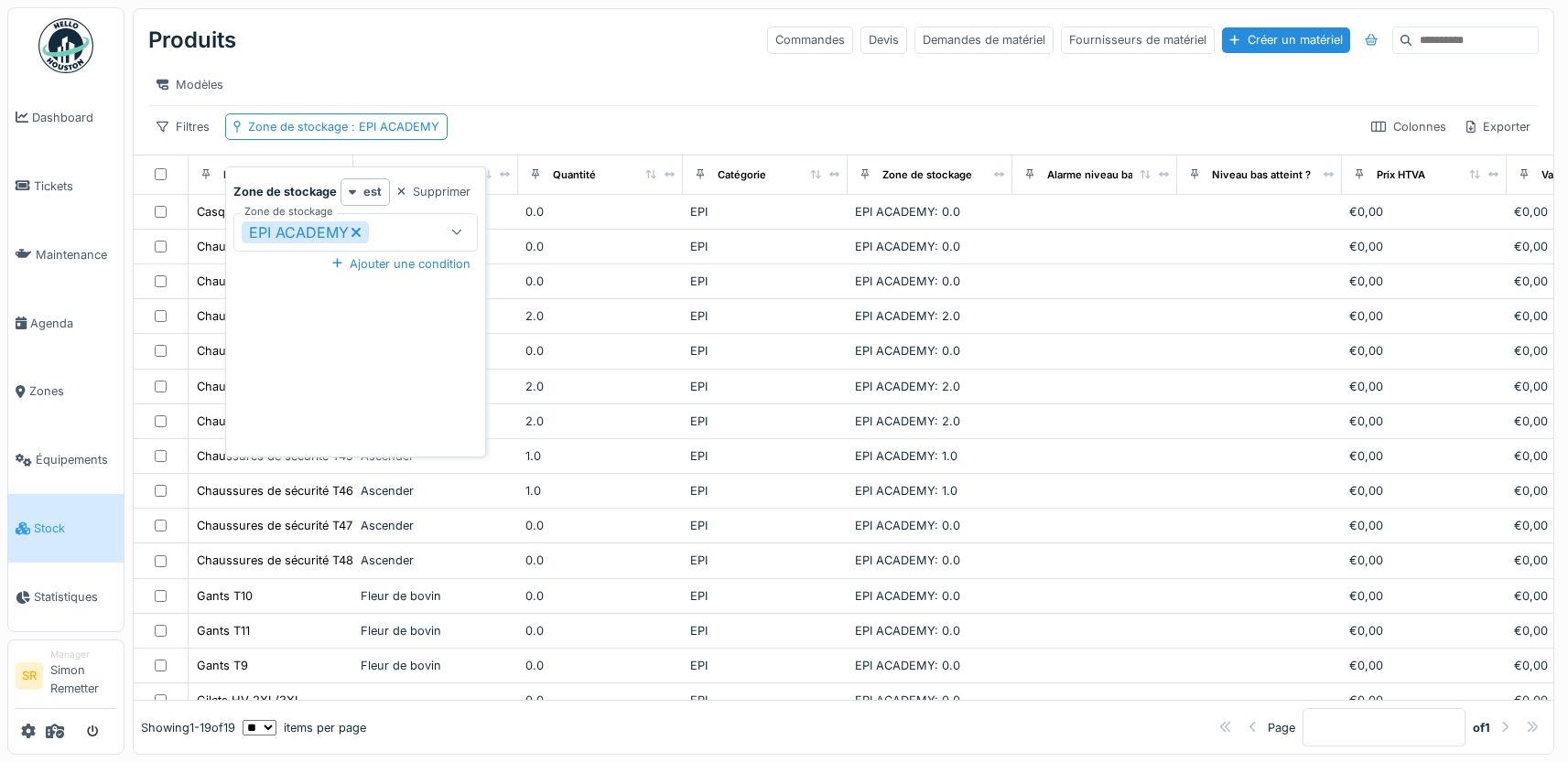click 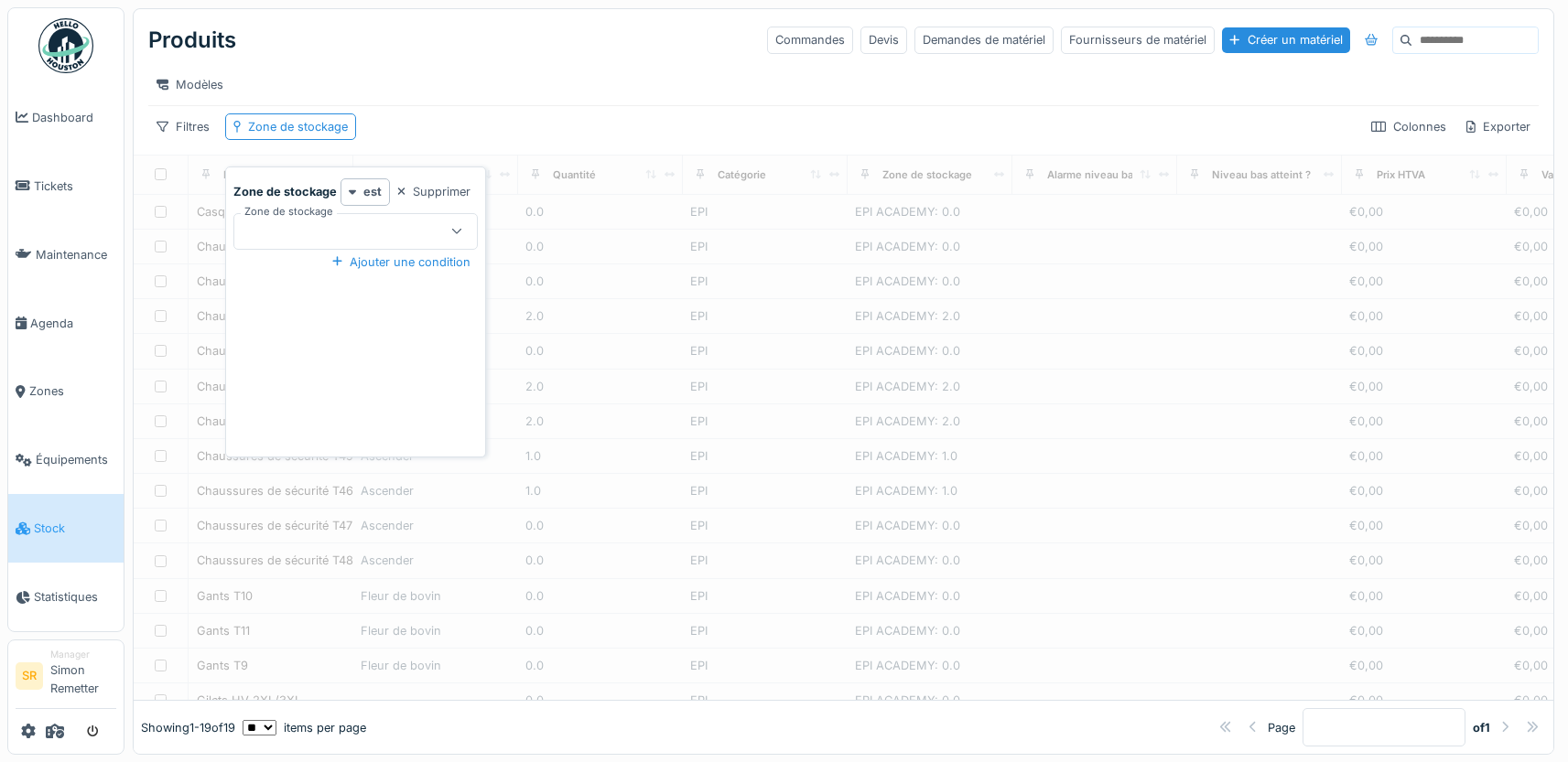 click at bounding box center (457, 231) 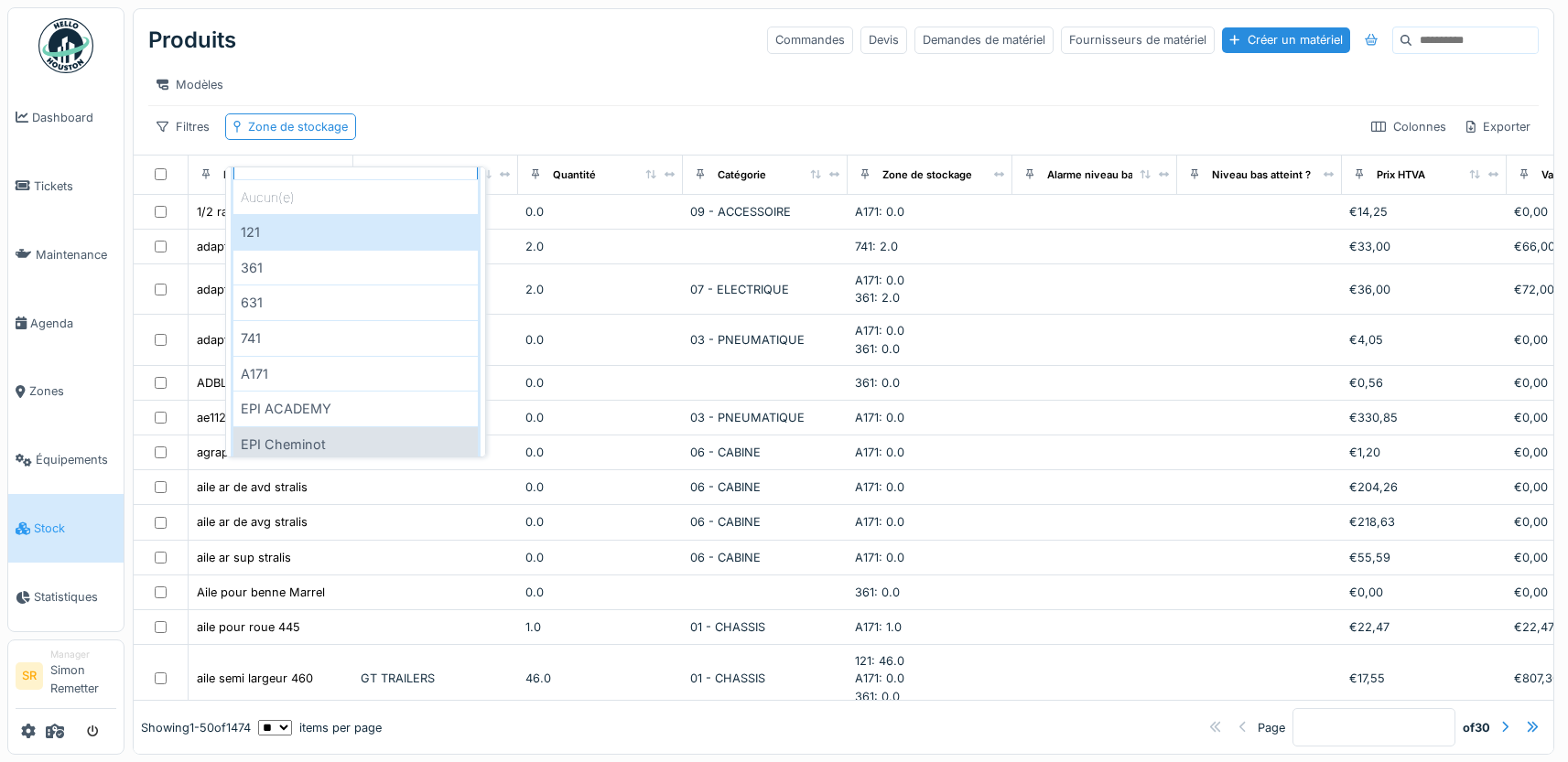 scroll, scrollTop: 159, scrollLeft: 0, axis: vertical 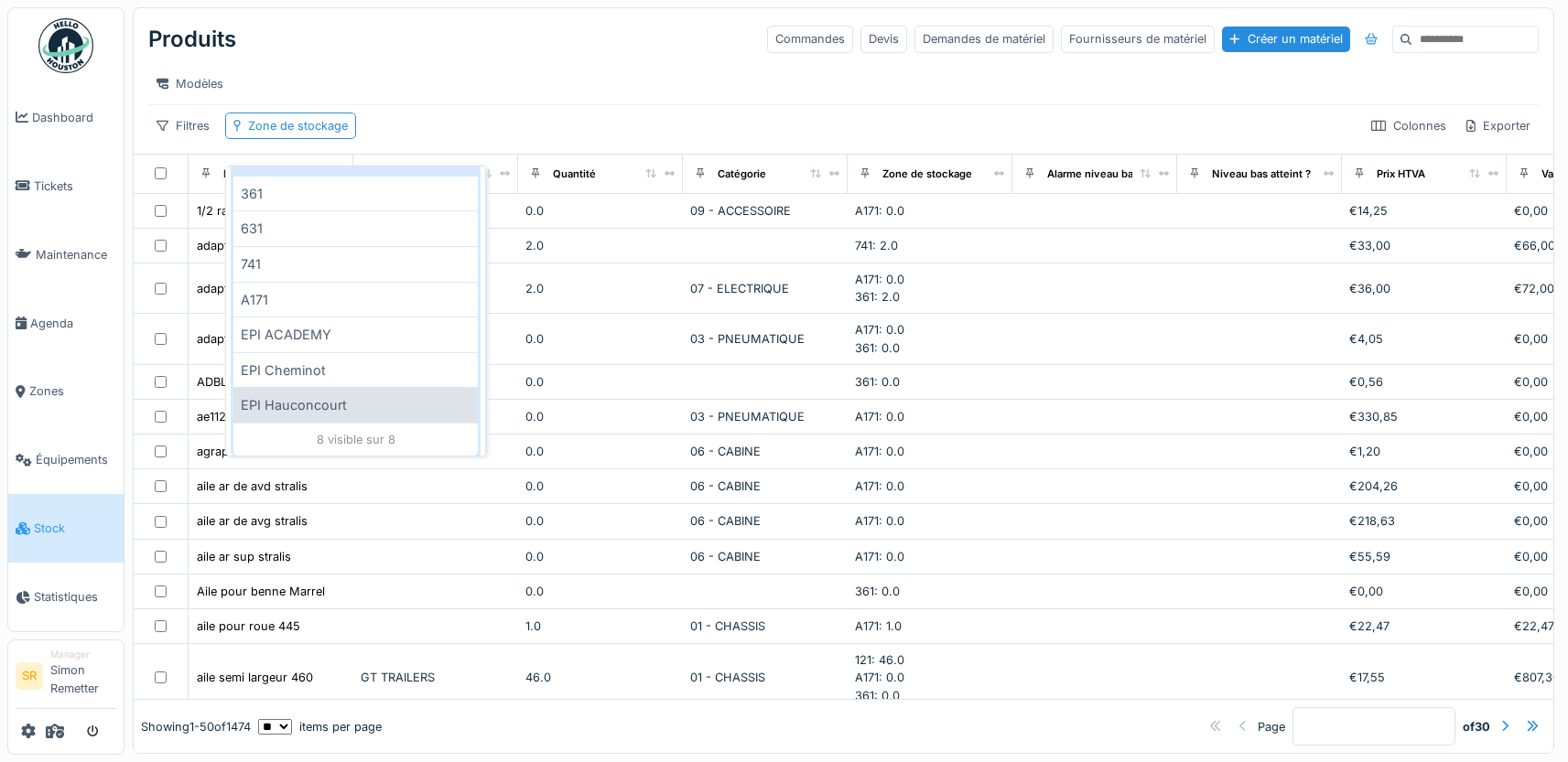 click on "EPI Hauconcourt" at bounding box center [356, 404] 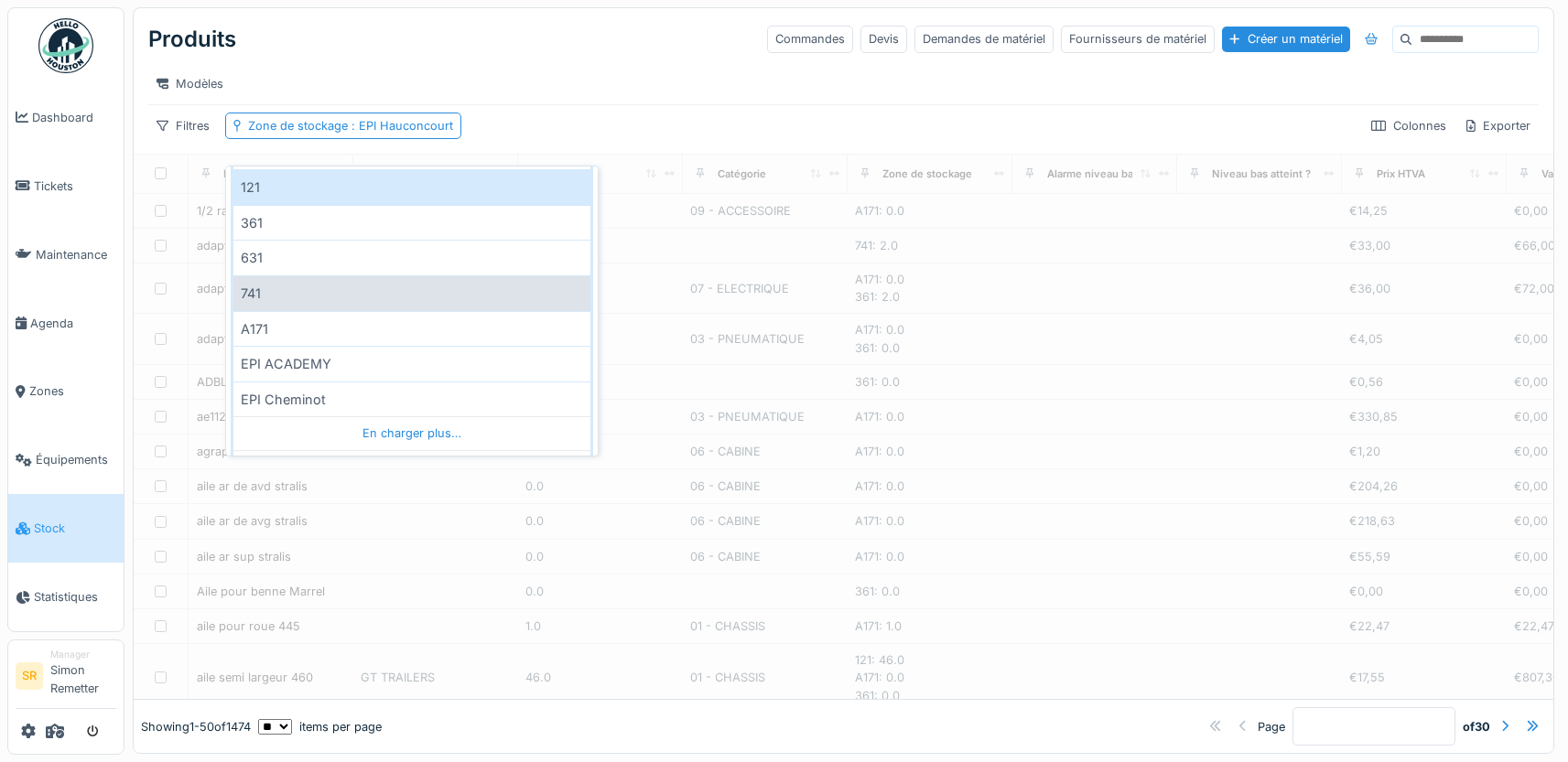 scroll, scrollTop: 186, scrollLeft: 0, axis: vertical 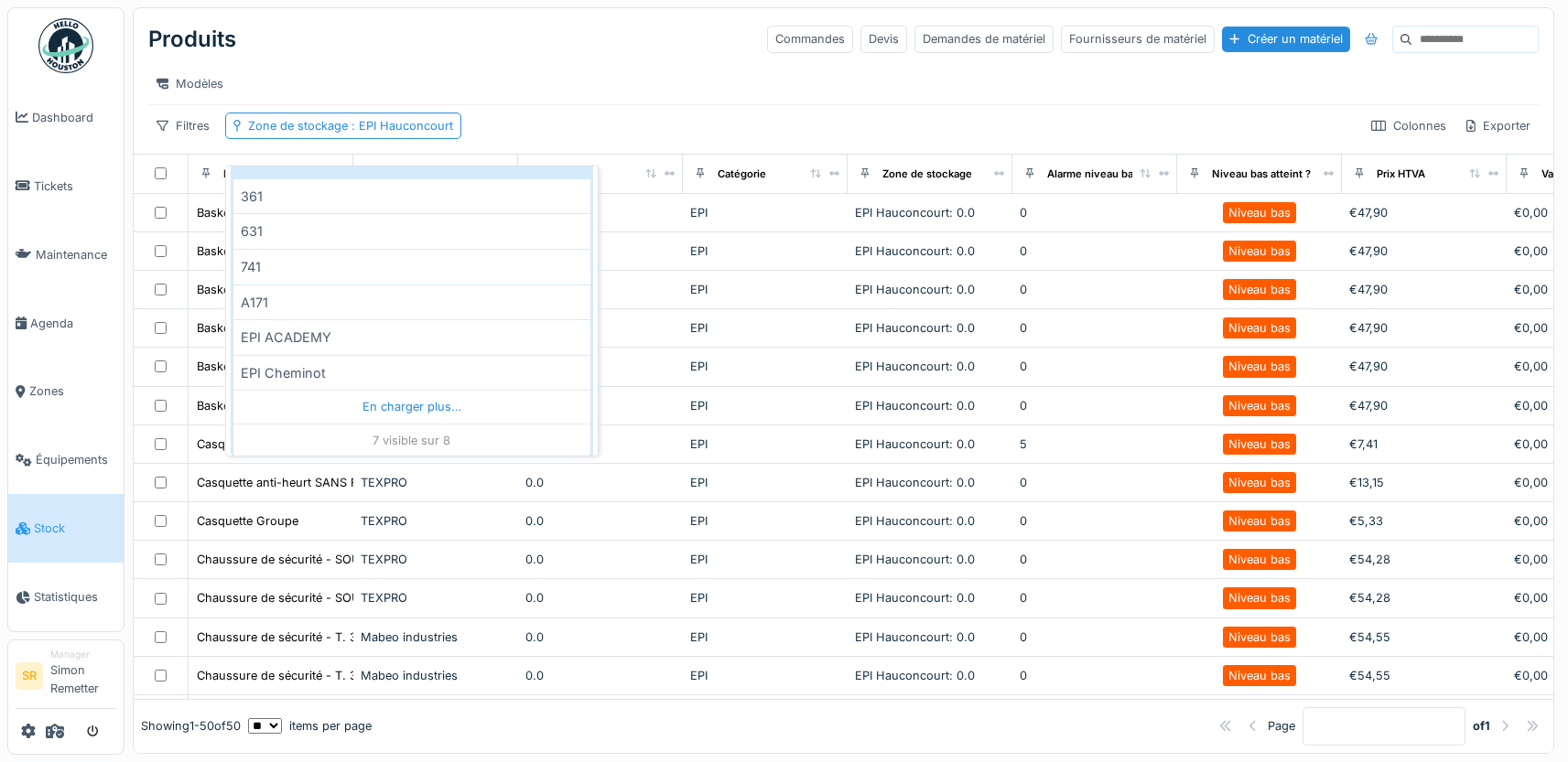 click on "Filtres Zone de stockage : EPI Hauconcourt Colonnes Exporter" at bounding box center [843, 125] 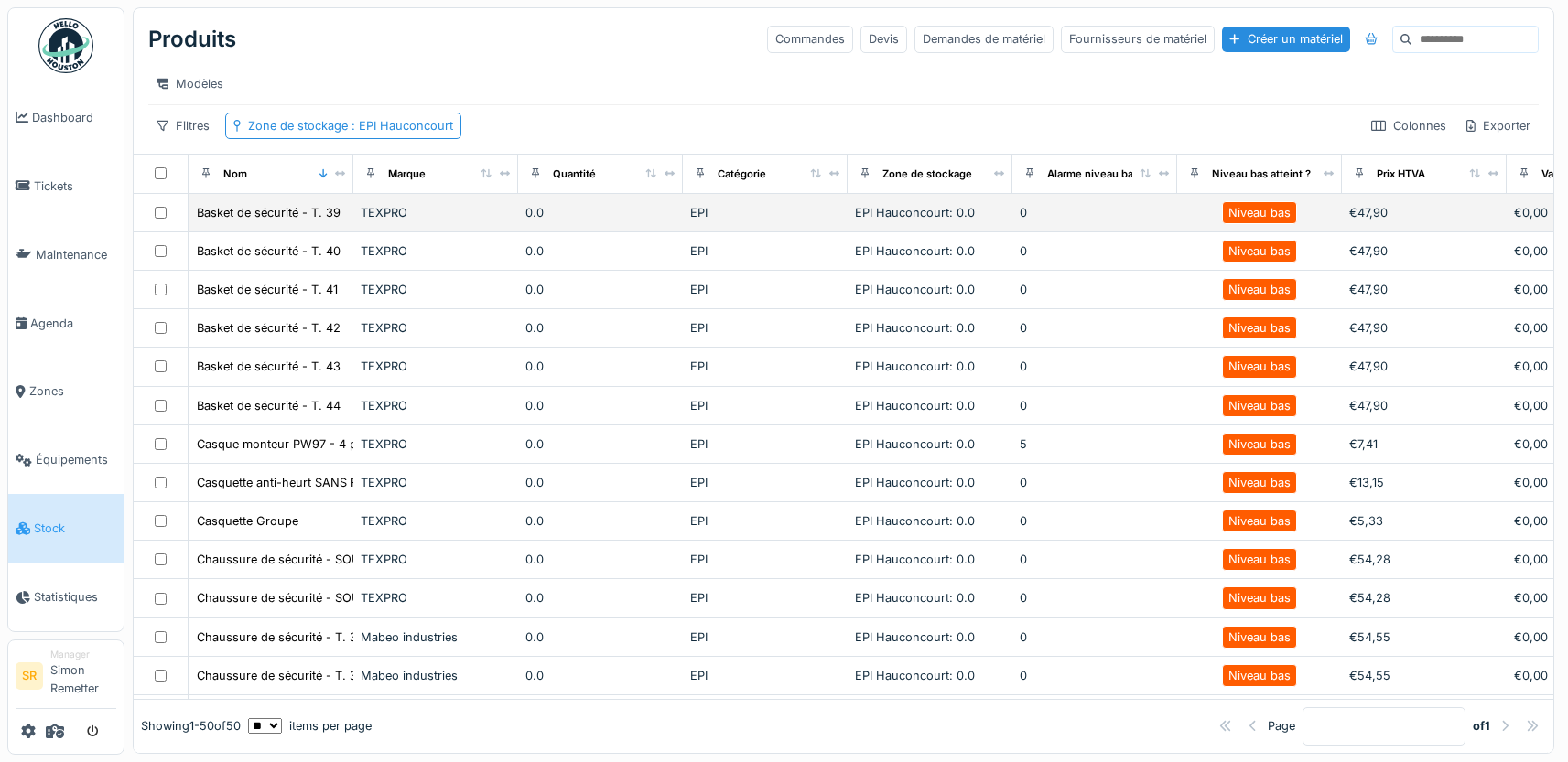scroll, scrollTop: 0, scrollLeft: 0, axis: both 